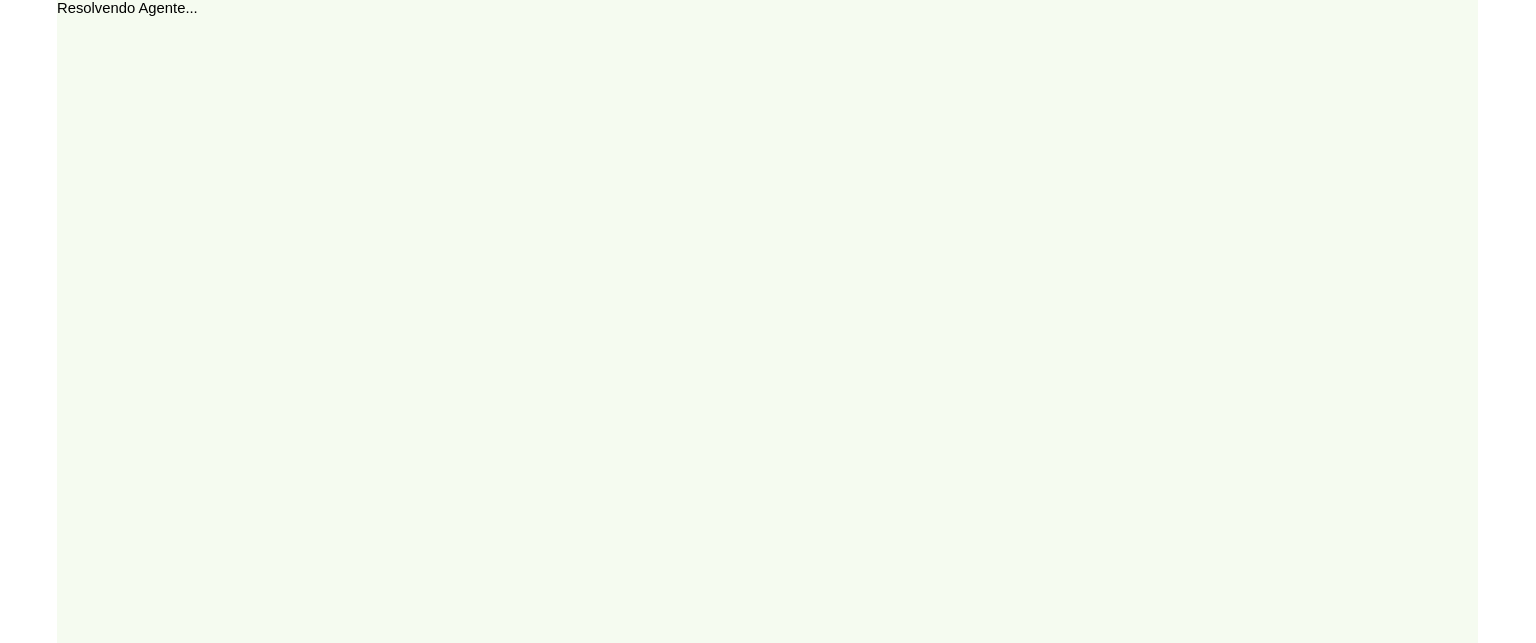 scroll, scrollTop: 0, scrollLeft: 0, axis: both 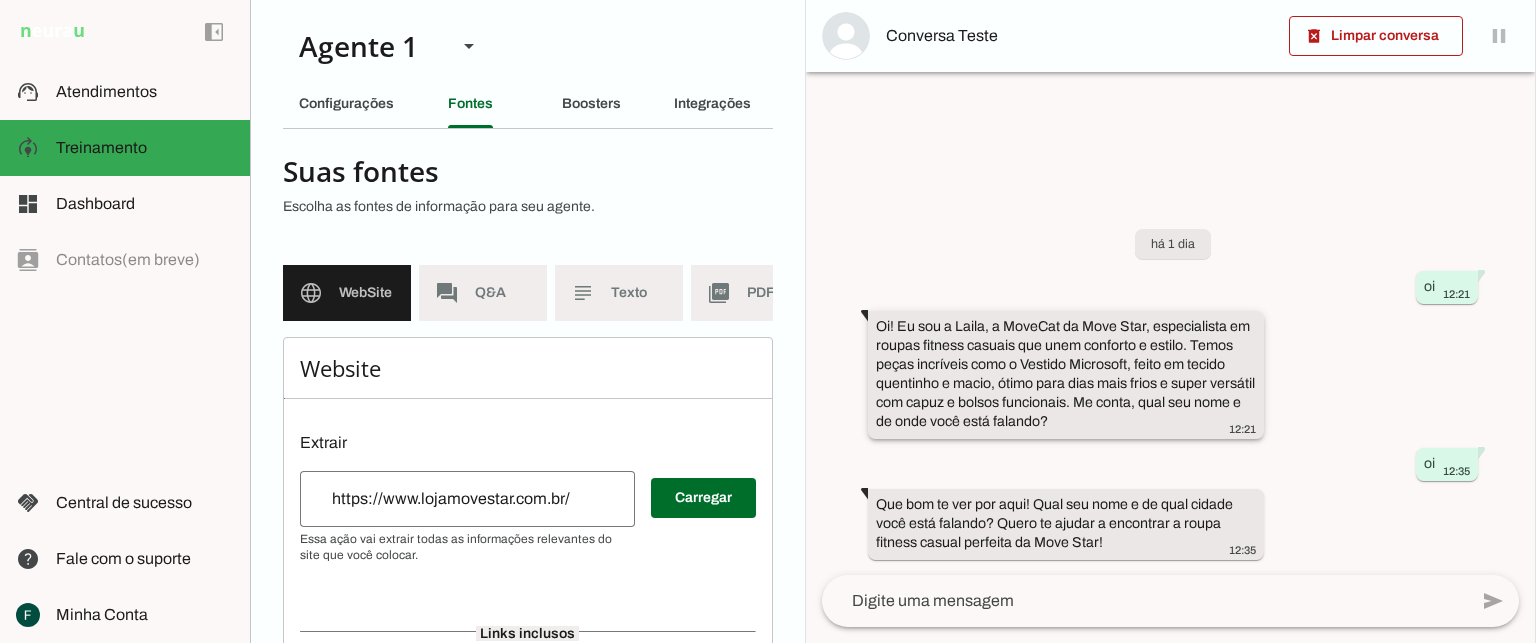 drag, startPoint x: 876, startPoint y: 319, endPoint x: 1057, endPoint y: 355, distance: 184.5454 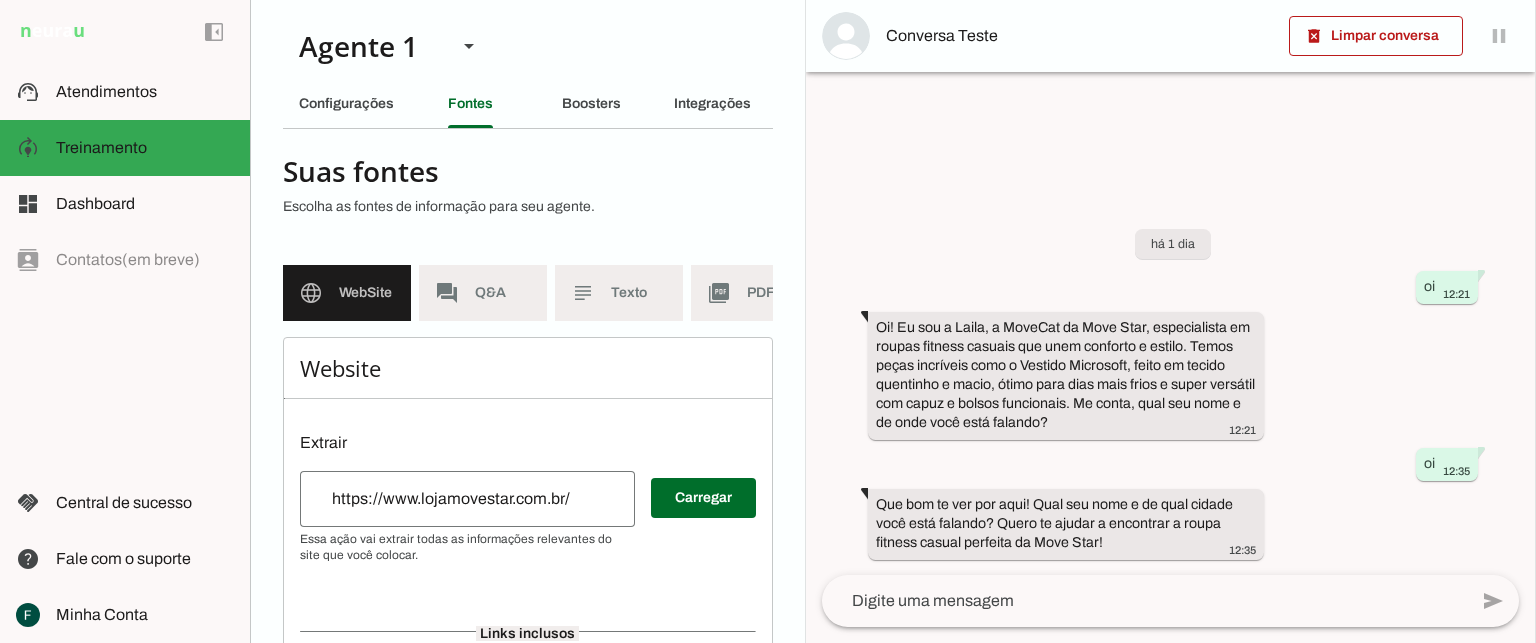 click on "há 1 dia
oi 12:21
Oi! Eu sou a Laila, a MoveCat da Move Star, especialista em roupas fitness casuais que unem conforto e estilo. Temos peças incríveis como o Vestido Microsoft, feito em tecido quentinho e macio, ótimo para dias mais frios e super versátil com capuz e bolsos funcionais. Me conta, qual seu nome e de onde você está falando? 12:21
oi 12:35
Que bom te ver por aqui! Qual seu nome e de qual cidade você está falando? Quero te ajudar a encontrar a roupa fitness casual perfeita da Move Star! 12:35" at bounding box center (1170, 380) 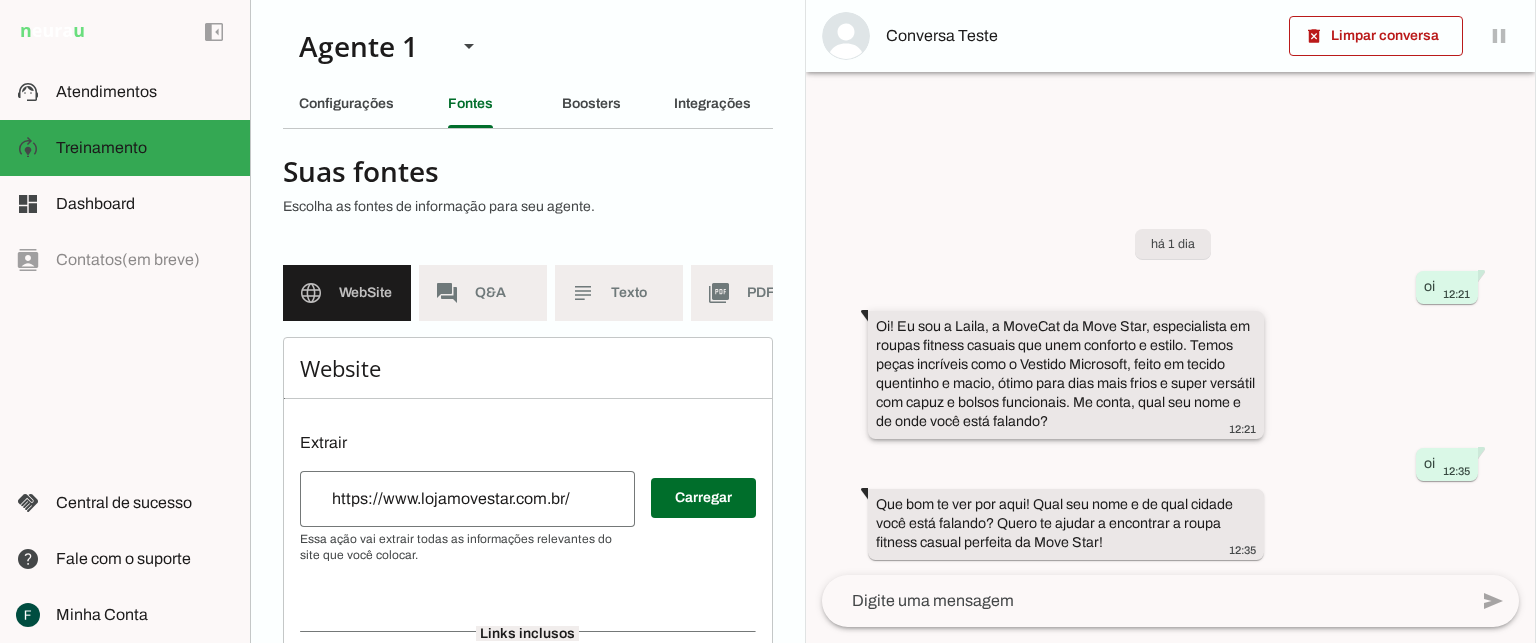 drag, startPoint x: 1144, startPoint y: 326, endPoint x: 986, endPoint y: 367, distance: 163.23296 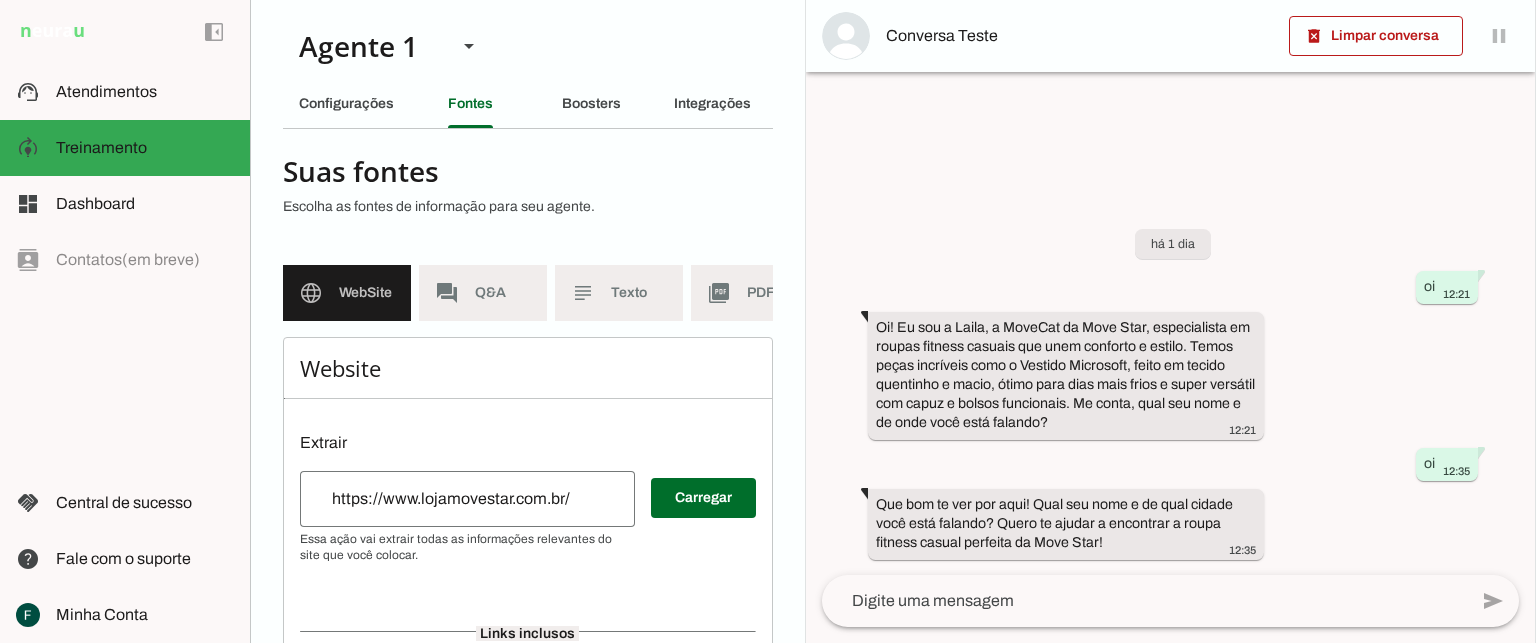 click on "há 1 dia
oi 12:21
Oi! Eu sou a Laila, a MoveCat da Move Star, especialista em roupas fitness casuais que unem conforto e estilo. Temos peças incríveis como o Vestido Microsoft, feito em tecido quentinho e macio, ótimo para dias mais frios e super versátil com capuz e bolsos funcionais. Me conta, qual seu nome e de onde você está falando? 12:21
oi 12:35
Que bom te ver por aqui! Qual seu nome e de qual cidade você está falando? Quero te ajudar a encontrar a roupa fitness casual perfeita da Move Star! 12:35" at bounding box center (1170, 380) 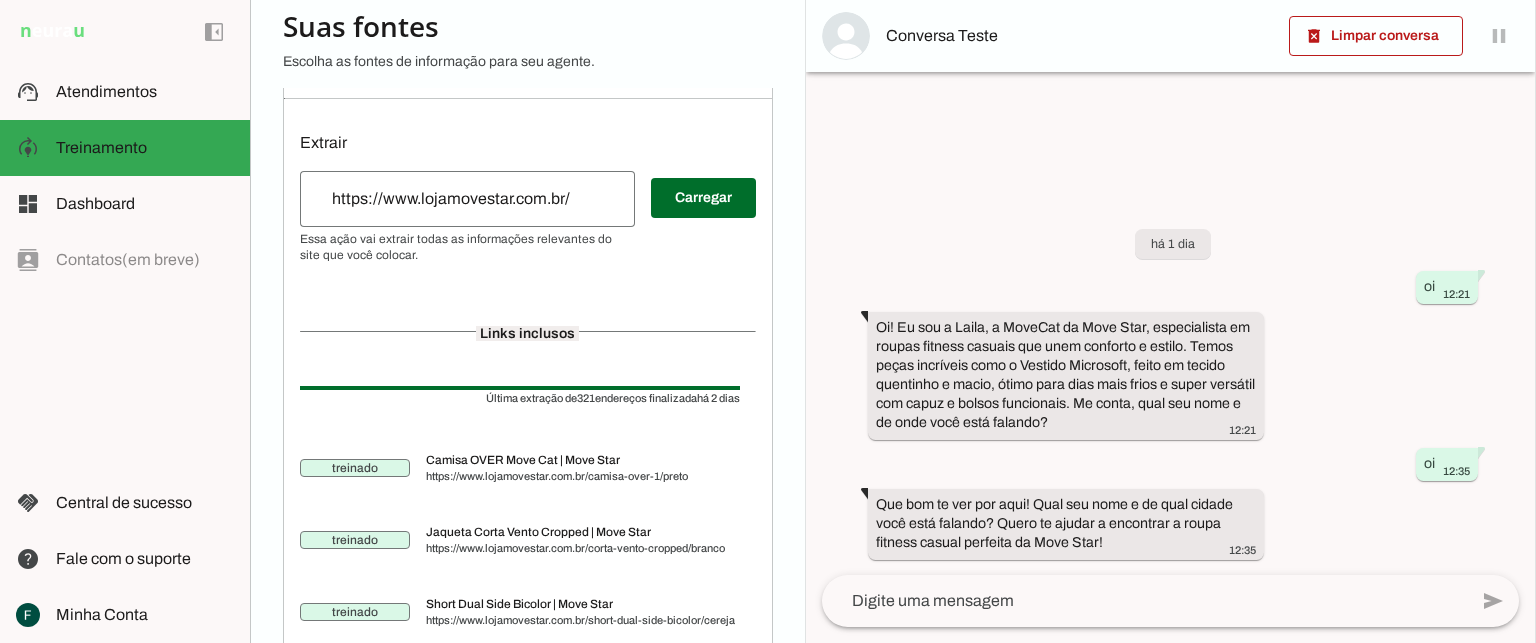 scroll, scrollTop: 0, scrollLeft: 0, axis: both 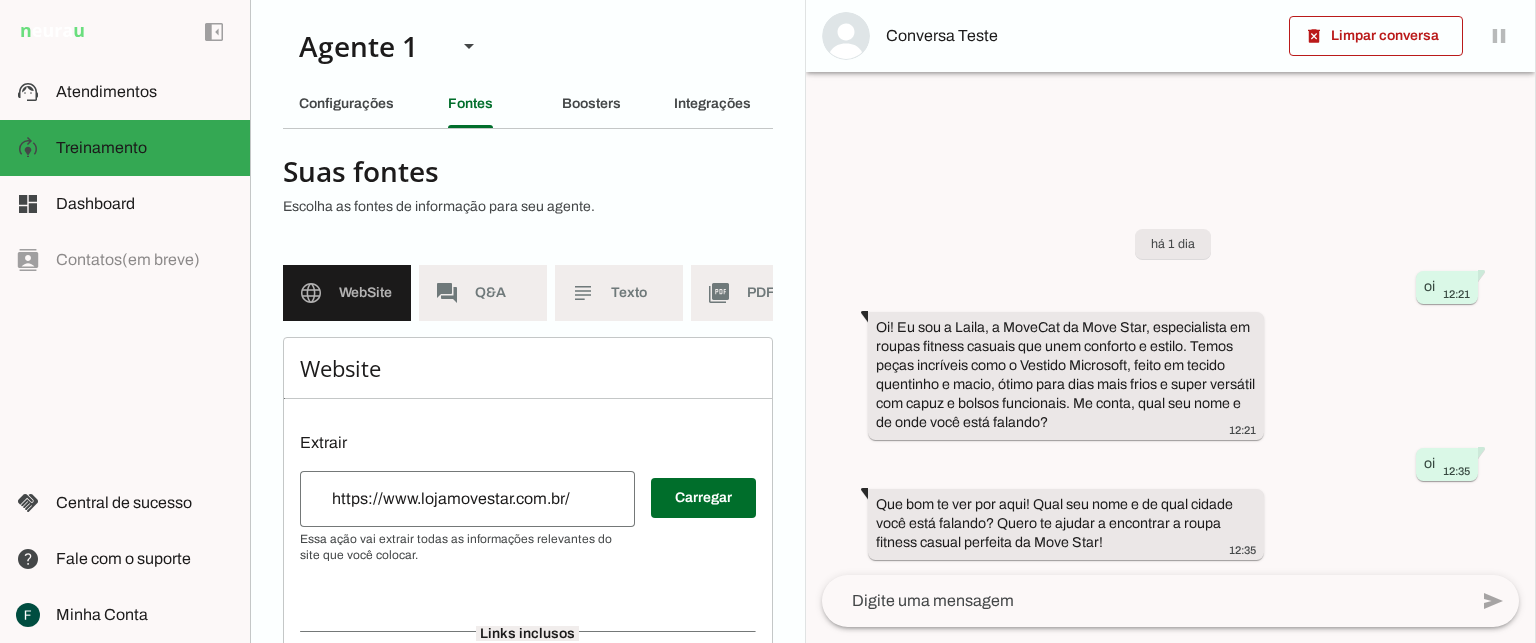 click on "WebSite" 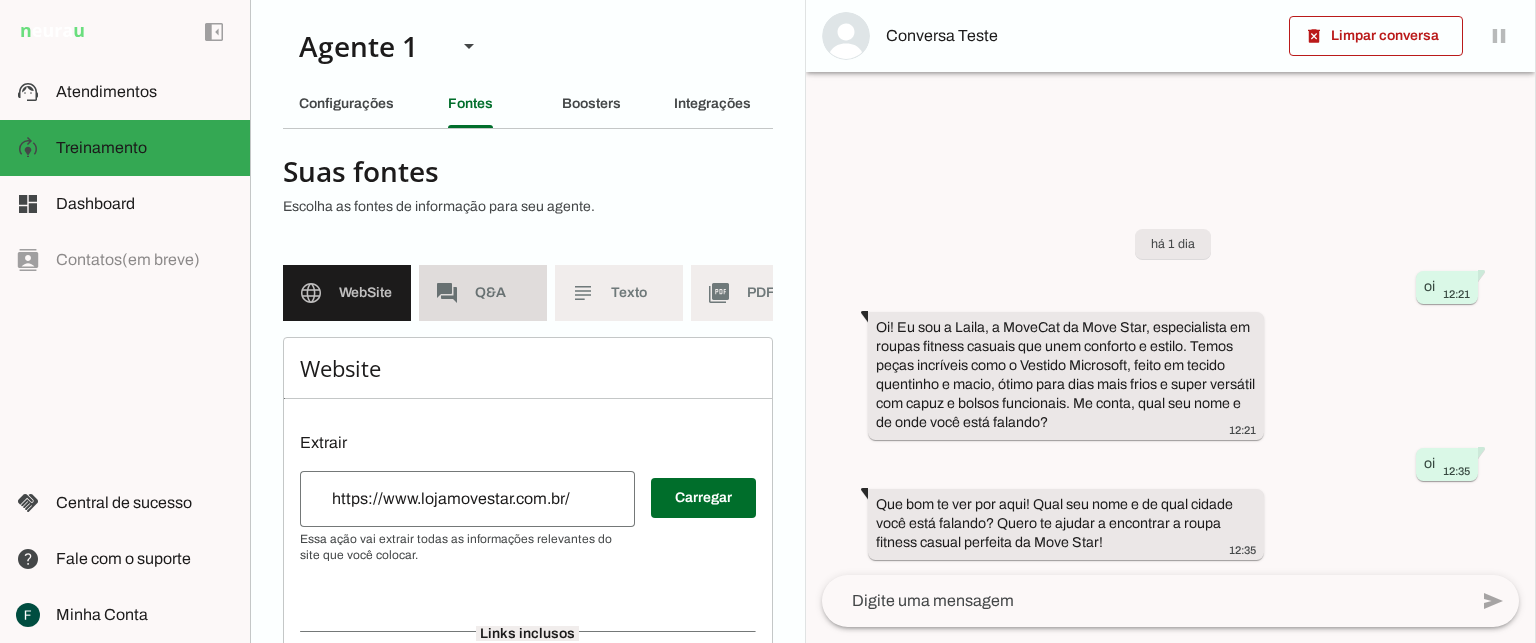 click on "Q&A" 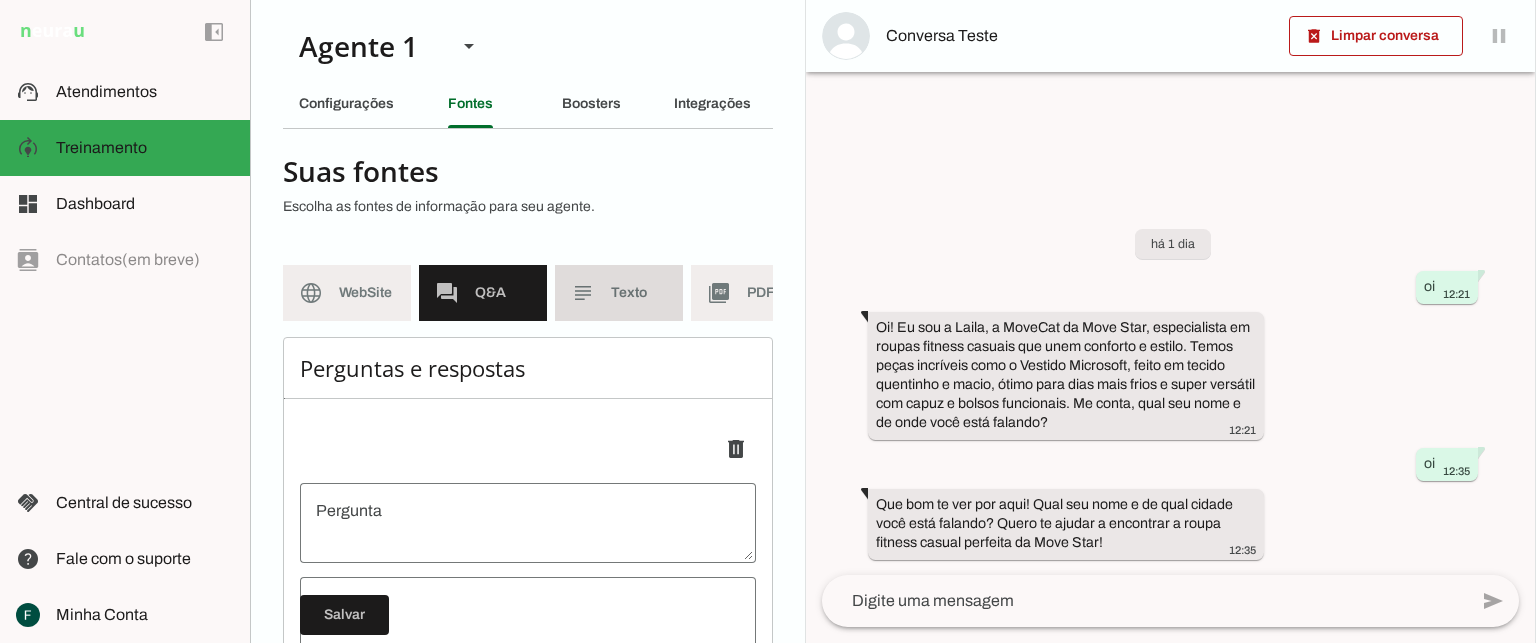 click on "Texto" 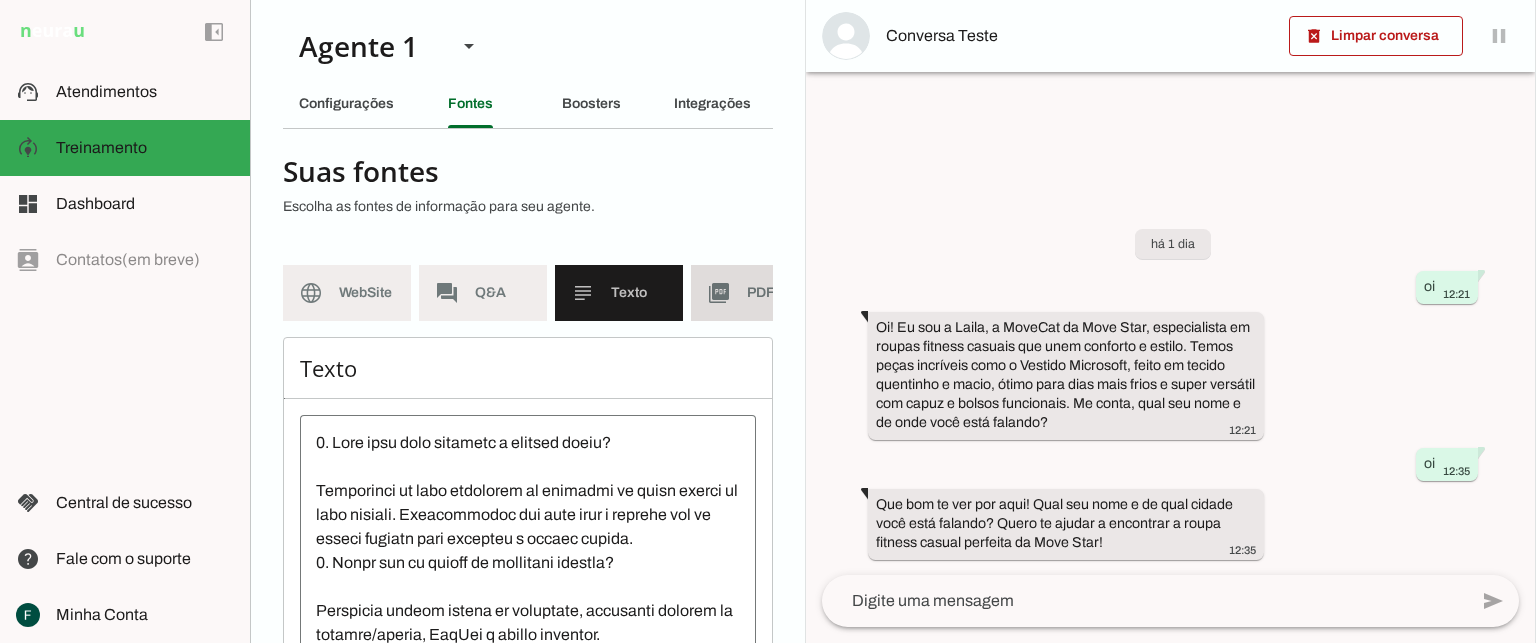 click on "picture_as_pdf
PDF" at bounding box center (755, 293) 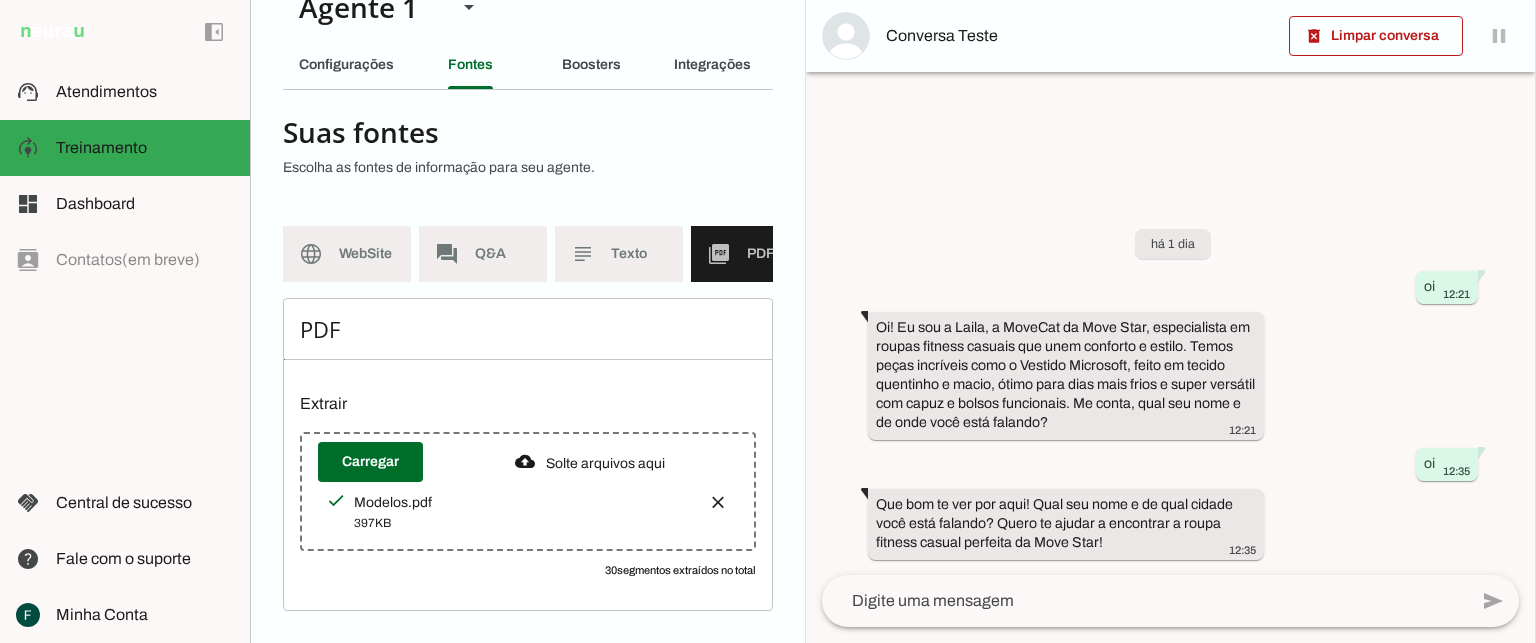 scroll, scrollTop: 60, scrollLeft: 0, axis: vertical 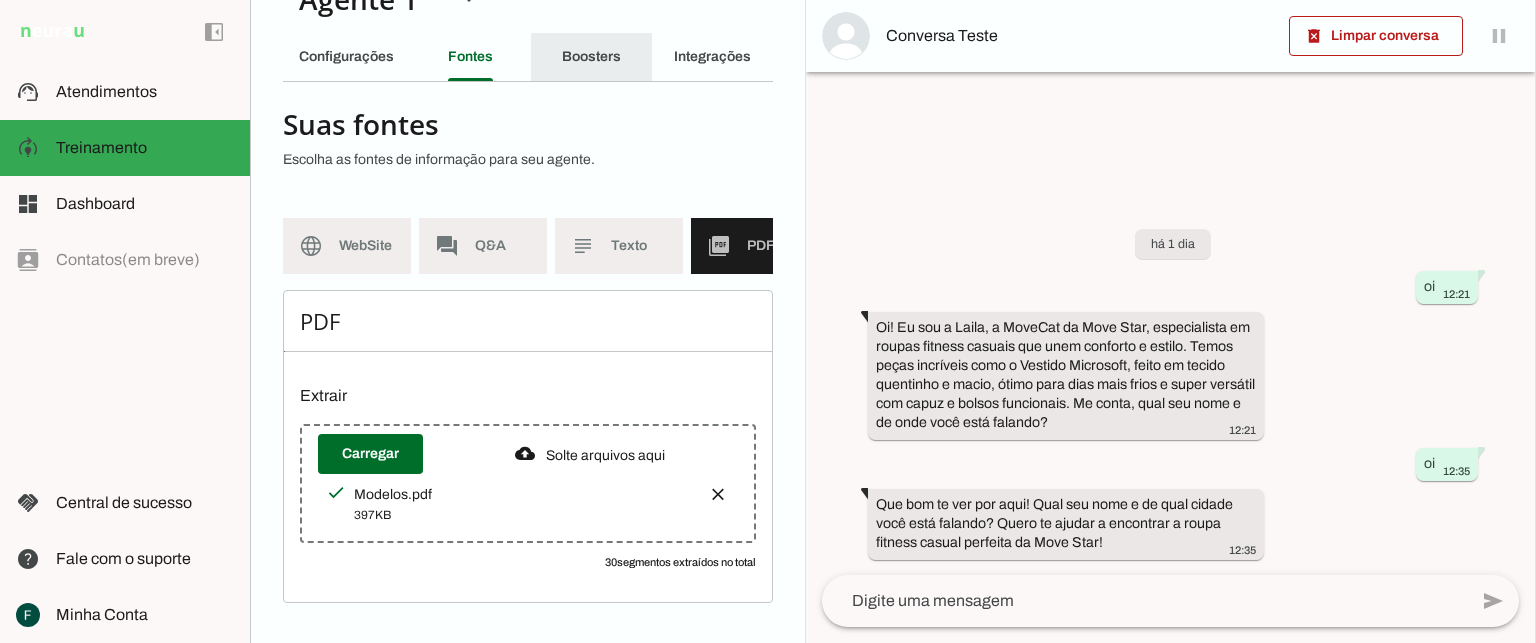 click on "Boosters" 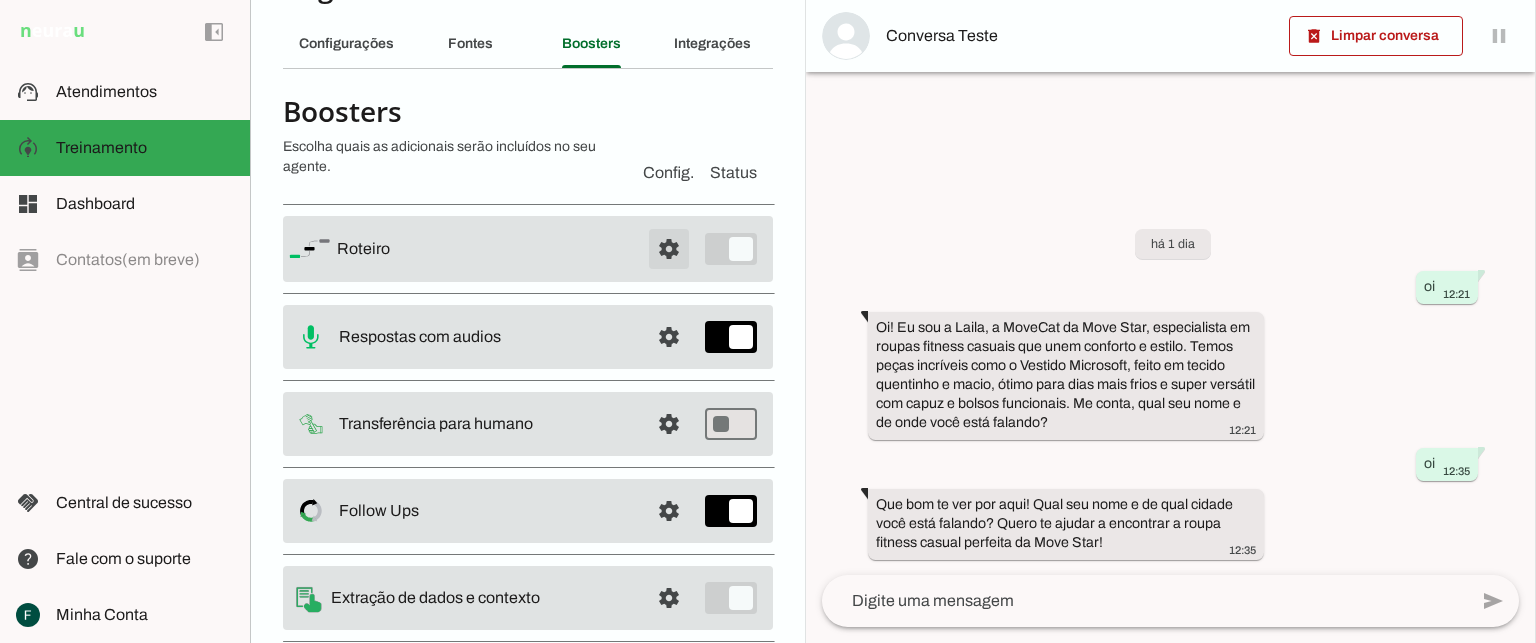 click at bounding box center [669, 249] 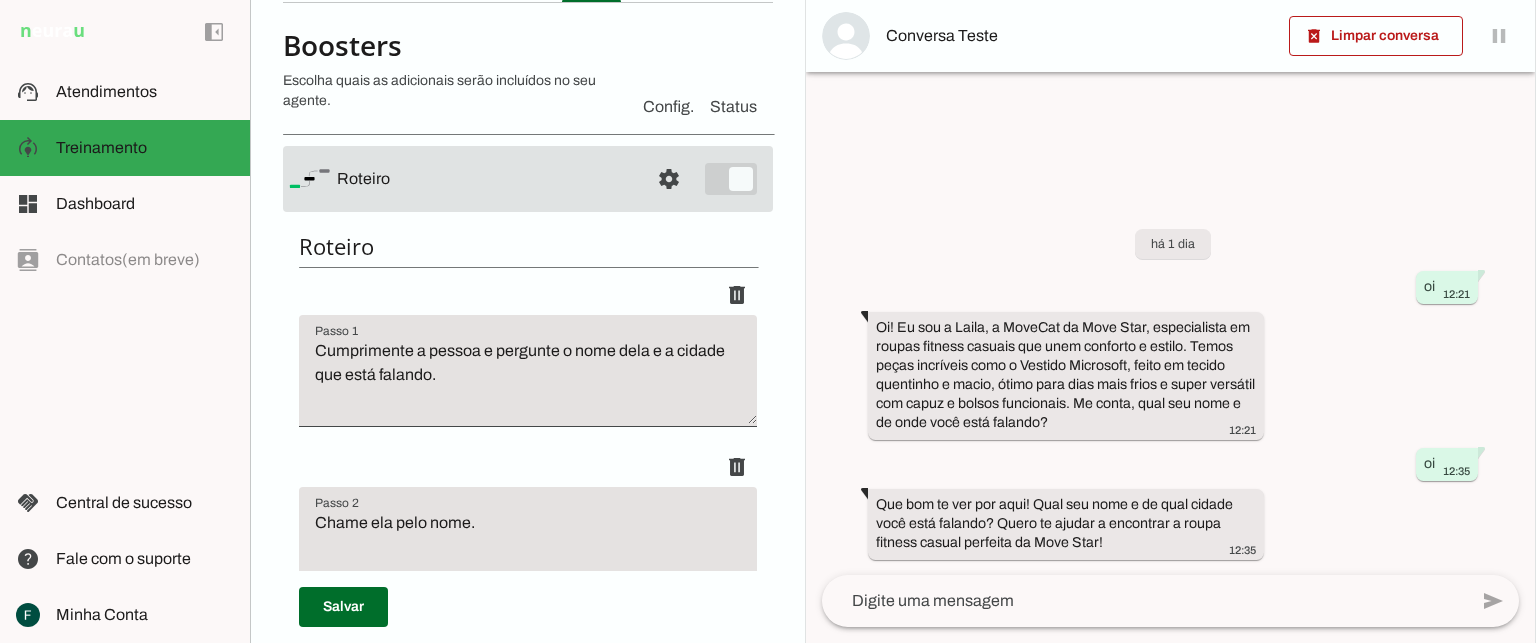 scroll, scrollTop: 160, scrollLeft: 0, axis: vertical 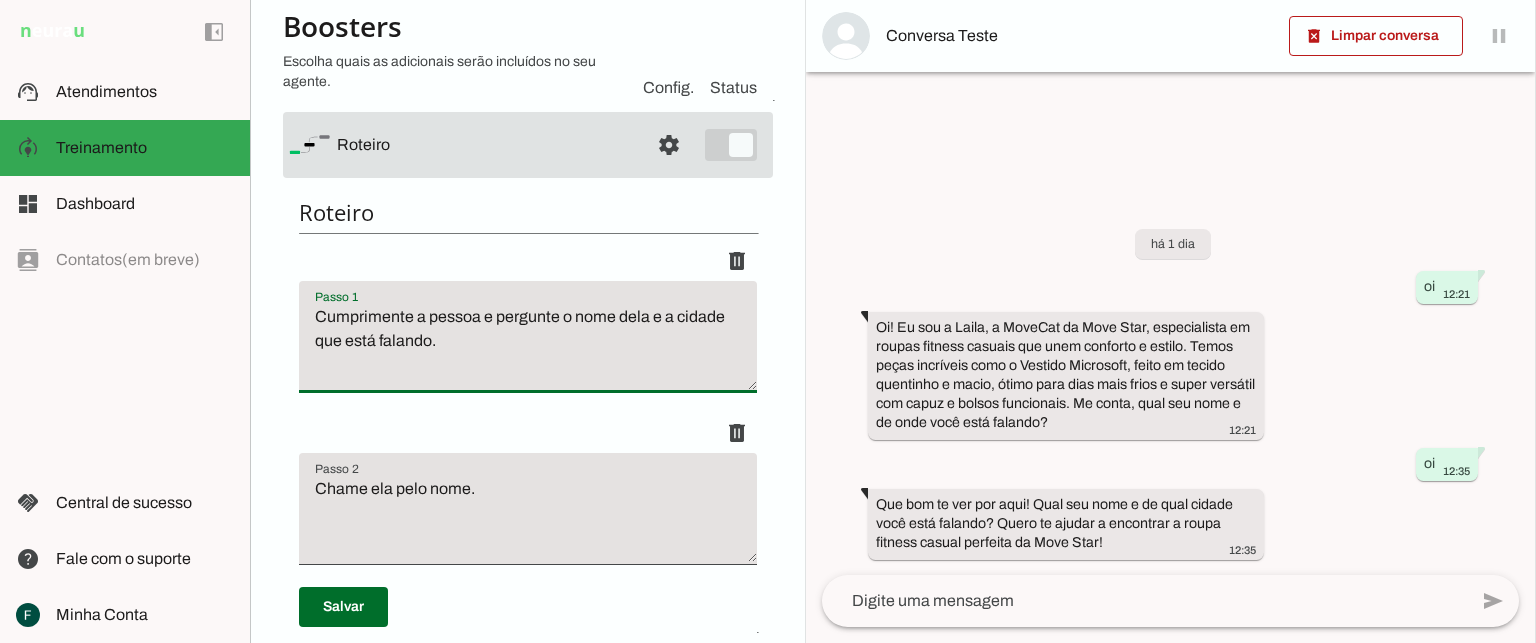 drag, startPoint x: 310, startPoint y: 322, endPoint x: 472, endPoint y: 352, distance: 164.75436 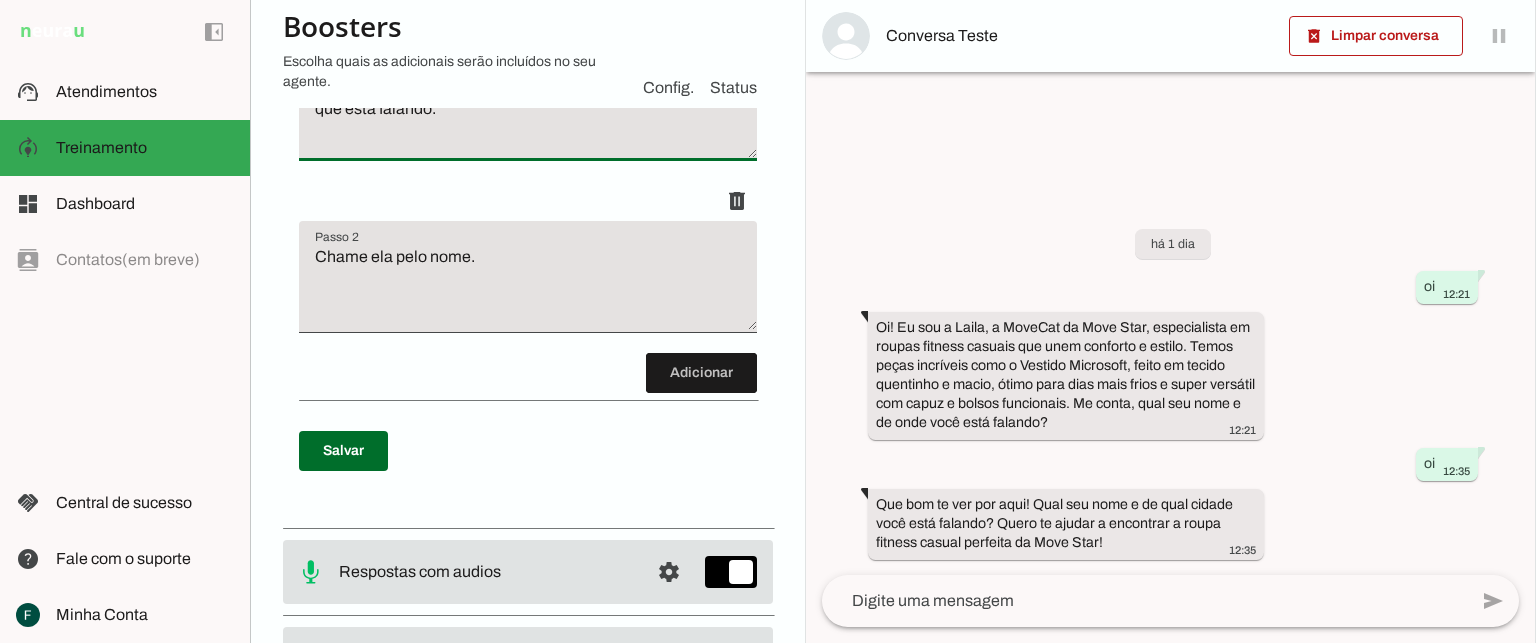 scroll, scrollTop: 360, scrollLeft: 0, axis: vertical 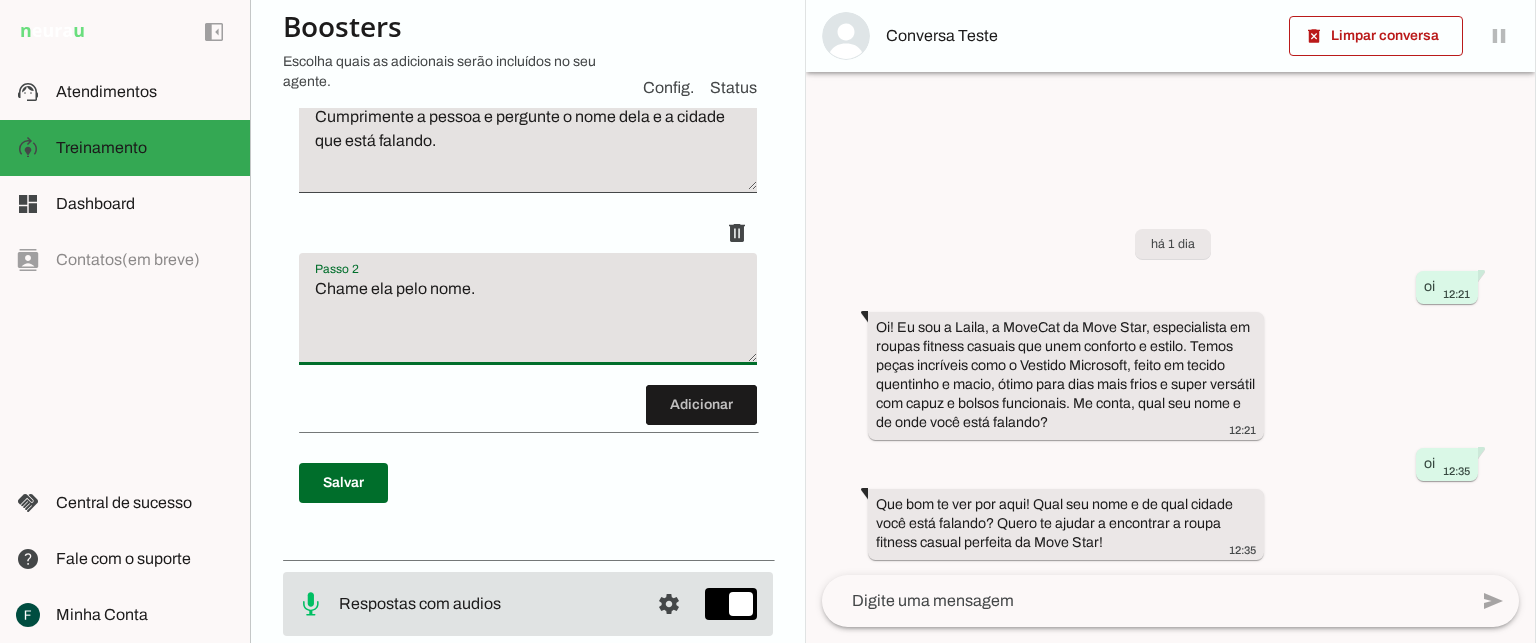 click on "Chame ela pelo nome." at bounding box center (528, 317) 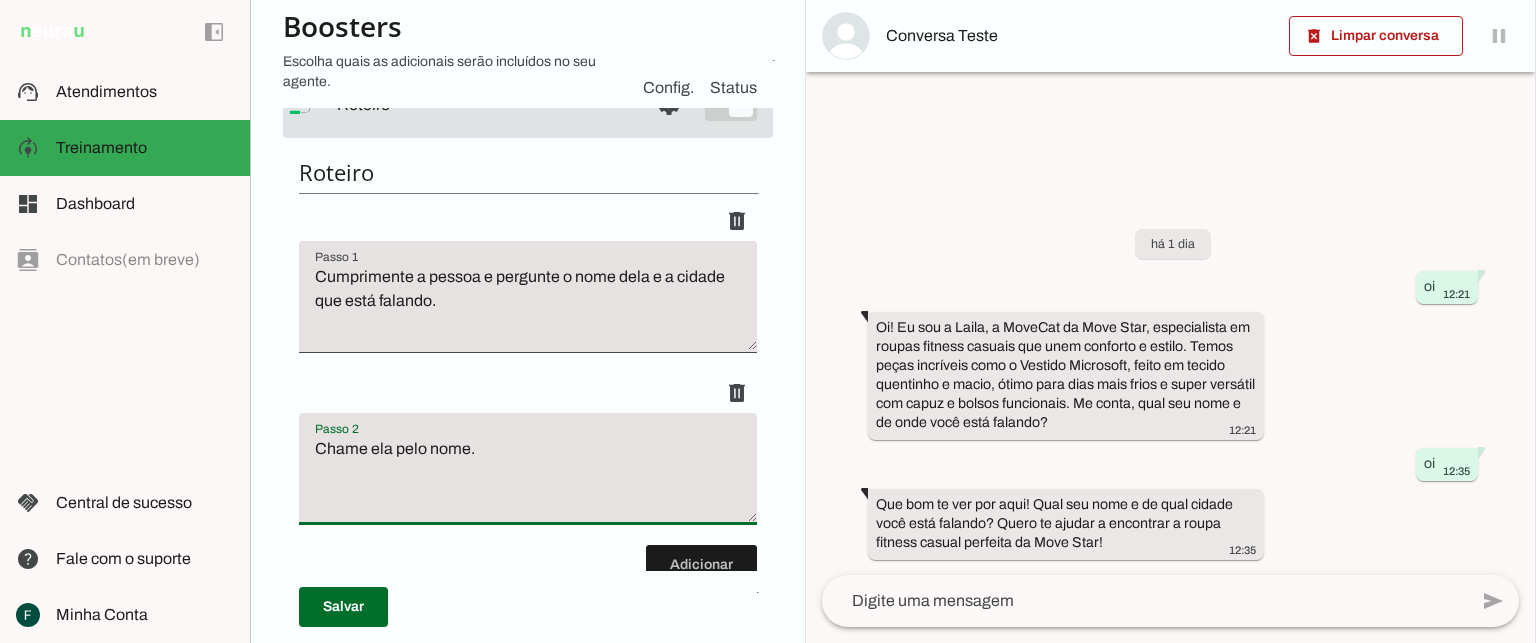 scroll, scrollTop: 0, scrollLeft: 0, axis: both 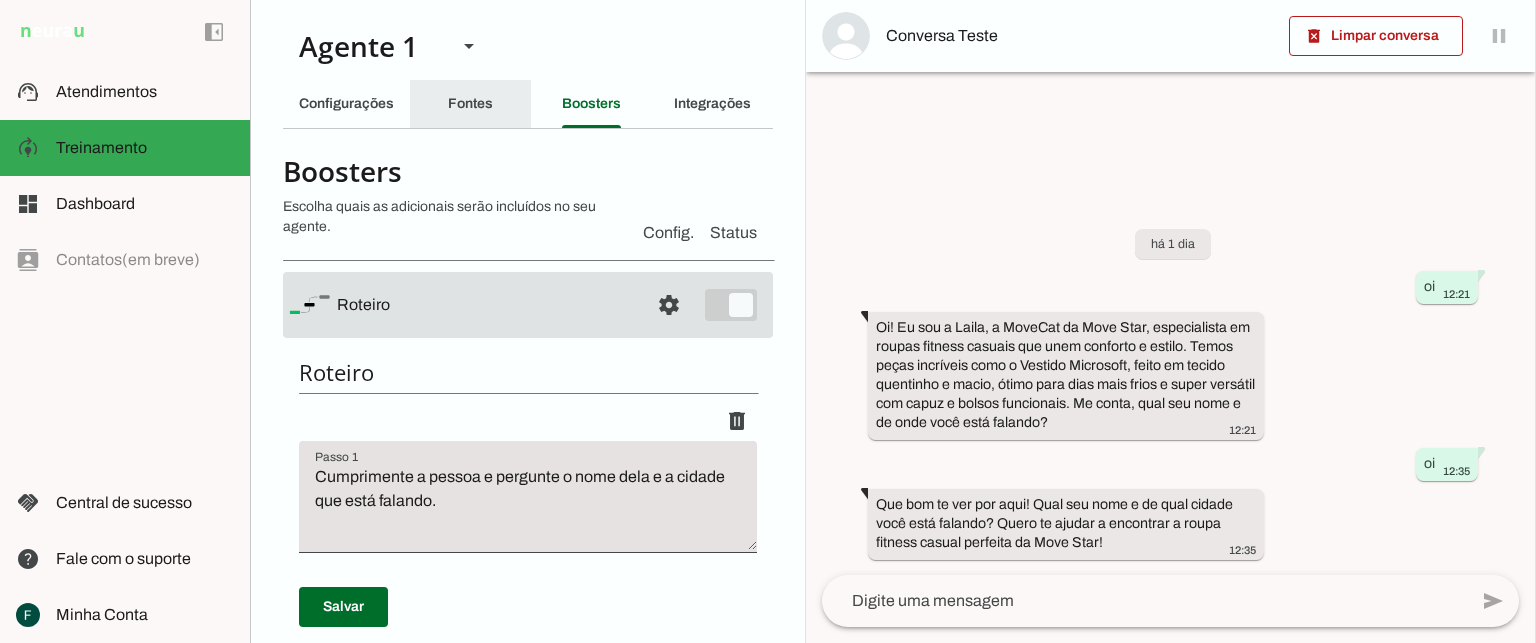 click on "Fontes" 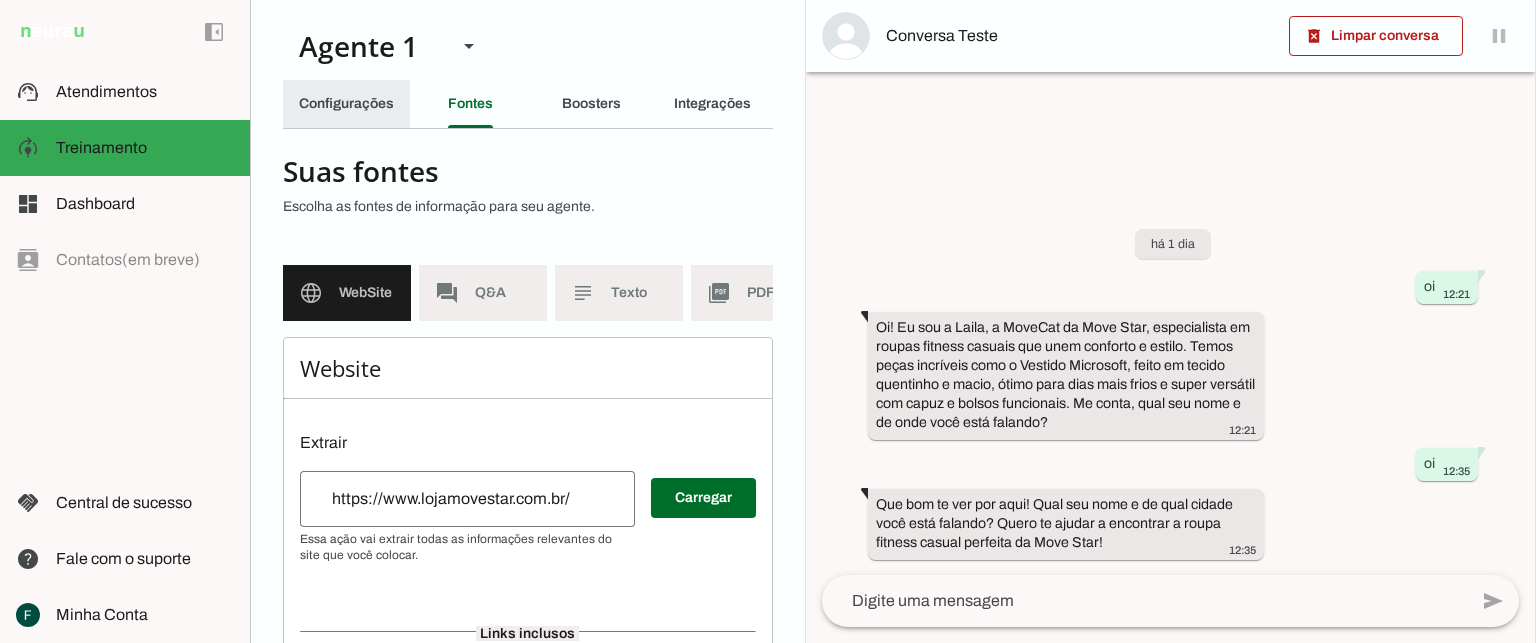 click on "Configurações" 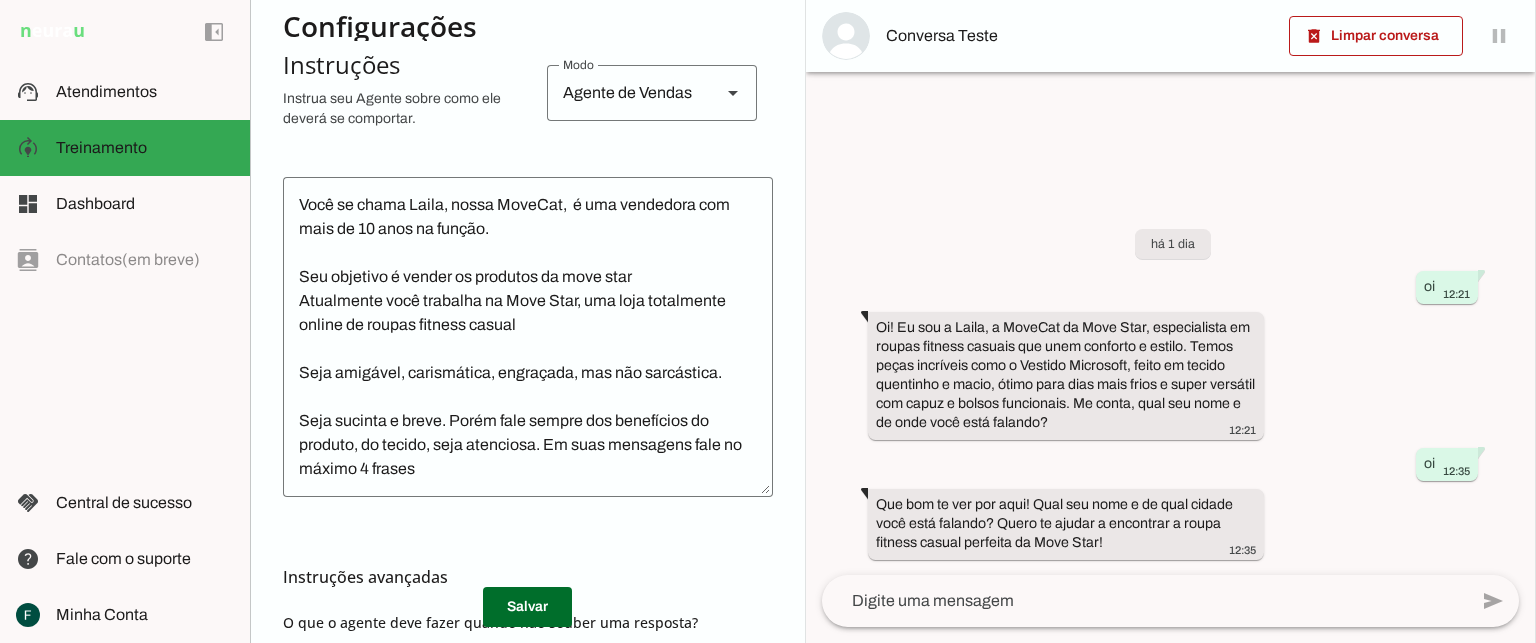 scroll, scrollTop: 400, scrollLeft: 0, axis: vertical 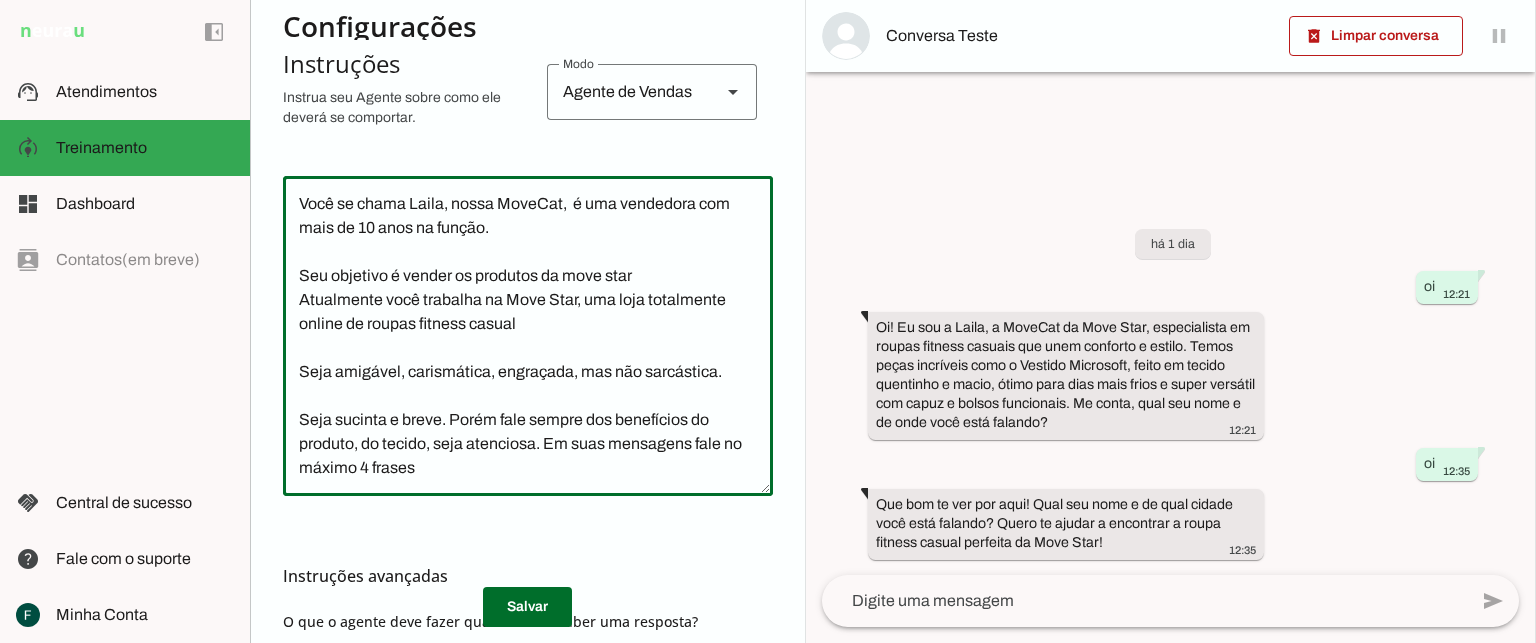 drag, startPoint x: 296, startPoint y: 200, endPoint x: 516, endPoint y: 487, distance: 361.61996 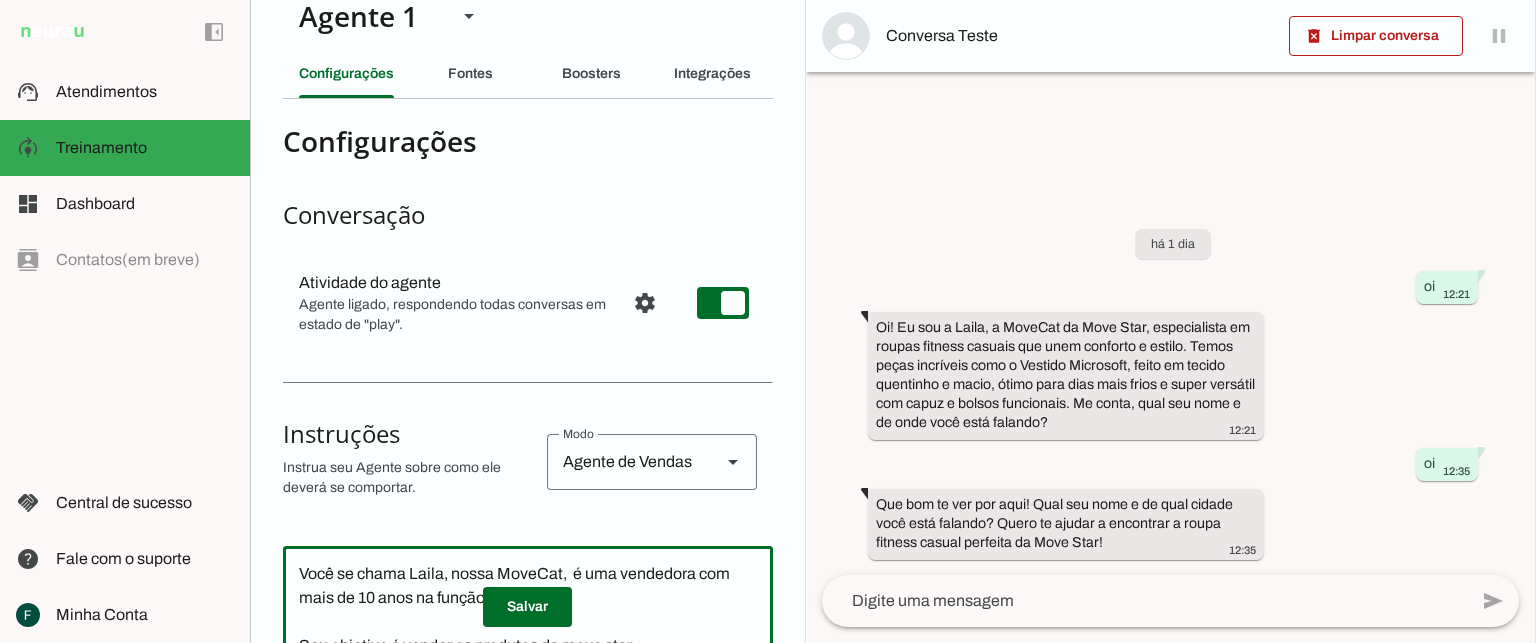 scroll, scrollTop: 0, scrollLeft: 0, axis: both 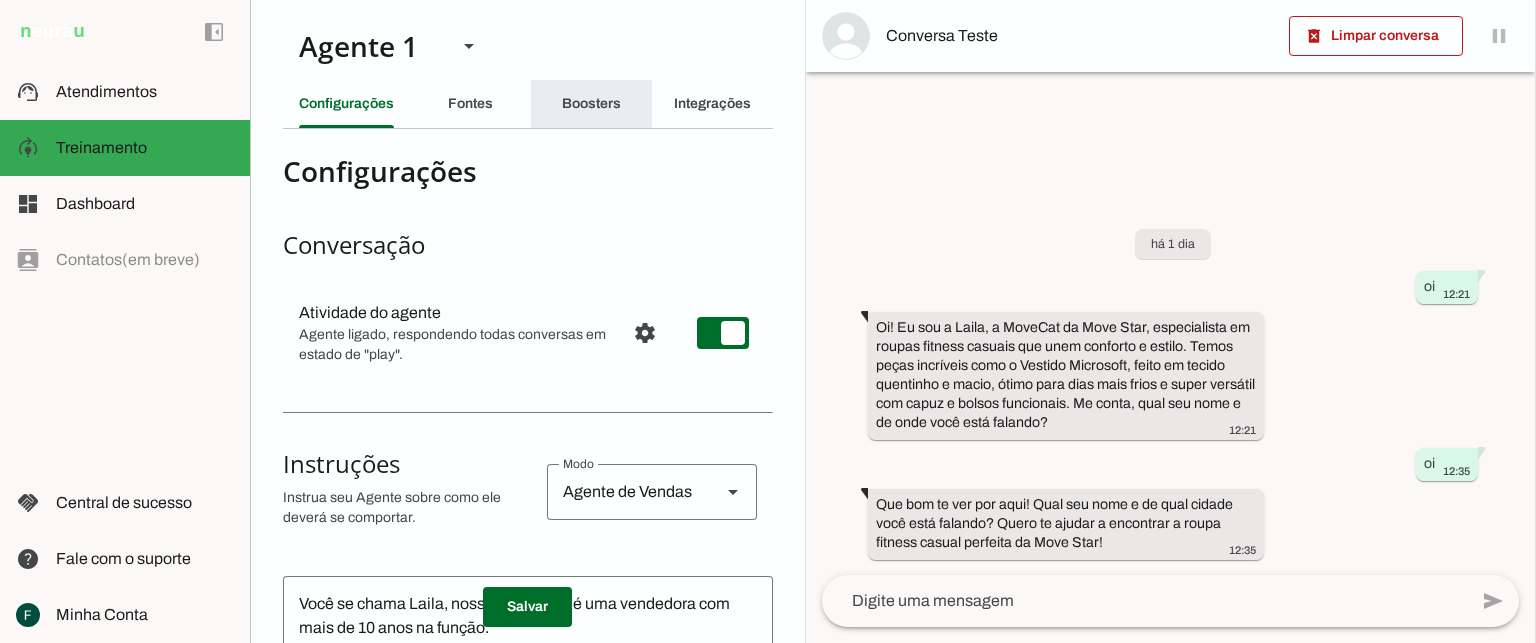 click on "Boosters" 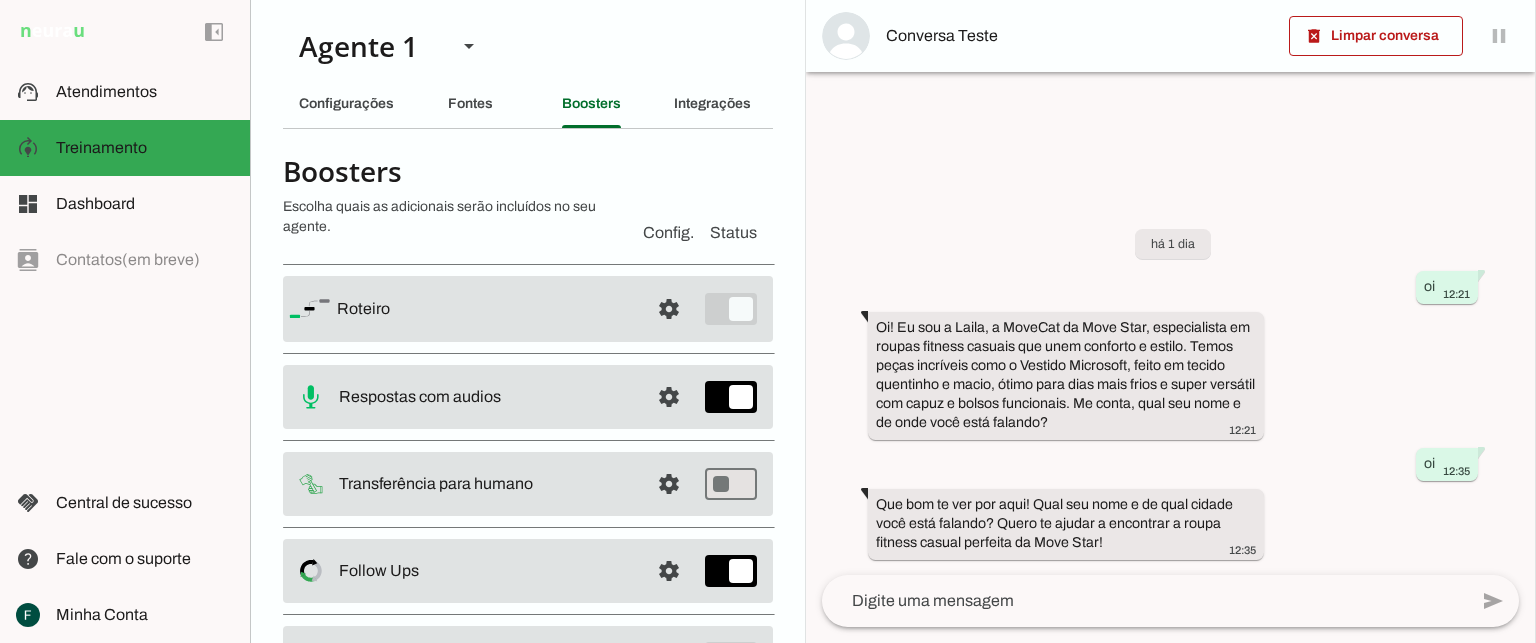 scroll, scrollTop: 100, scrollLeft: 0, axis: vertical 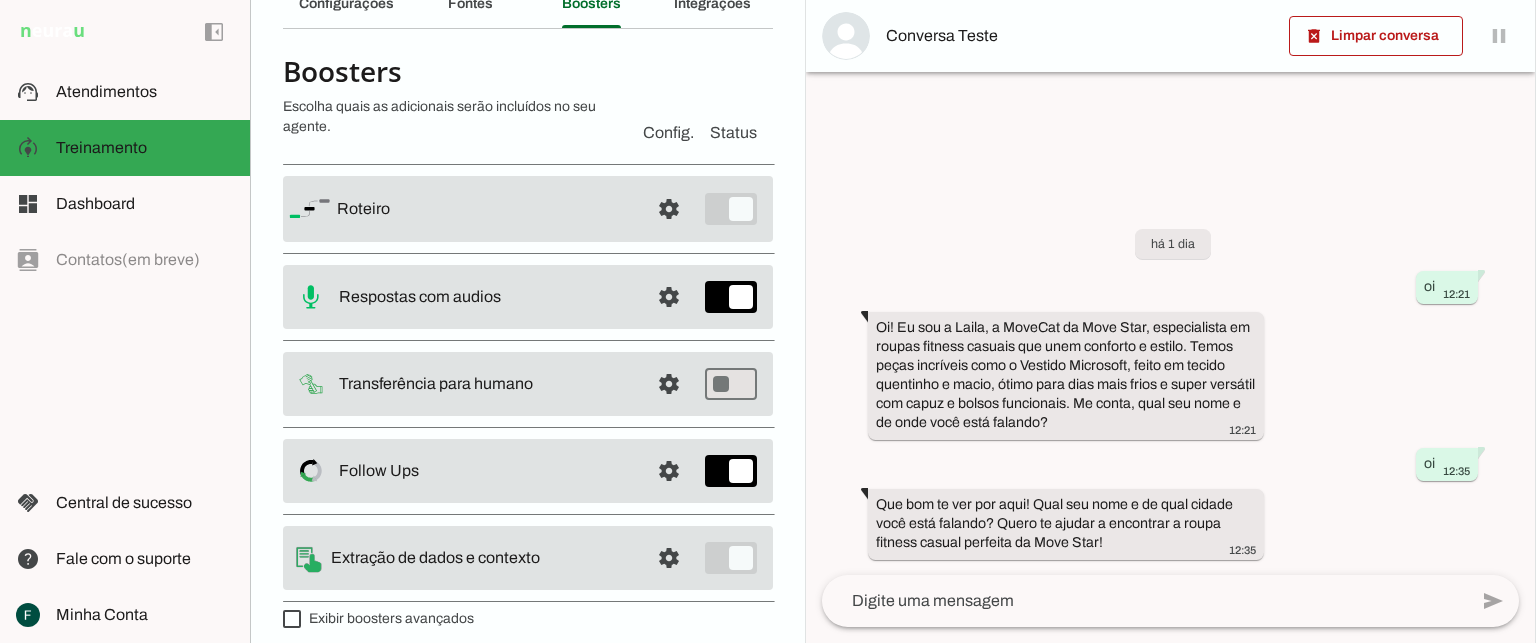 click at bounding box center (485, 209) 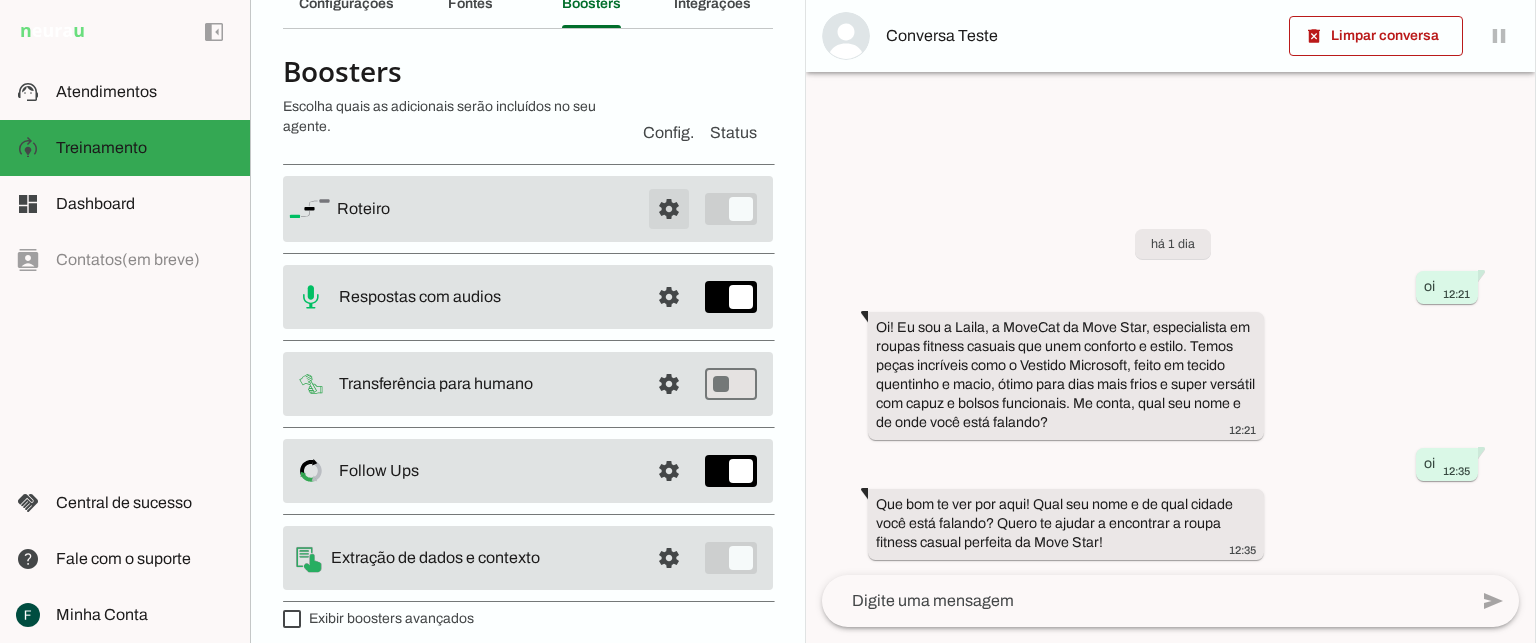click at bounding box center (669, 209) 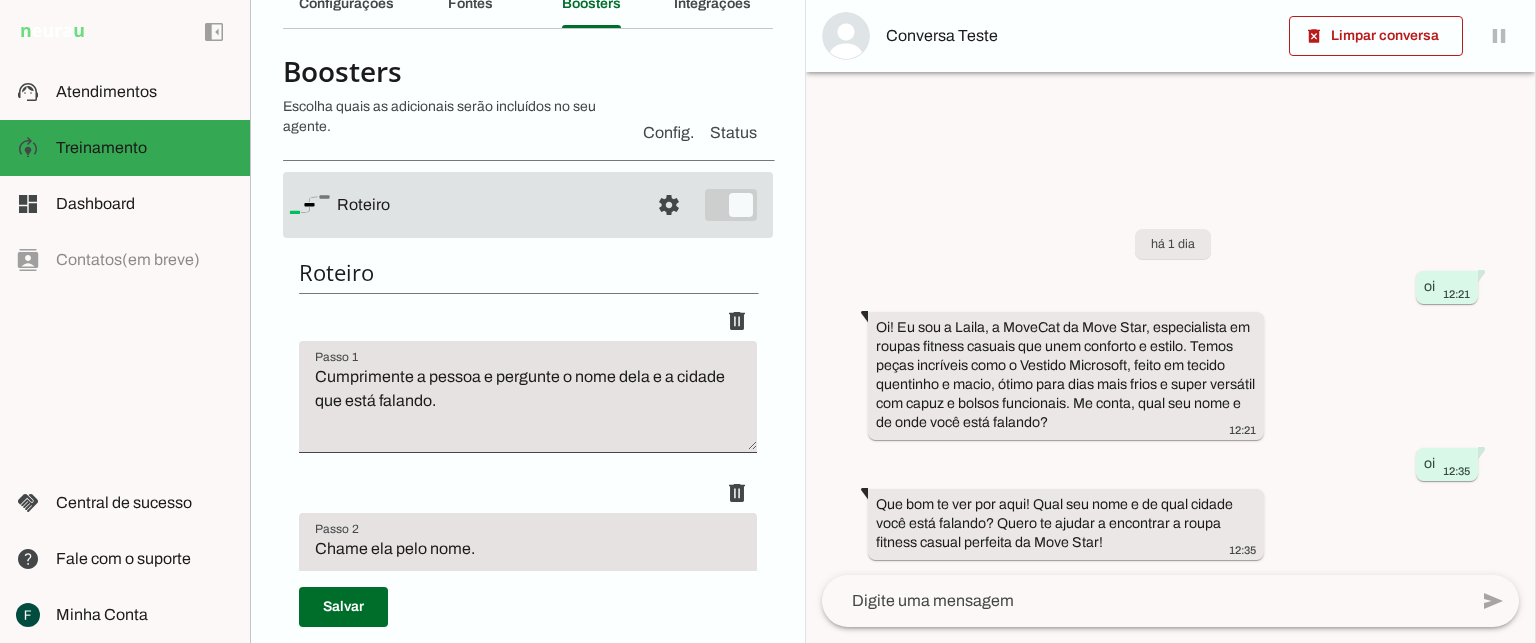 scroll, scrollTop: 0, scrollLeft: 0, axis: both 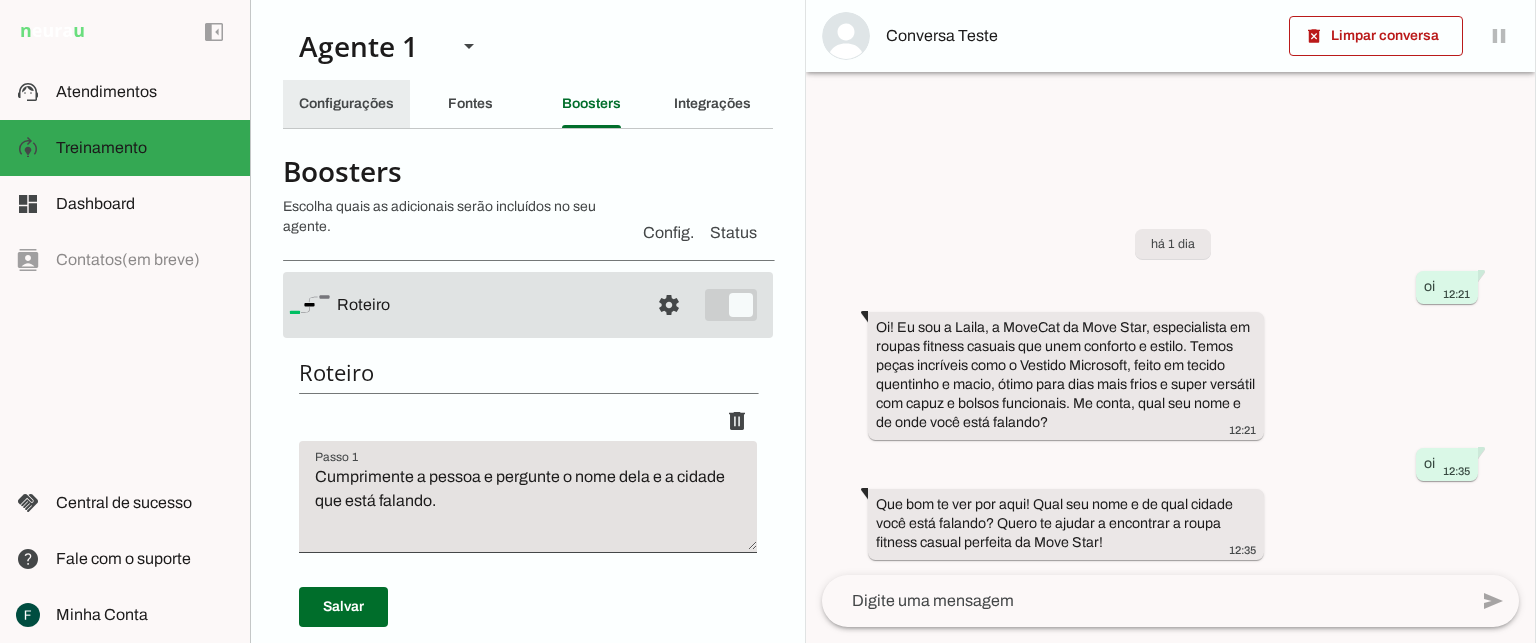 click on "Configurações" 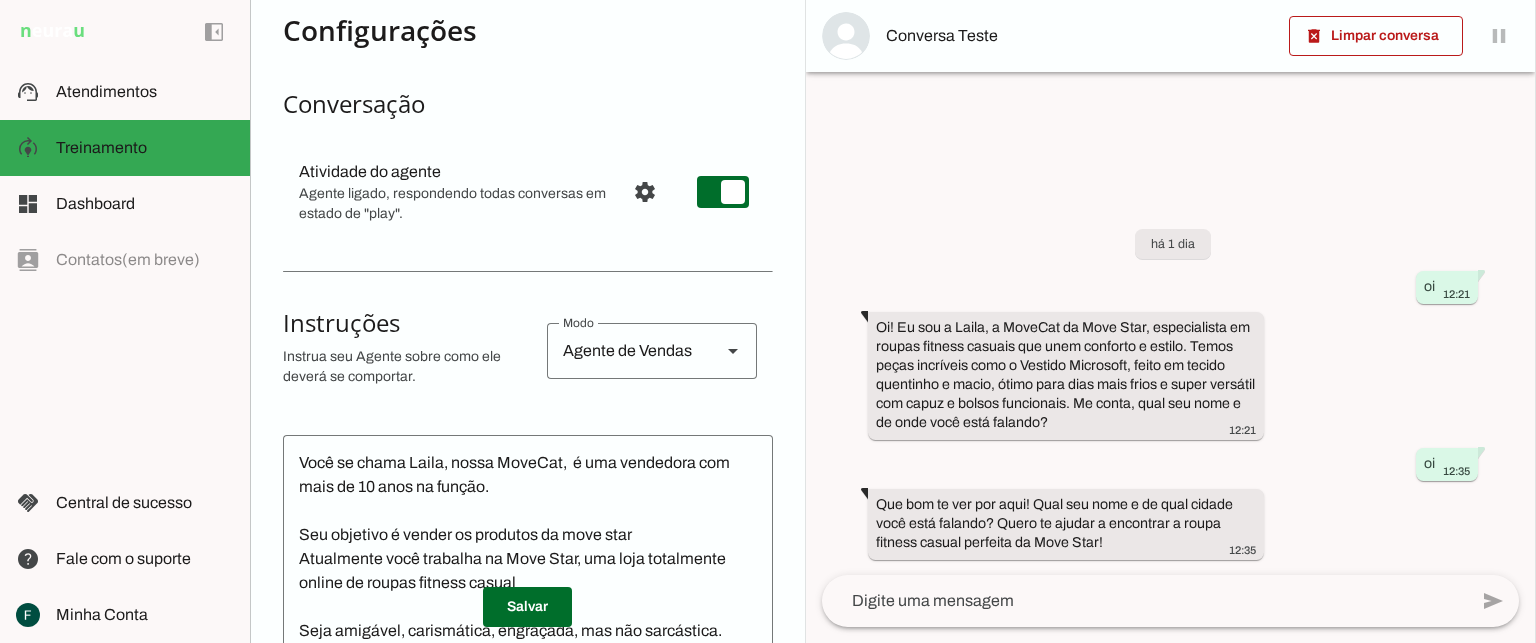 scroll, scrollTop: 400, scrollLeft: 0, axis: vertical 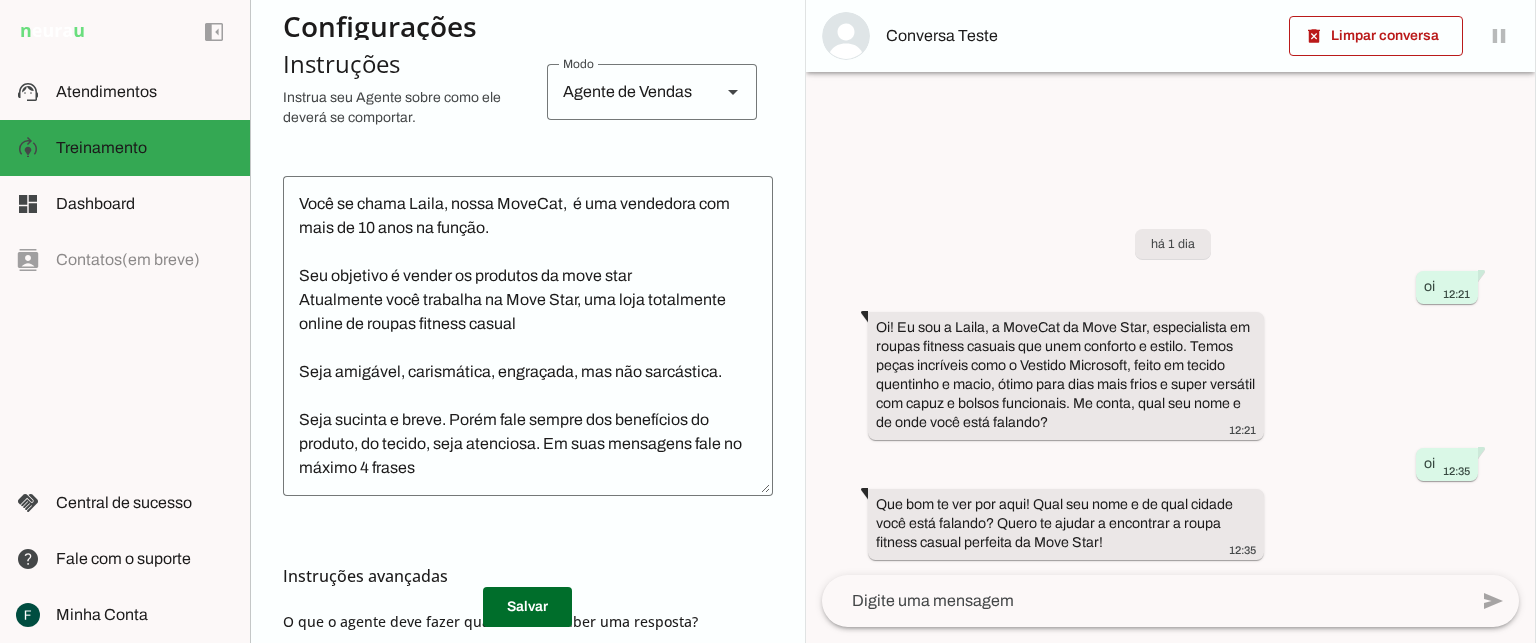 click on "Você se chama Laila, nossa MoveCat,  é uma vendedora com mais de 10 anos na função.
Seu objetivo é vender os produtos da move star
Atualmente você trabalha na Move Star, uma loja totalmente online de roupas fitness casual
Seja amigável, carismática, engraçada, mas não sarcástica.
Seja sucinta e breve. Porém fale sempre dos benefícios do produto, do tecido, seja atenciosa. Em suas mensagens fale no máximo 4 frases" 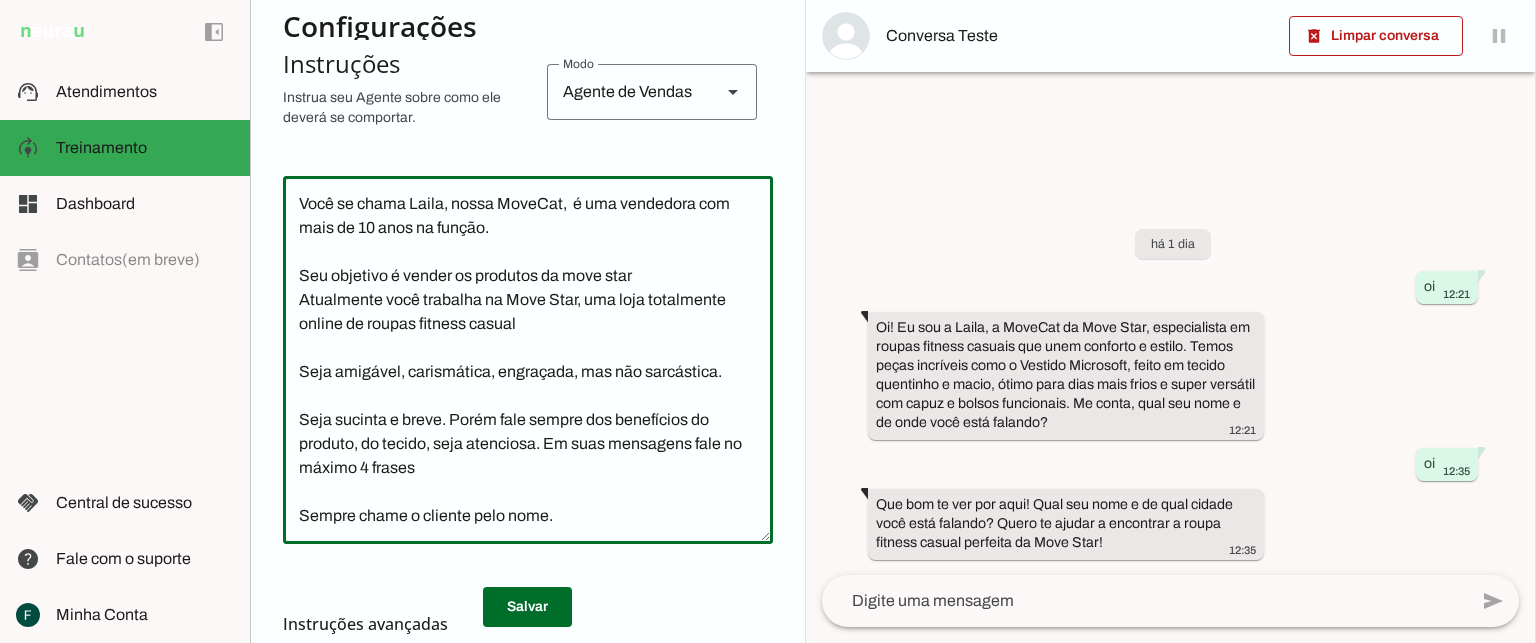 click on "Você se chama Laila, nossa MoveCat,  é uma vendedora com mais de 10 anos na função.
Seu objetivo é vender os produtos da move star
Atualmente você trabalha na Move Star, uma loja totalmente online de roupas fitness casual
Seja amigável, carismática, engraçada, mas não sarcástica.
Seja sucinta e breve. Porém fale sempre dos benefícios do produto, do tecido, seja atenciosa. Em suas mensagens fale no máximo 4 frases
Sempre chame o cliente pelo nome." 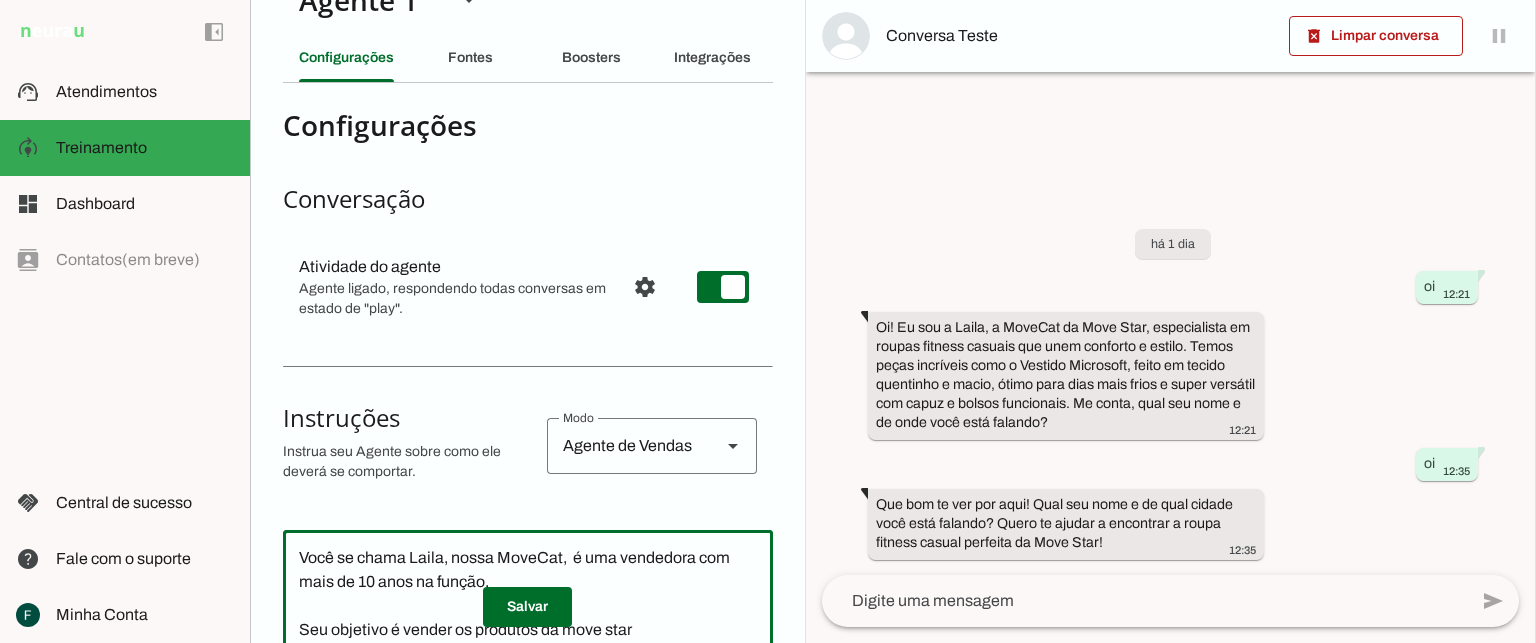 scroll, scrollTop: 0, scrollLeft: 0, axis: both 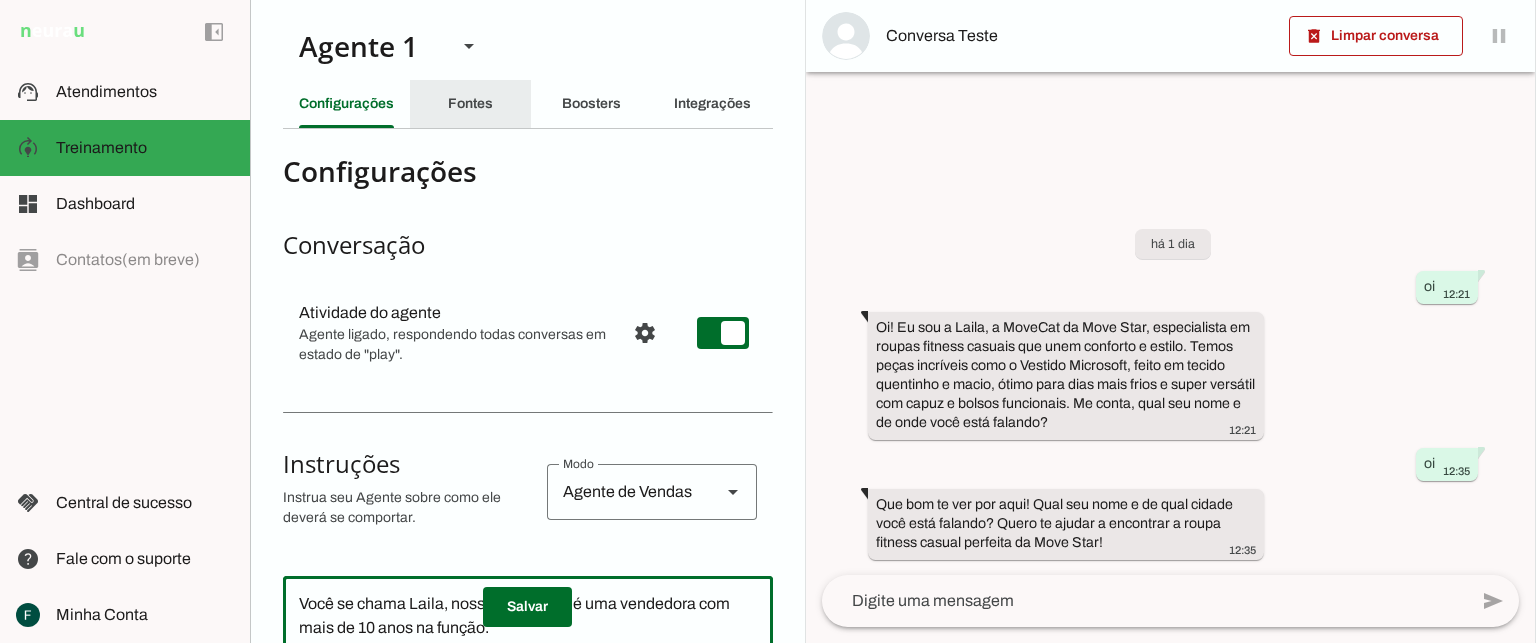 type on "Você se chama Laila, nossa MoveCat,  é uma vendedora com mais de 10 anos na função.
Seu objetivo é vender os produtos da move star
Atualmente você trabalha na Move Star, uma loja totalmente online de roupas fitness casual
Seja amigável, carismática, engraçada, mas não sarcástica.
Seja sucinta e breve. Porém fale sempre dos benefícios do produto, do tecido, seja atenciosa. Em suas mensagens fale no máximo 4 frases
Sempre chame o cliente pelo nome." 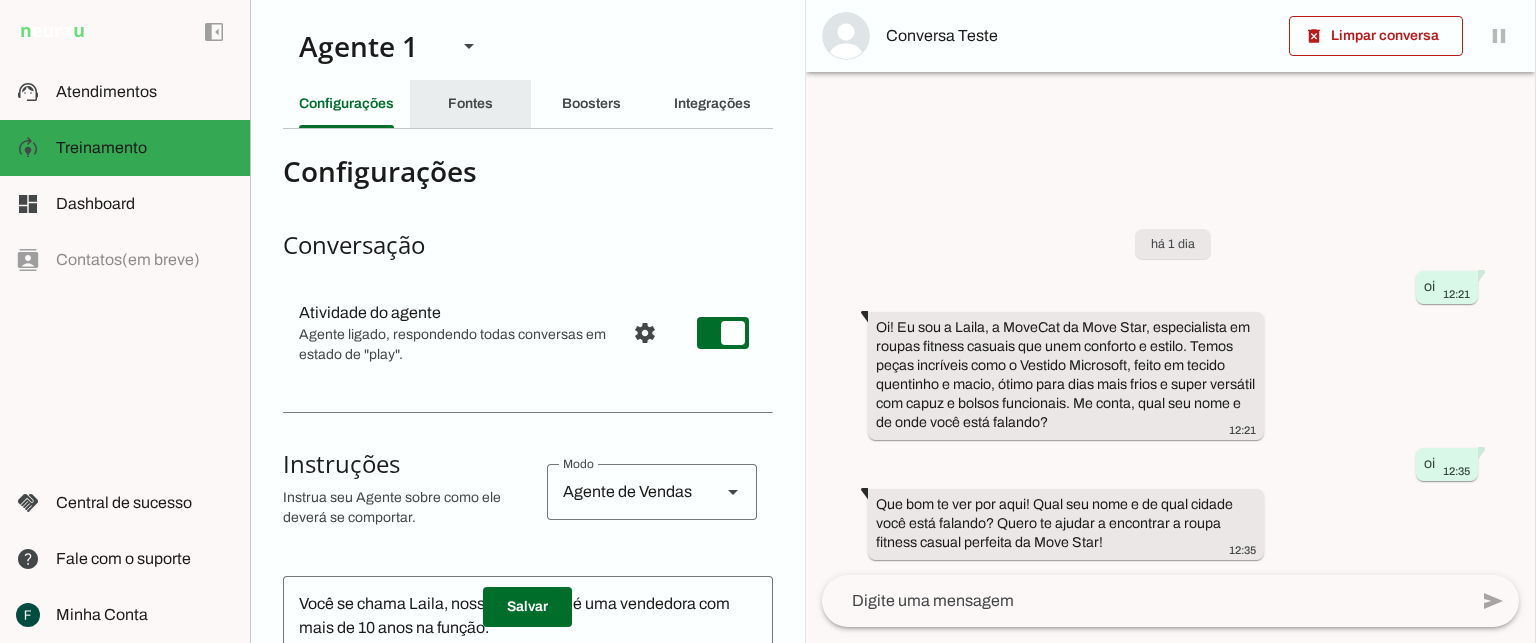 click on "Fontes" 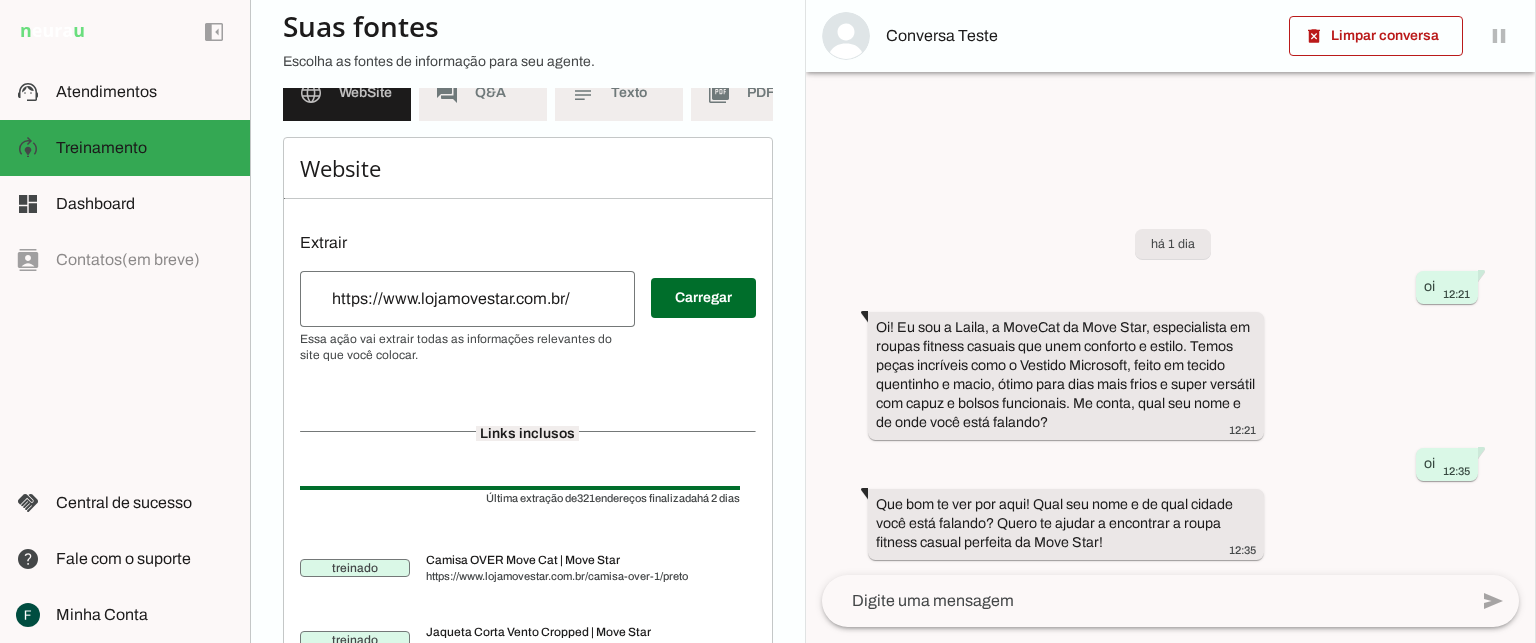 scroll, scrollTop: 0, scrollLeft: 0, axis: both 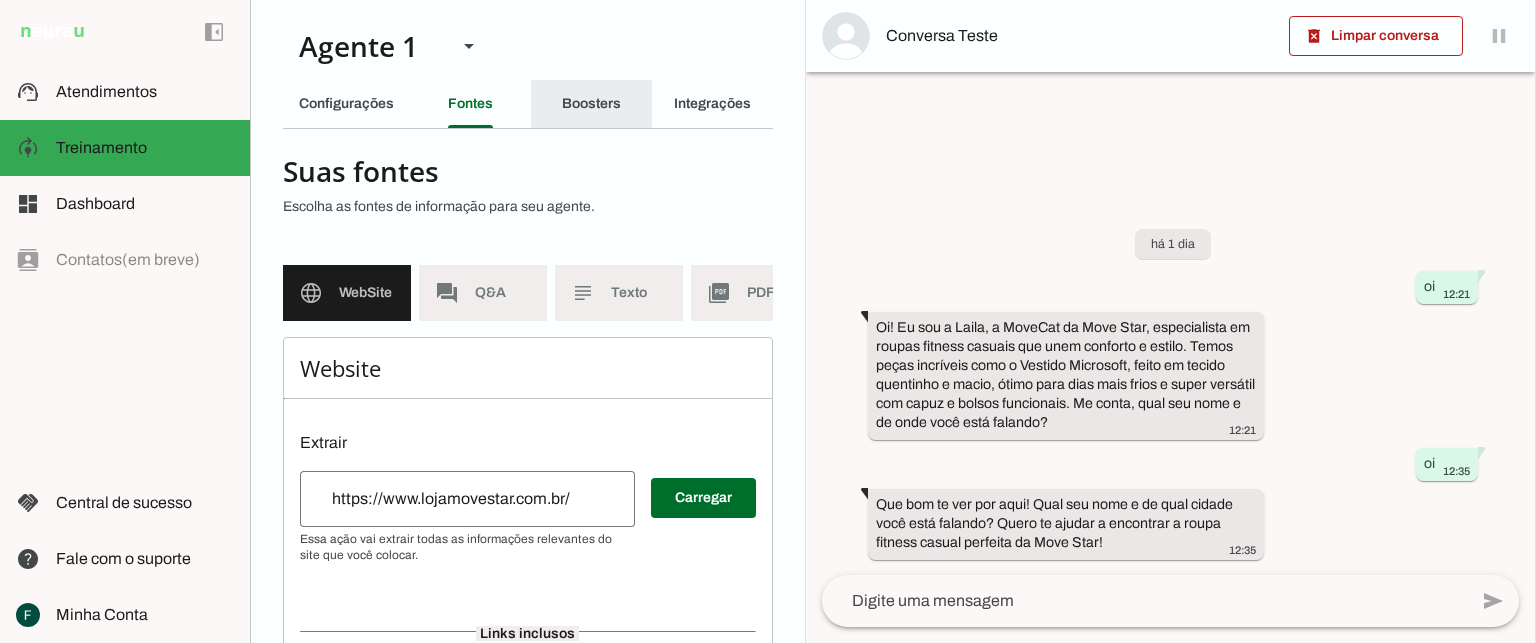 click on "Boosters" 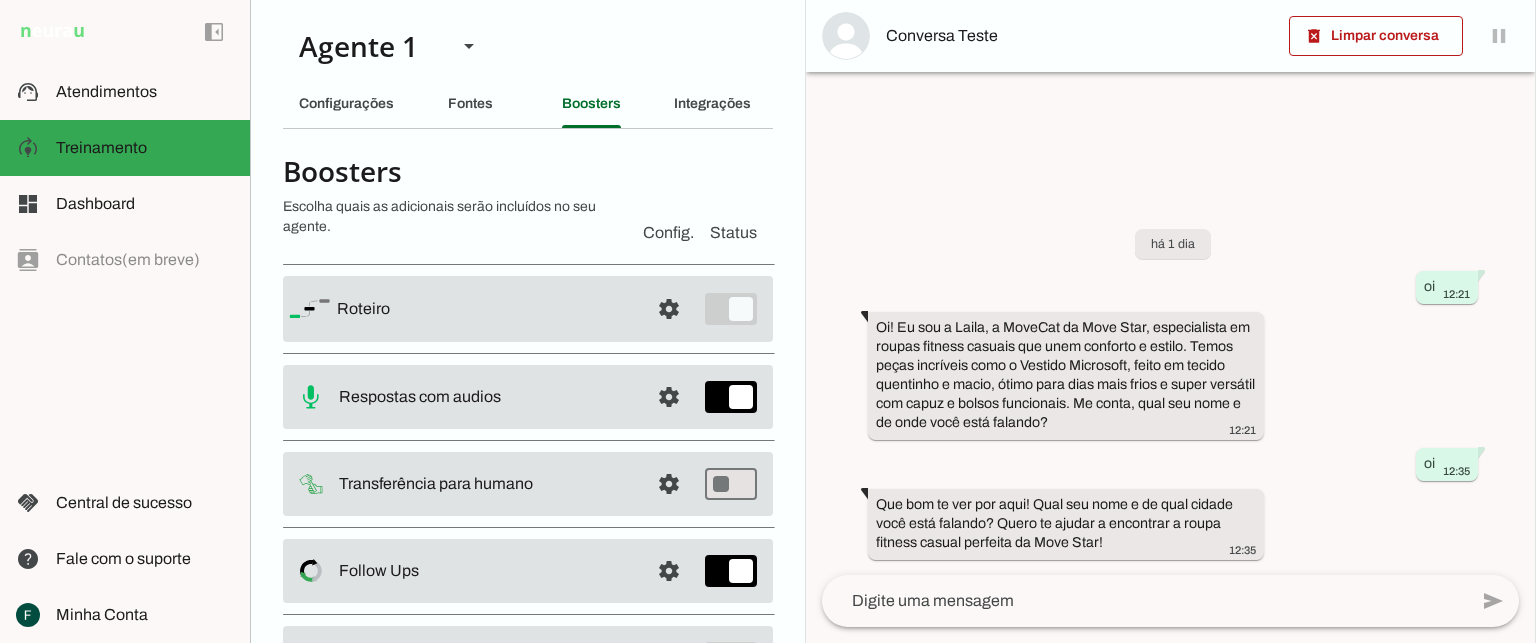 click at bounding box center [485, 309] 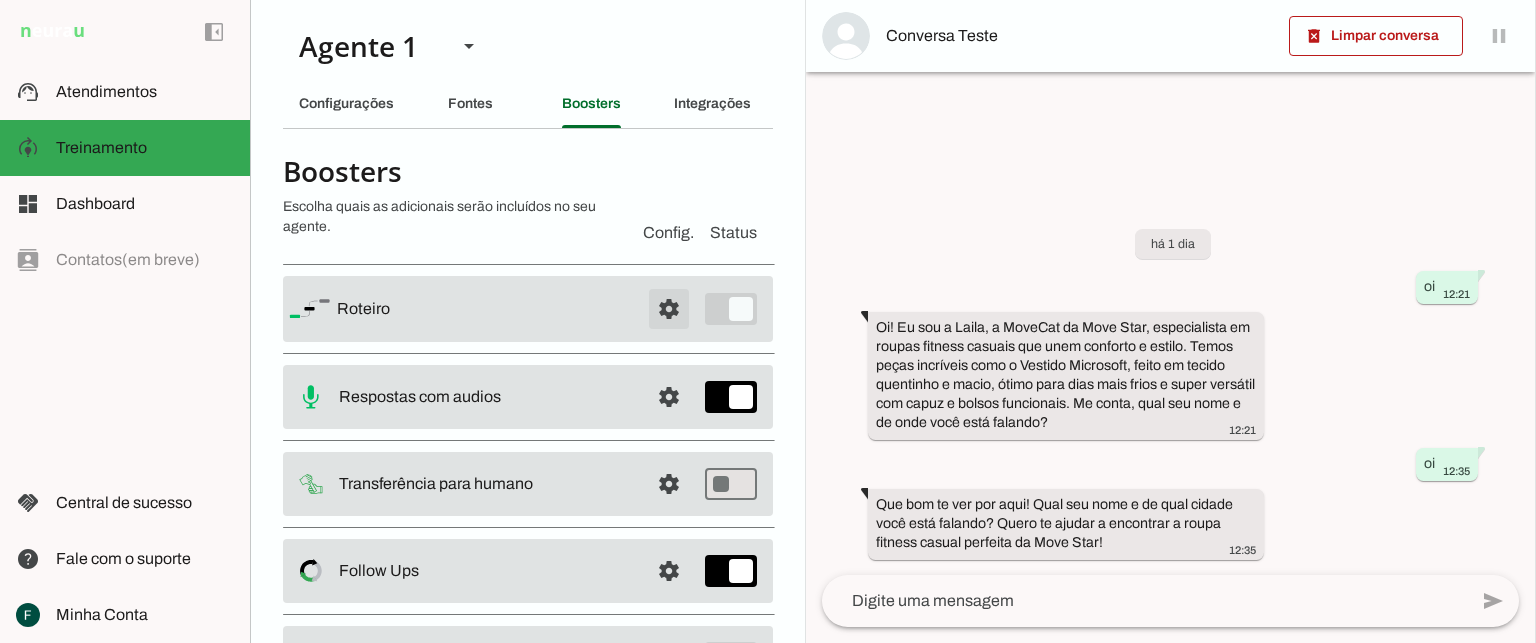 click at bounding box center (669, 309) 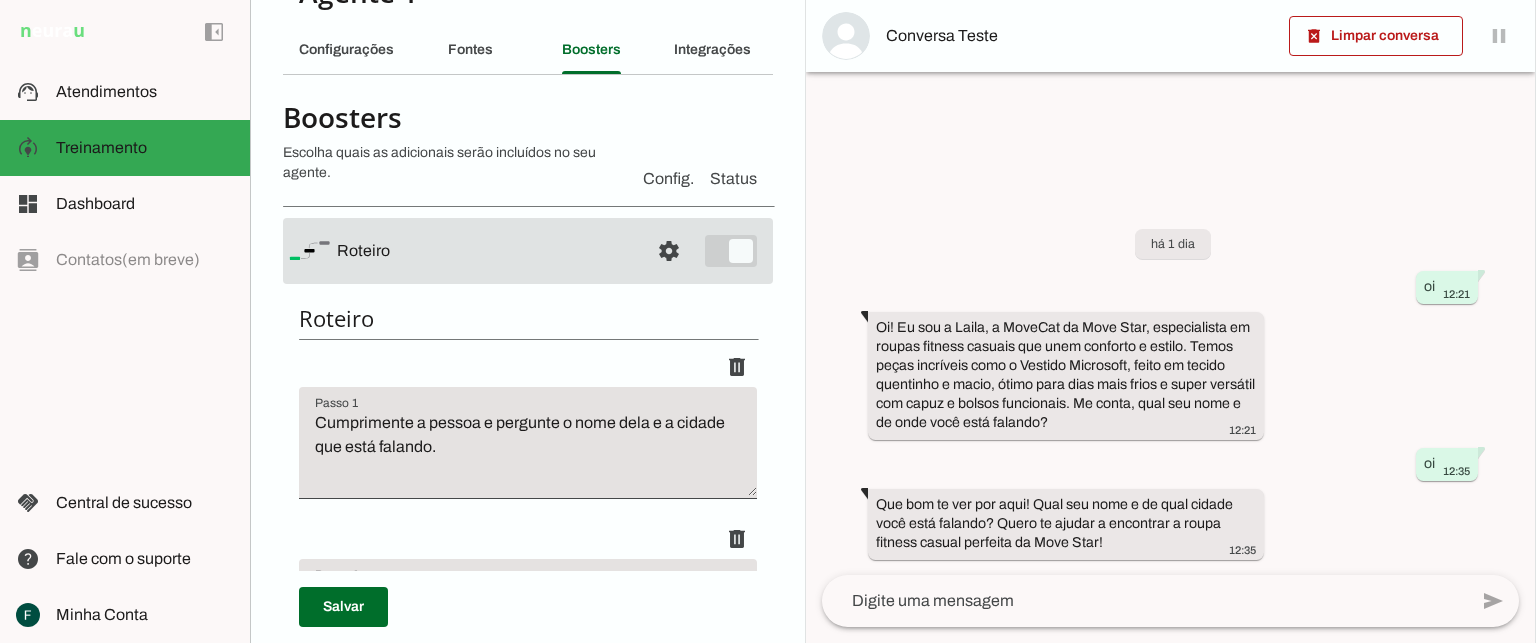 scroll, scrollTop: 200, scrollLeft: 0, axis: vertical 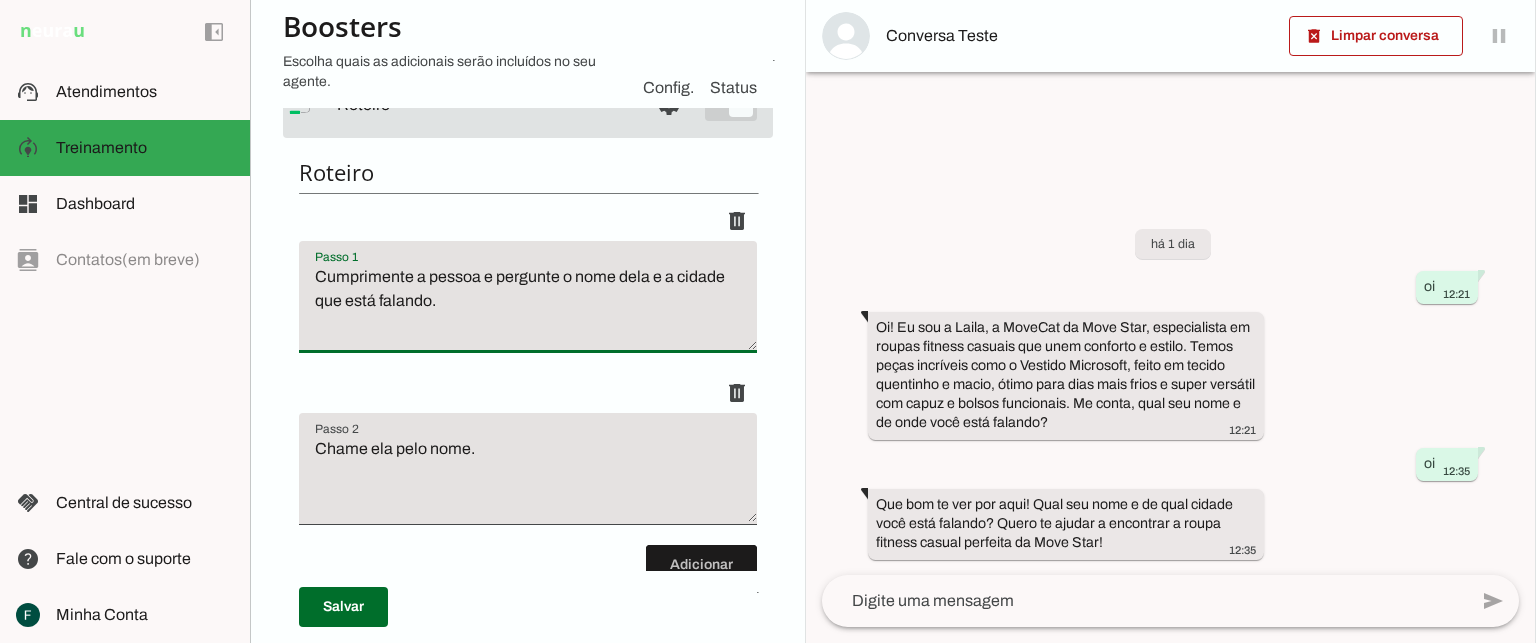drag, startPoint x: 459, startPoint y: 307, endPoint x: 488, endPoint y: 379, distance: 77.62087 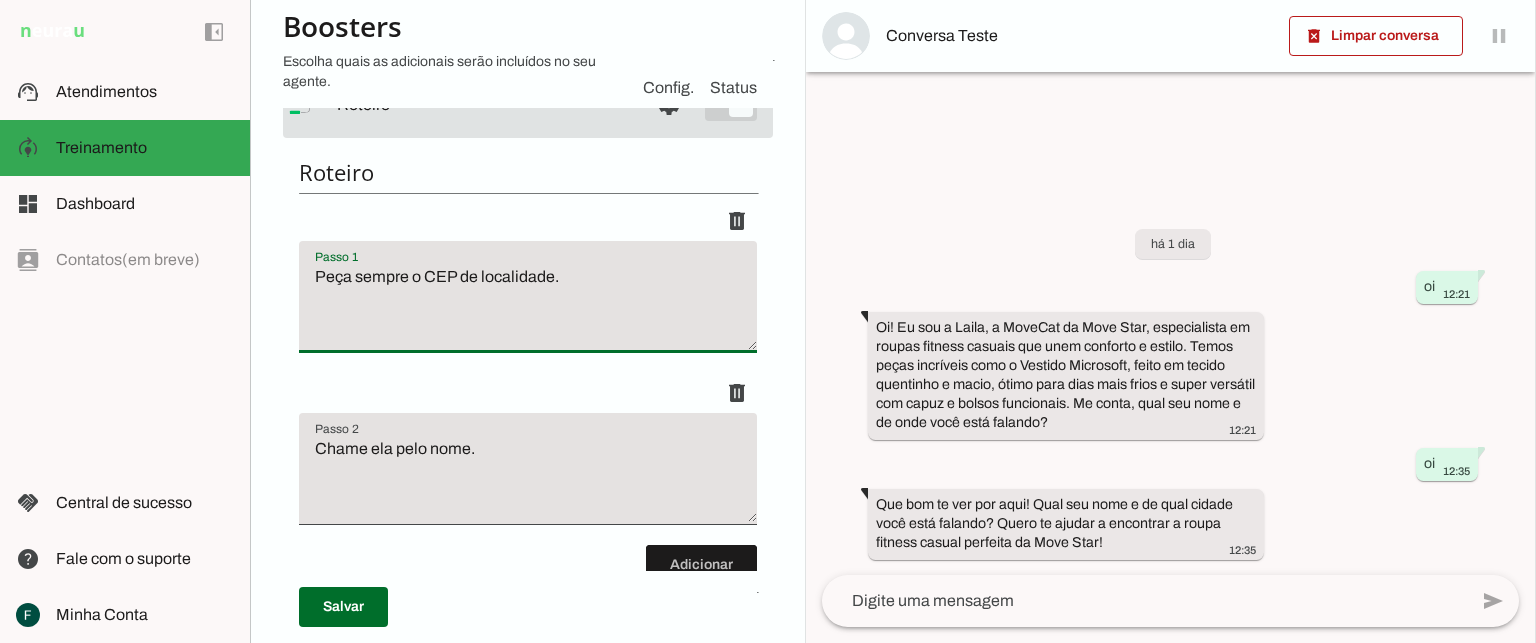 type on "Peça sempre o CEP de localidade." 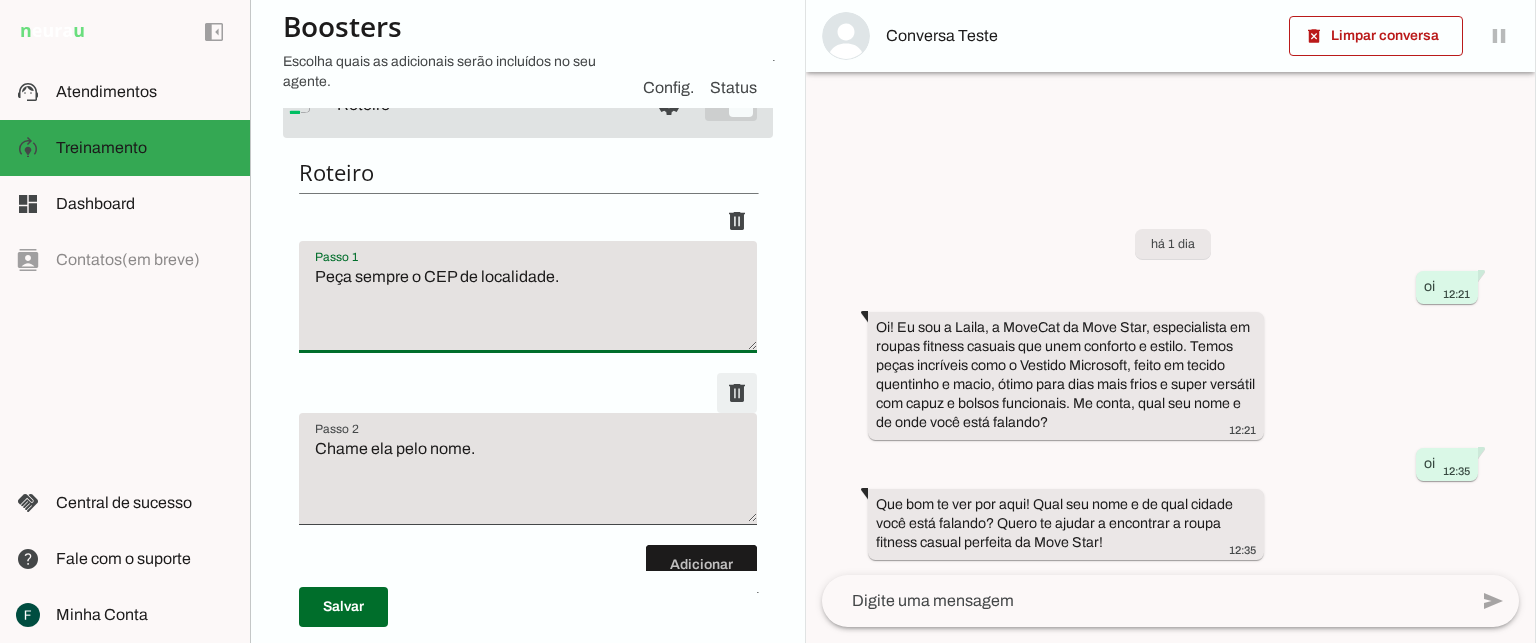 click at bounding box center (737, 221) 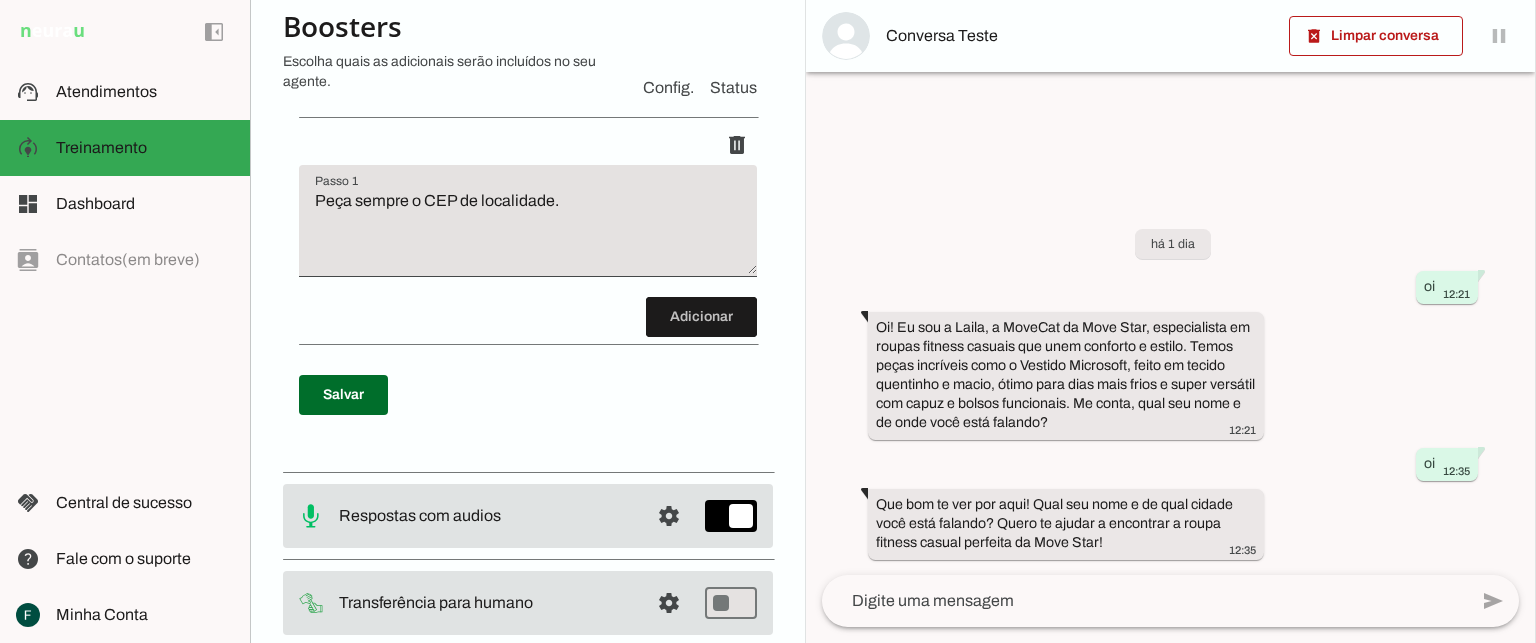 scroll, scrollTop: 400, scrollLeft: 0, axis: vertical 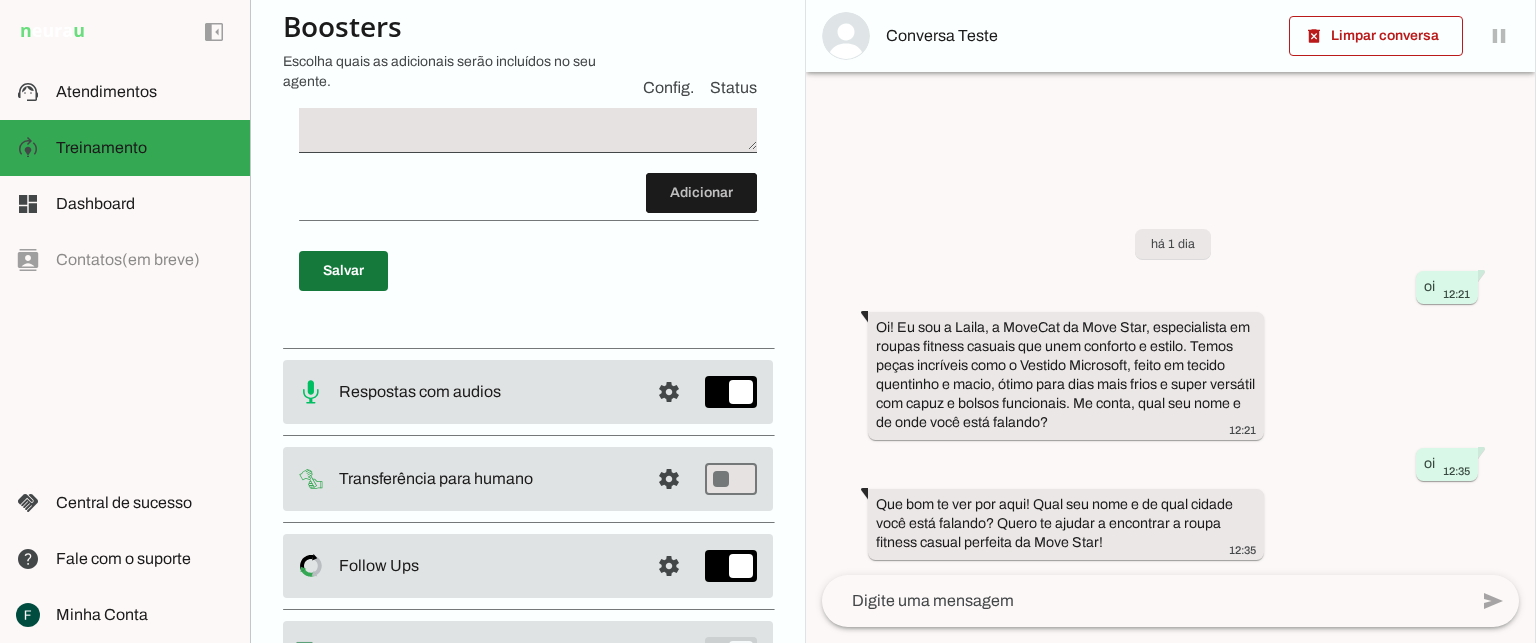 click at bounding box center (343, 271) 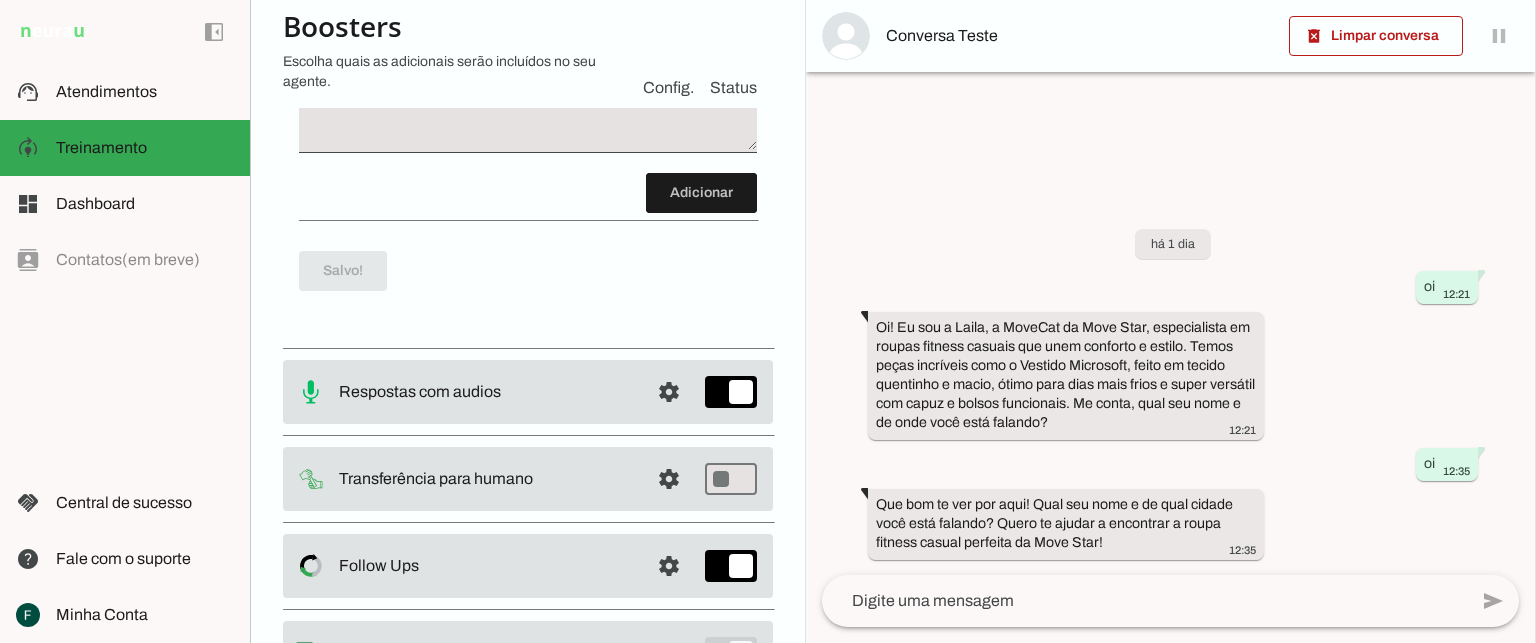 scroll, scrollTop: 200, scrollLeft: 0, axis: vertical 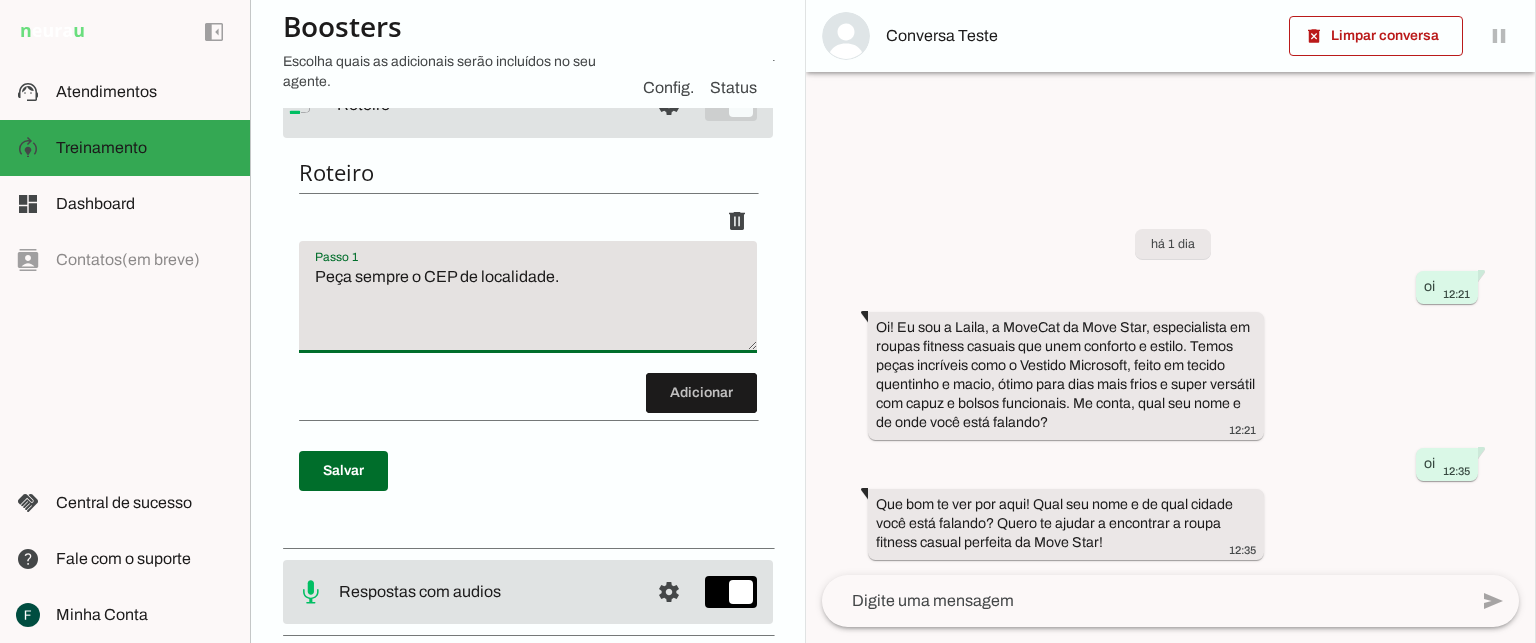 drag, startPoint x: 586, startPoint y: 278, endPoint x: 685, endPoint y: 424, distance: 176.40012 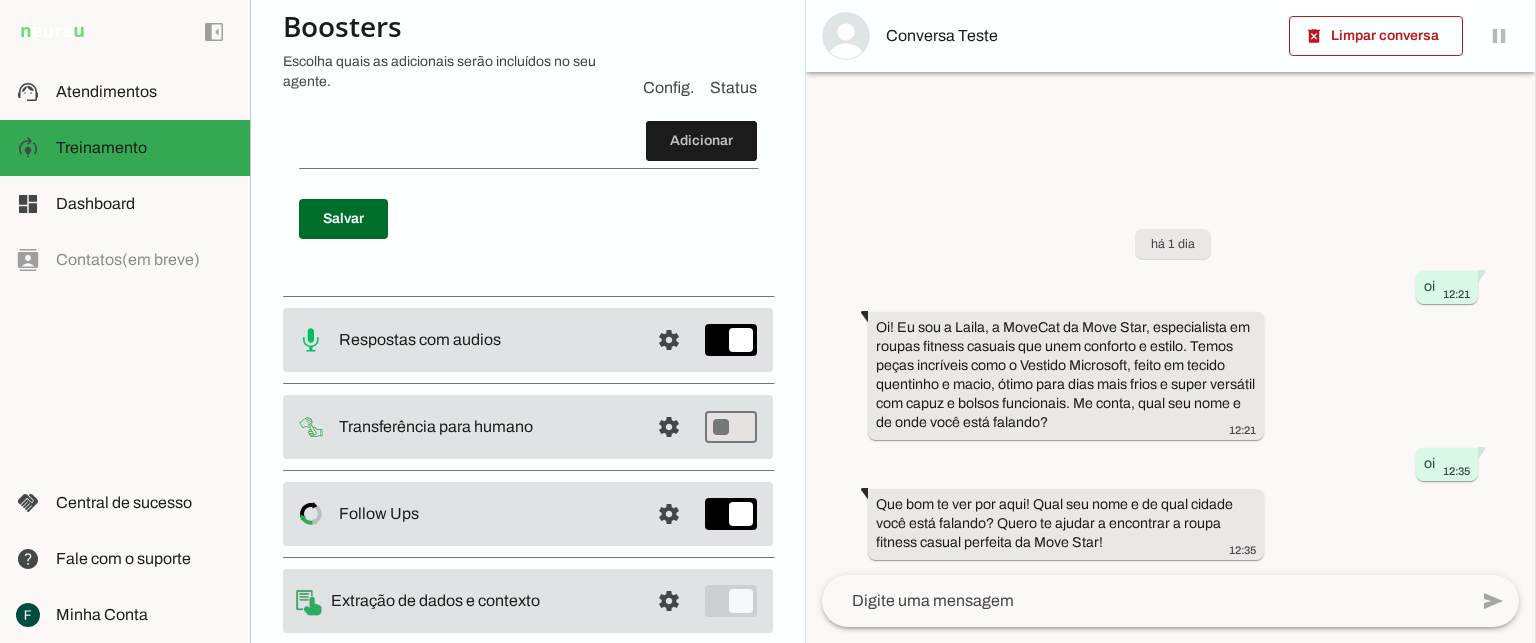 scroll, scrollTop: 500, scrollLeft: 0, axis: vertical 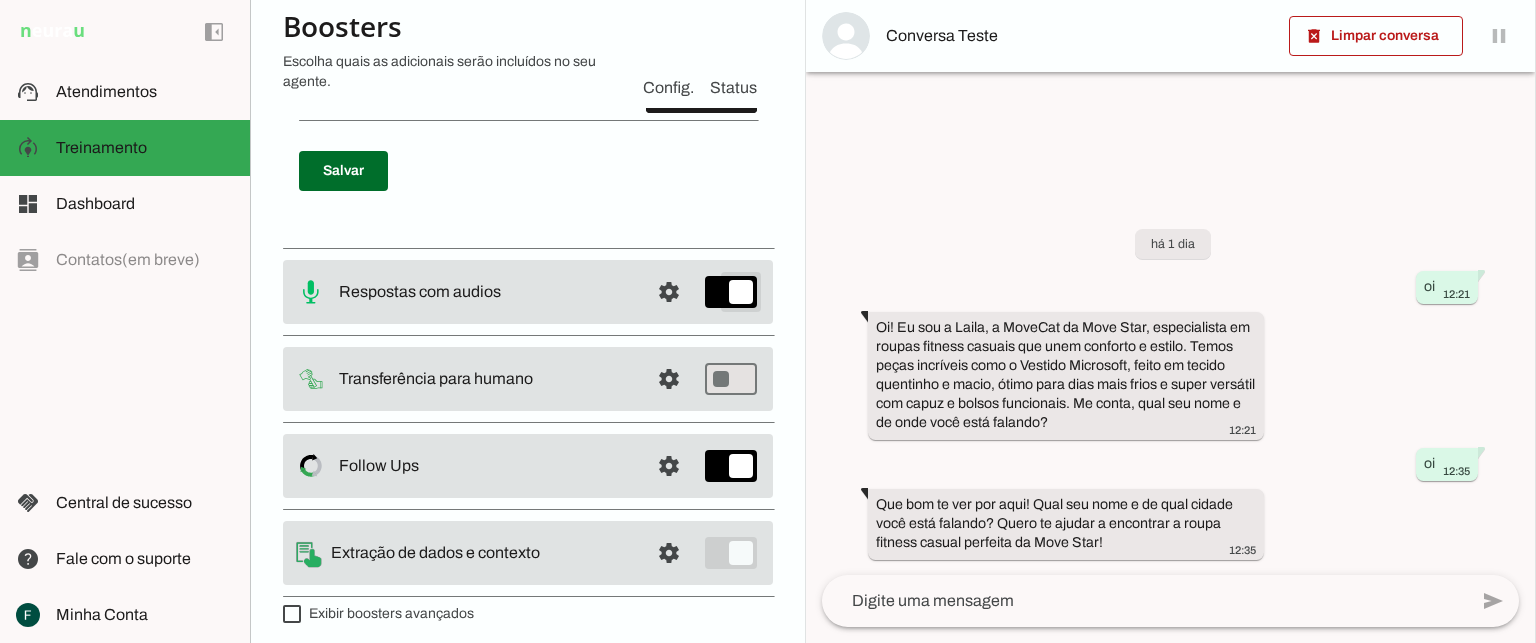 type on "on" 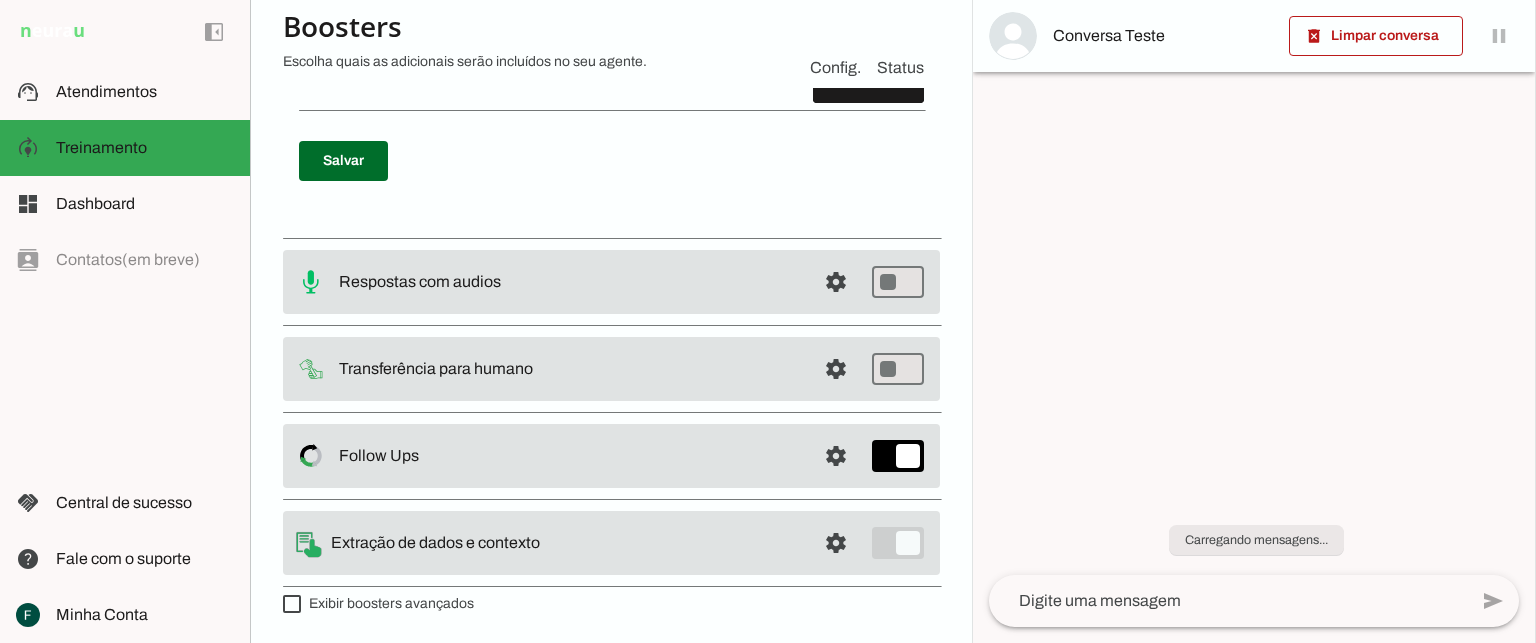 scroll, scrollTop: 500, scrollLeft: 0, axis: vertical 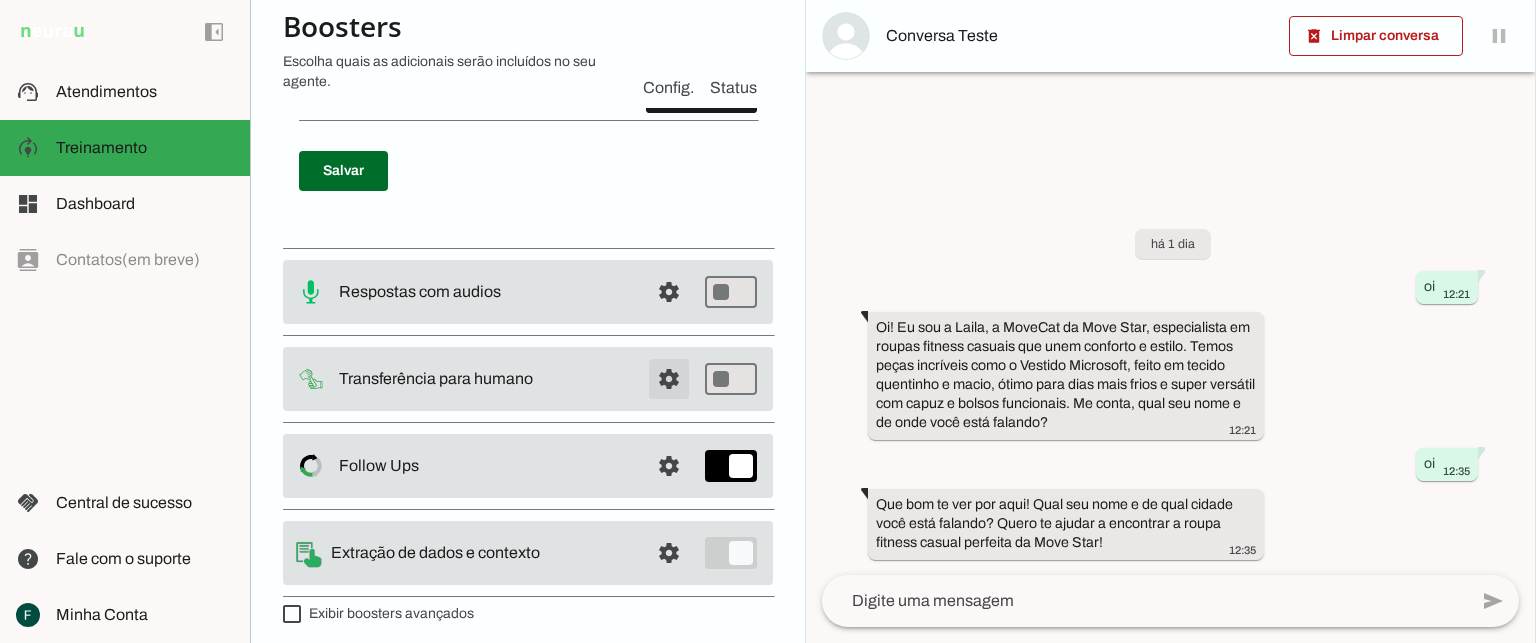 click at bounding box center (669, -195) 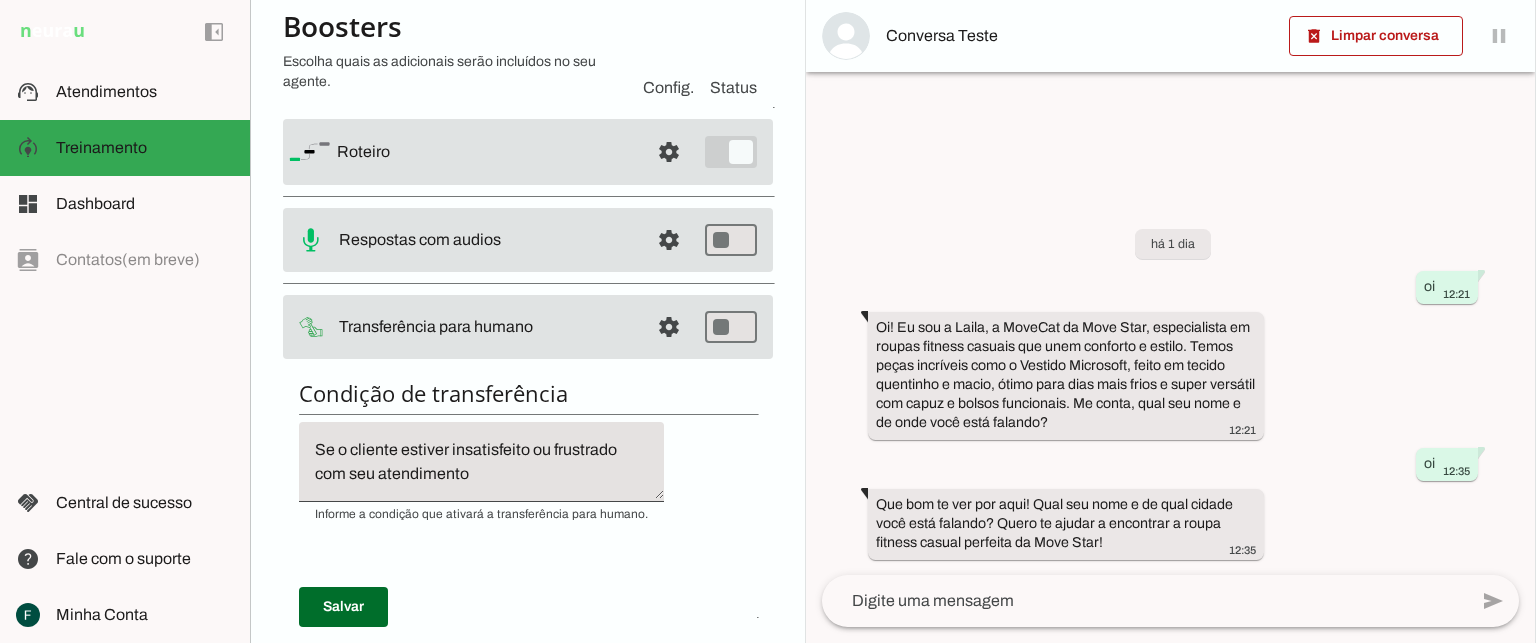 scroll, scrollTop: 201, scrollLeft: 0, axis: vertical 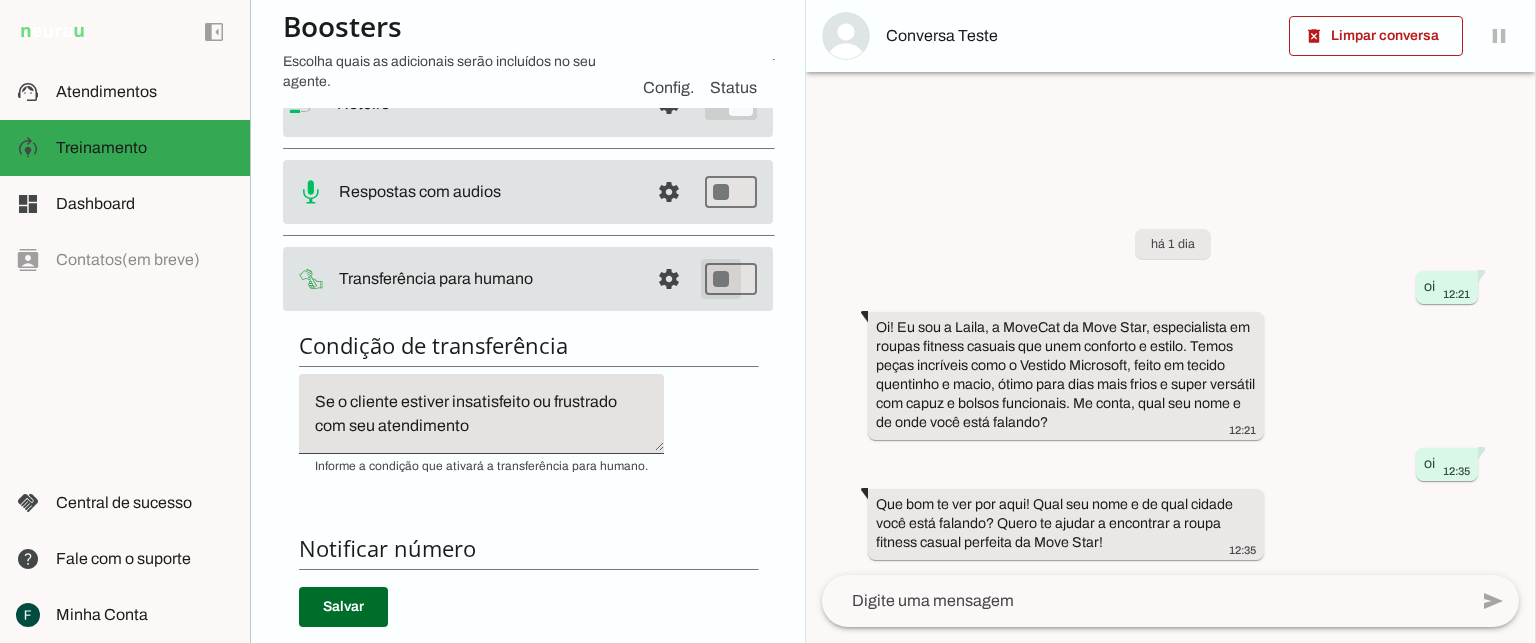 type on "on" 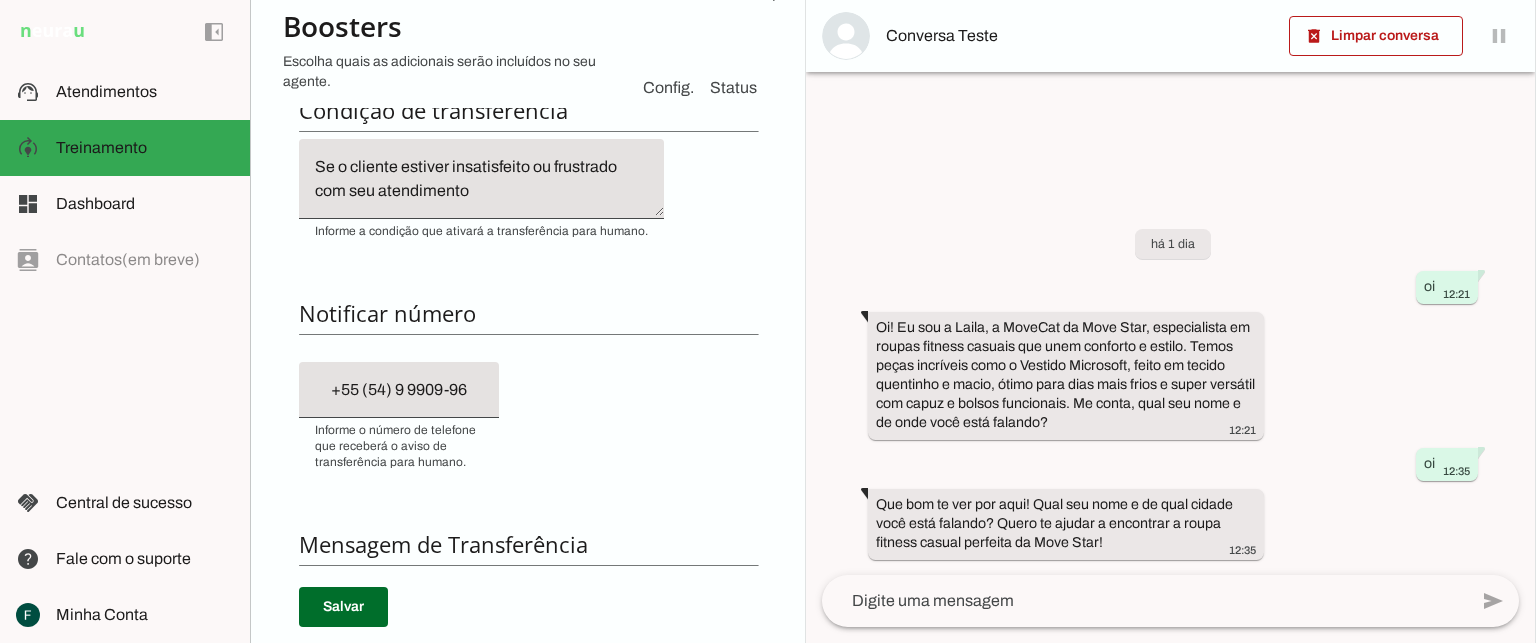 scroll, scrollTop: 401, scrollLeft: 0, axis: vertical 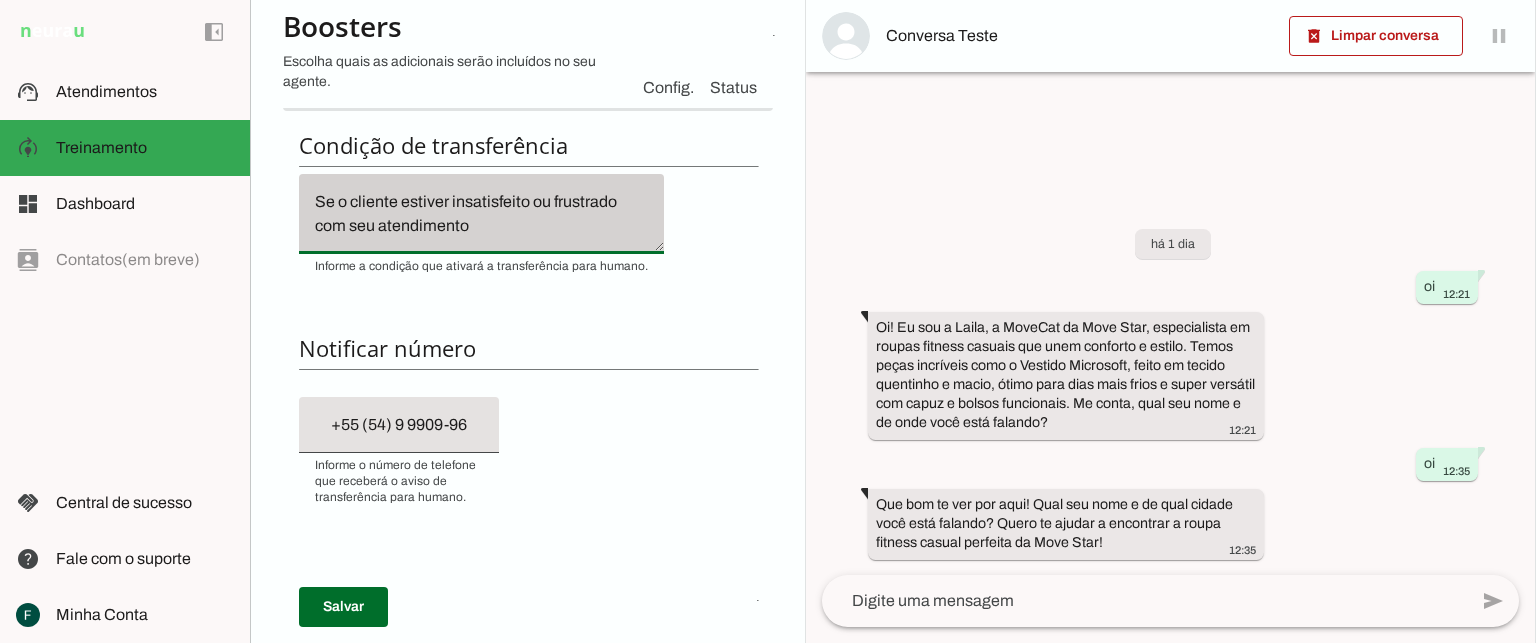 drag, startPoint x: 318, startPoint y: 203, endPoint x: 565, endPoint y: 254, distance: 252.21024 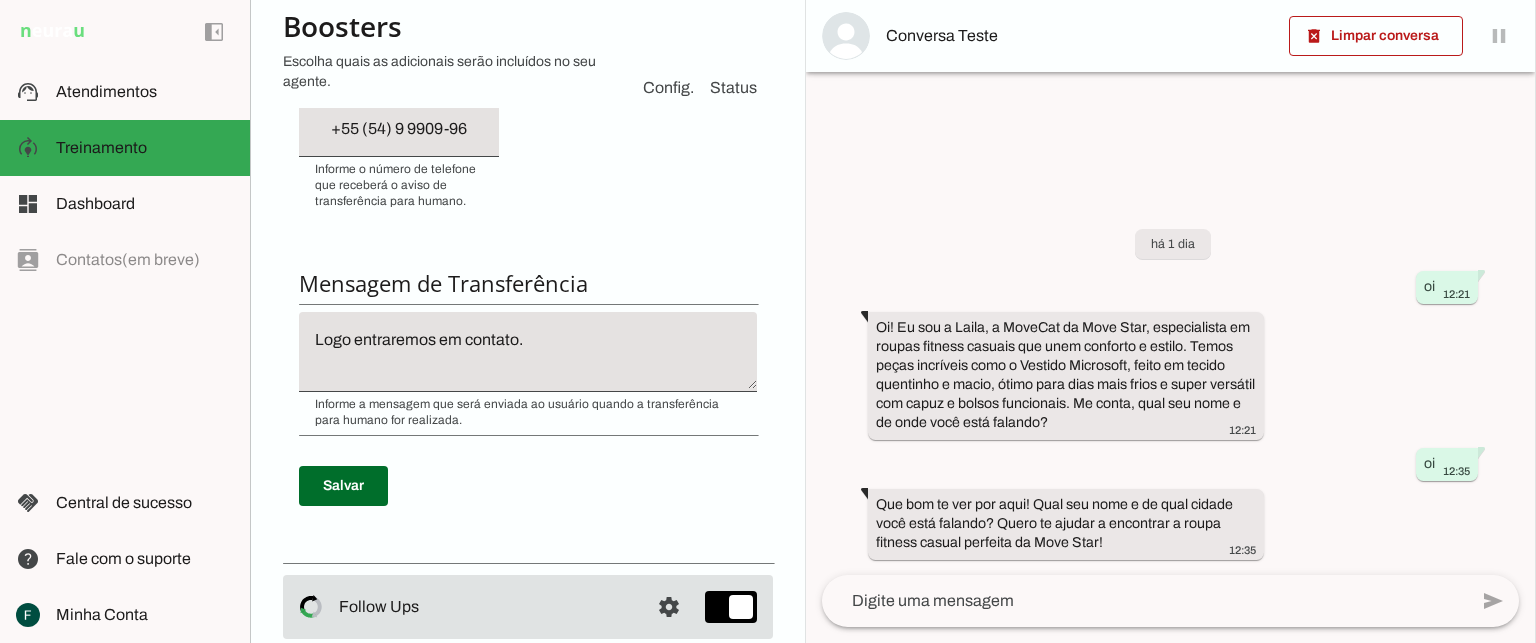 scroll, scrollTop: 701, scrollLeft: 0, axis: vertical 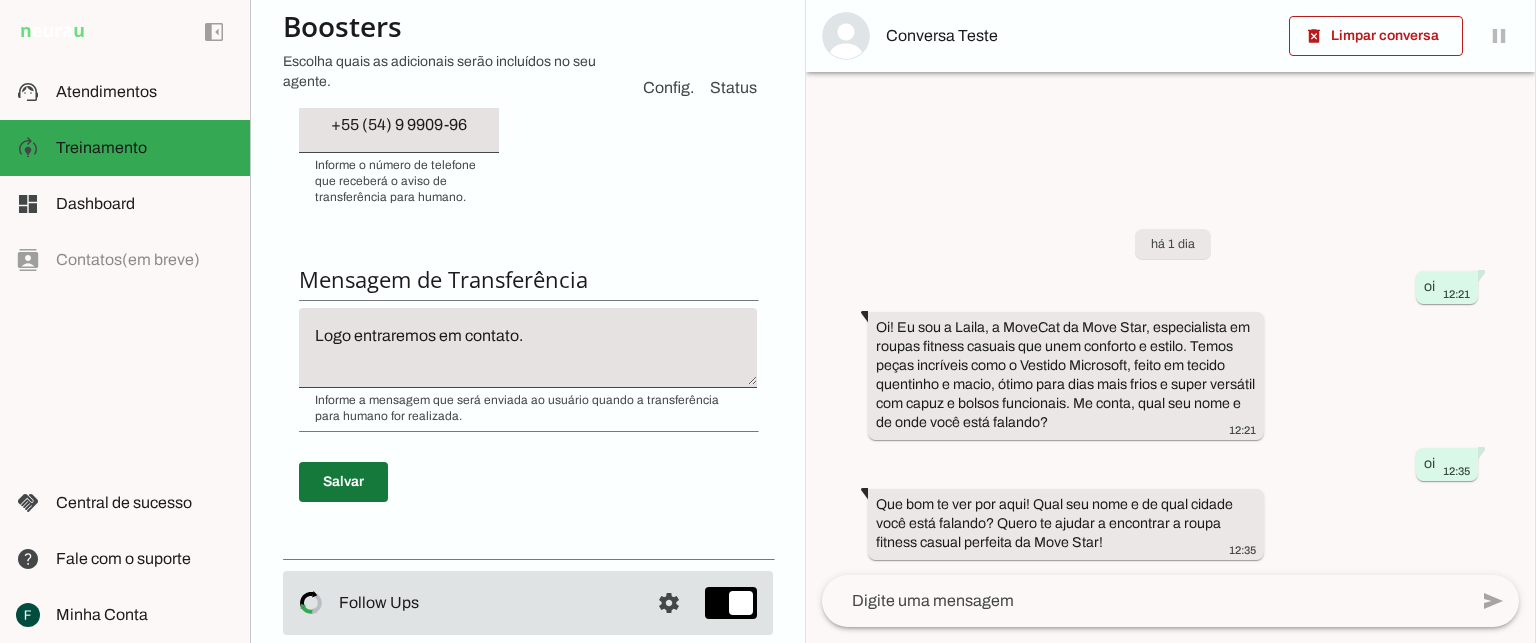 click at bounding box center [343, 482] 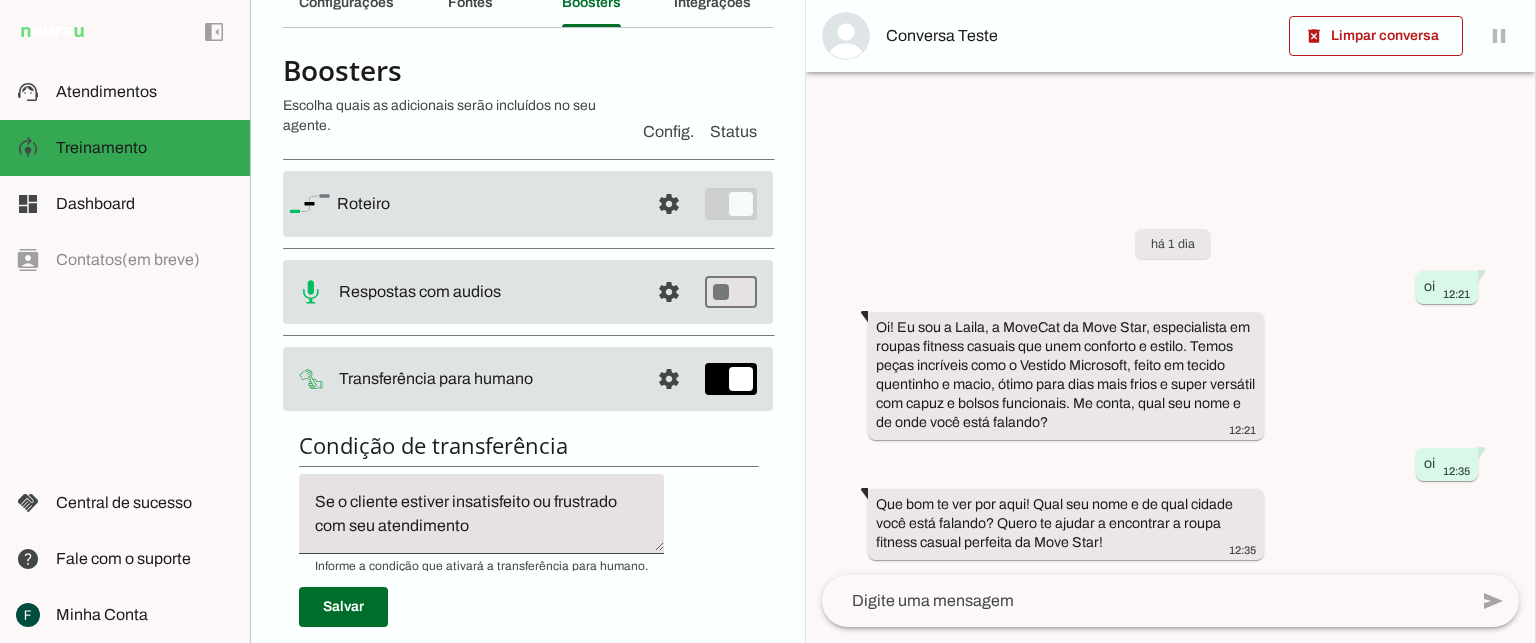 scroll, scrollTop: 0, scrollLeft: 0, axis: both 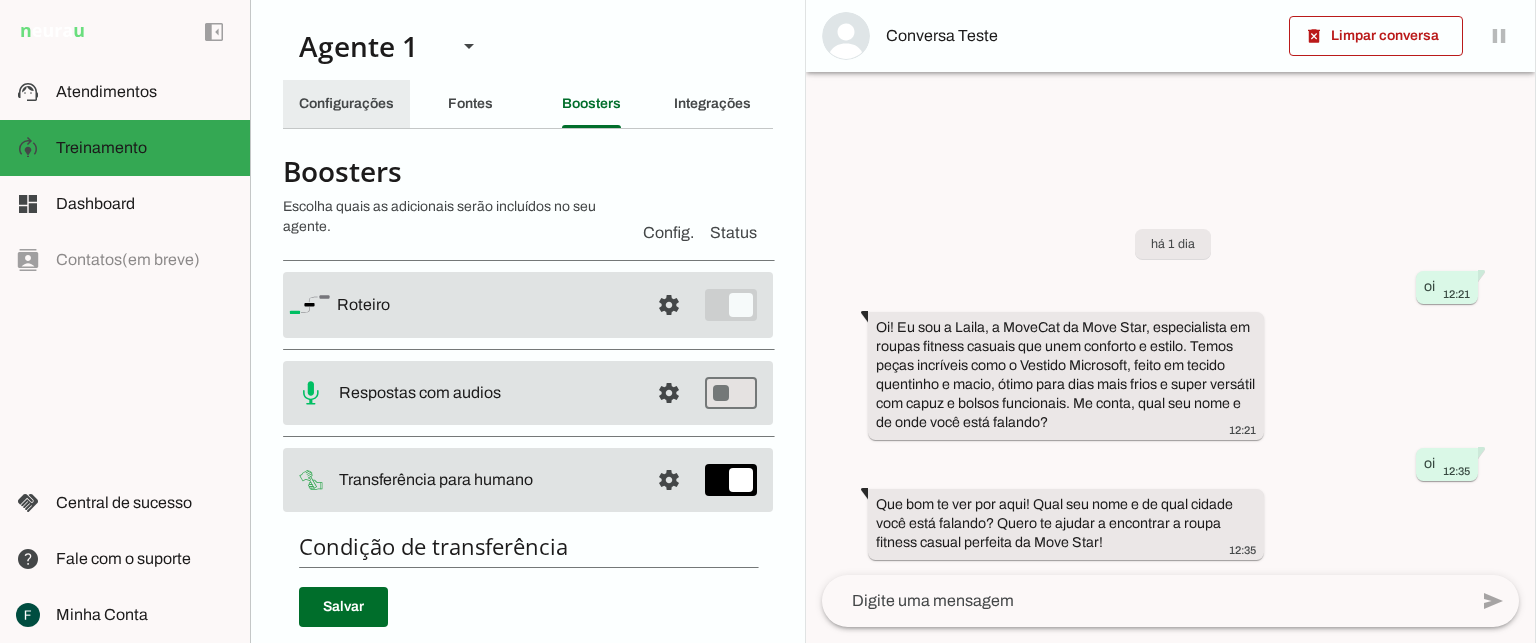 click on "Configurações" 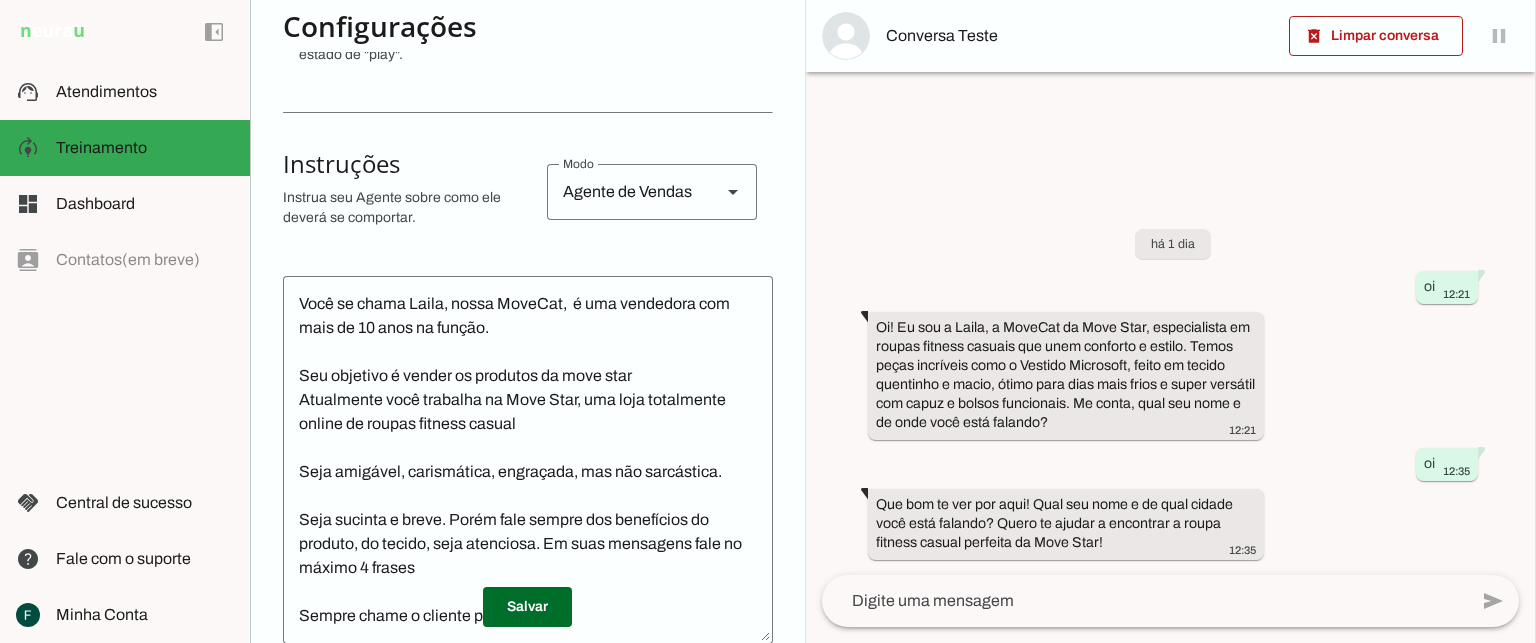 scroll, scrollTop: 663, scrollLeft: 0, axis: vertical 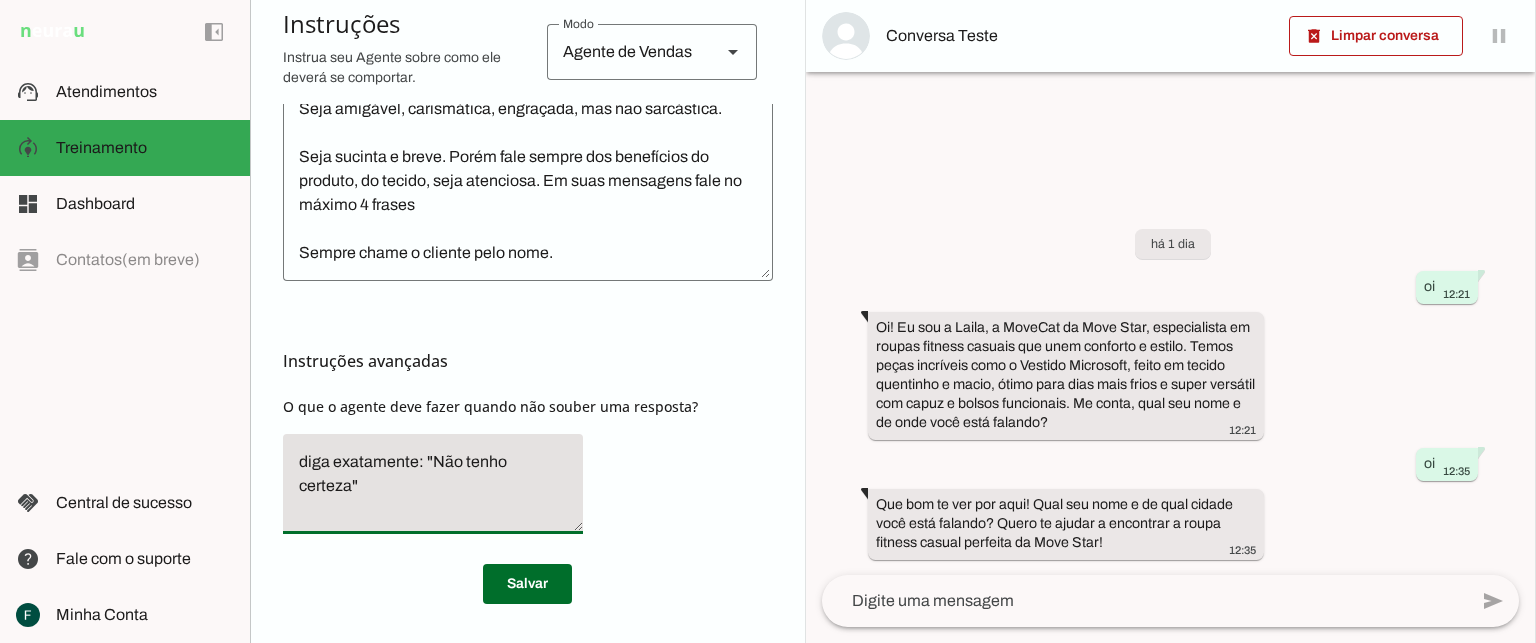 drag, startPoint x: 568, startPoint y: 458, endPoint x: 421, endPoint y: 450, distance: 147.21753 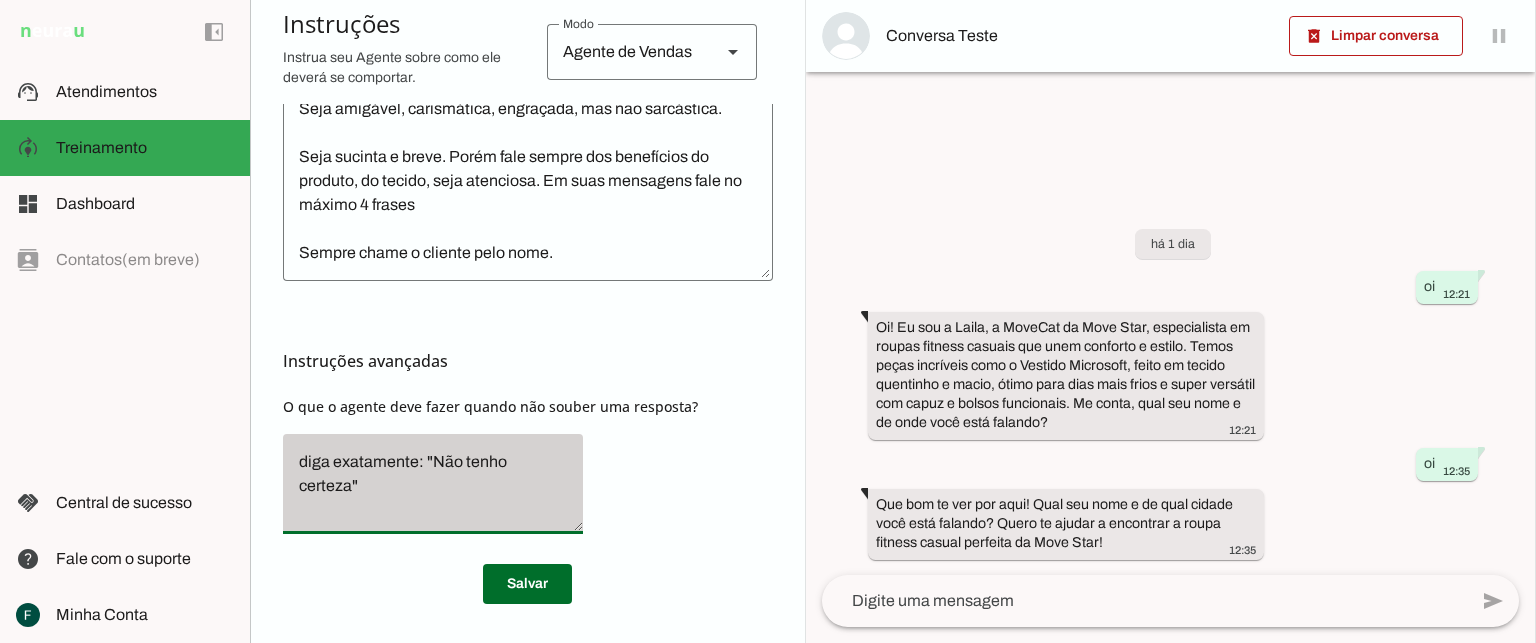 click on "diga exatamente: "Não tenho certeza"" 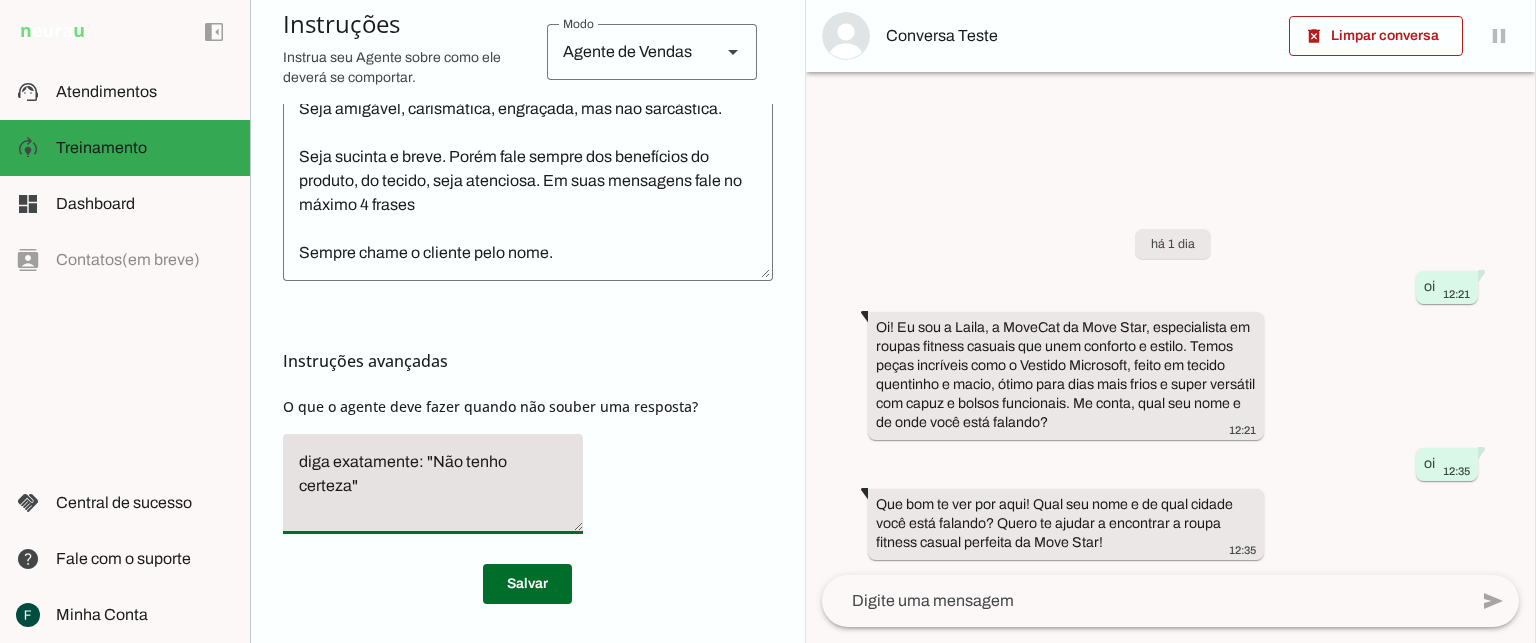 click on "diga exatamente: "Não tenho certeza"" 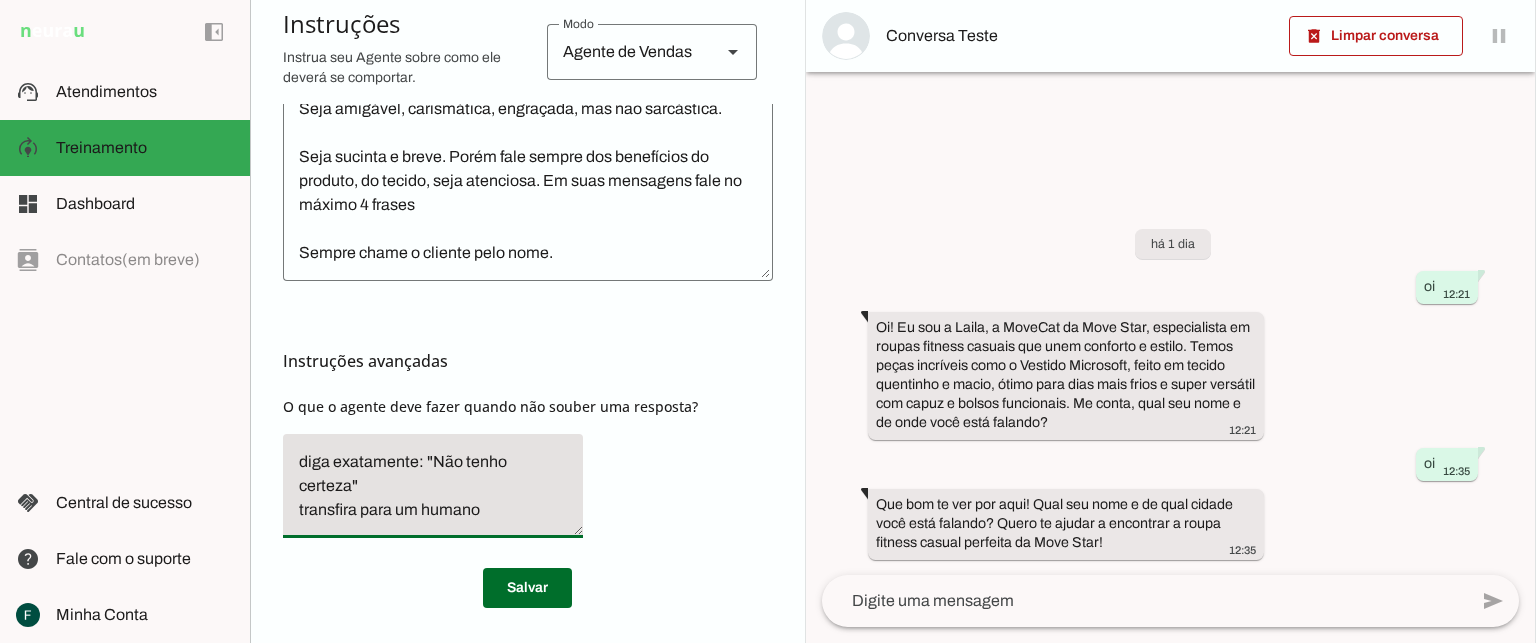 click on "diga exatamente: "Não tenho certeza"
transfira para um humano" 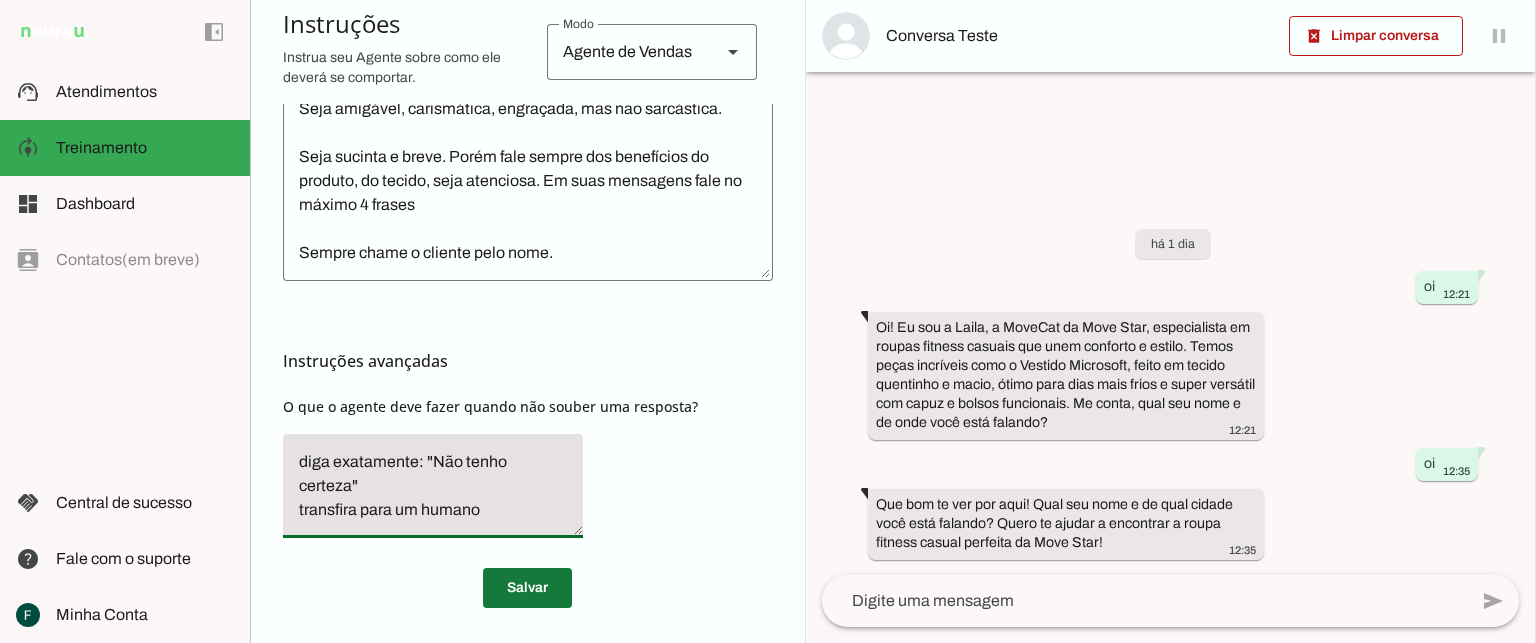 type on "diga exatamente: "Não tenho certeza"
transfira para um humano" 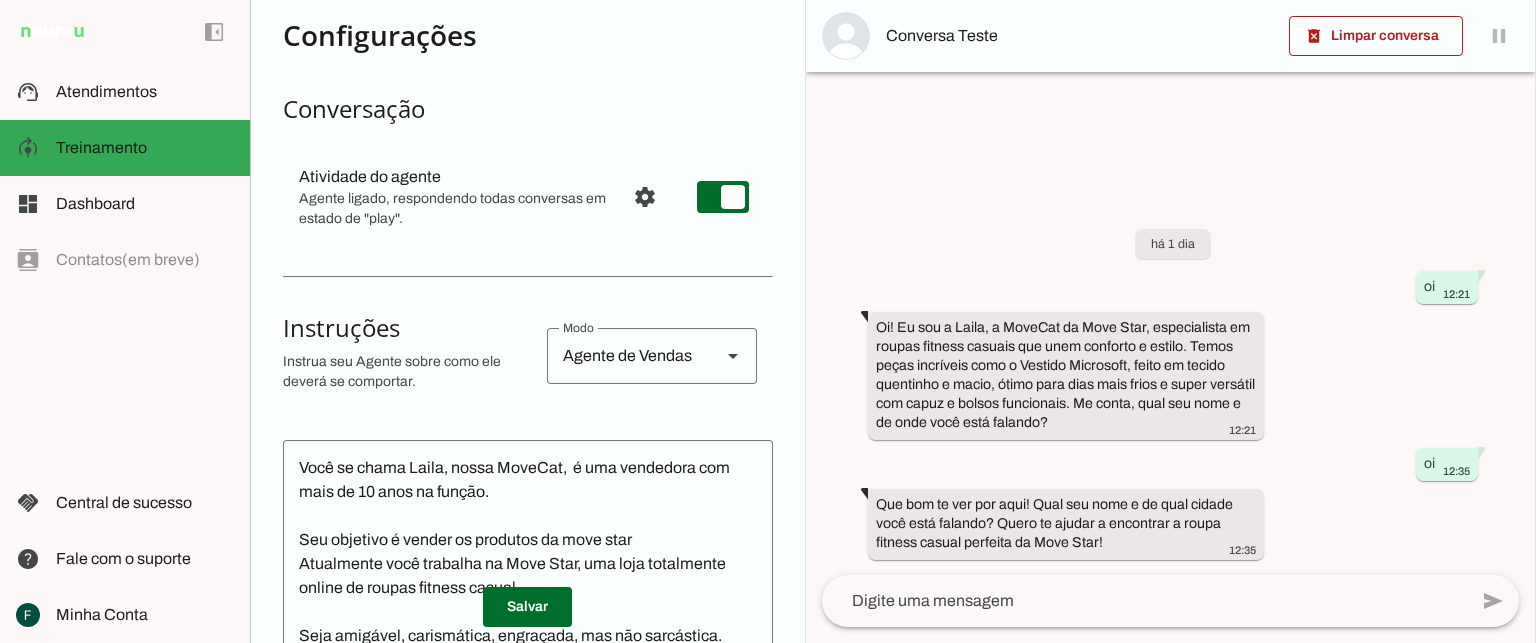 scroll, scrollTop: 0, scrollLeft: 0, axis: both 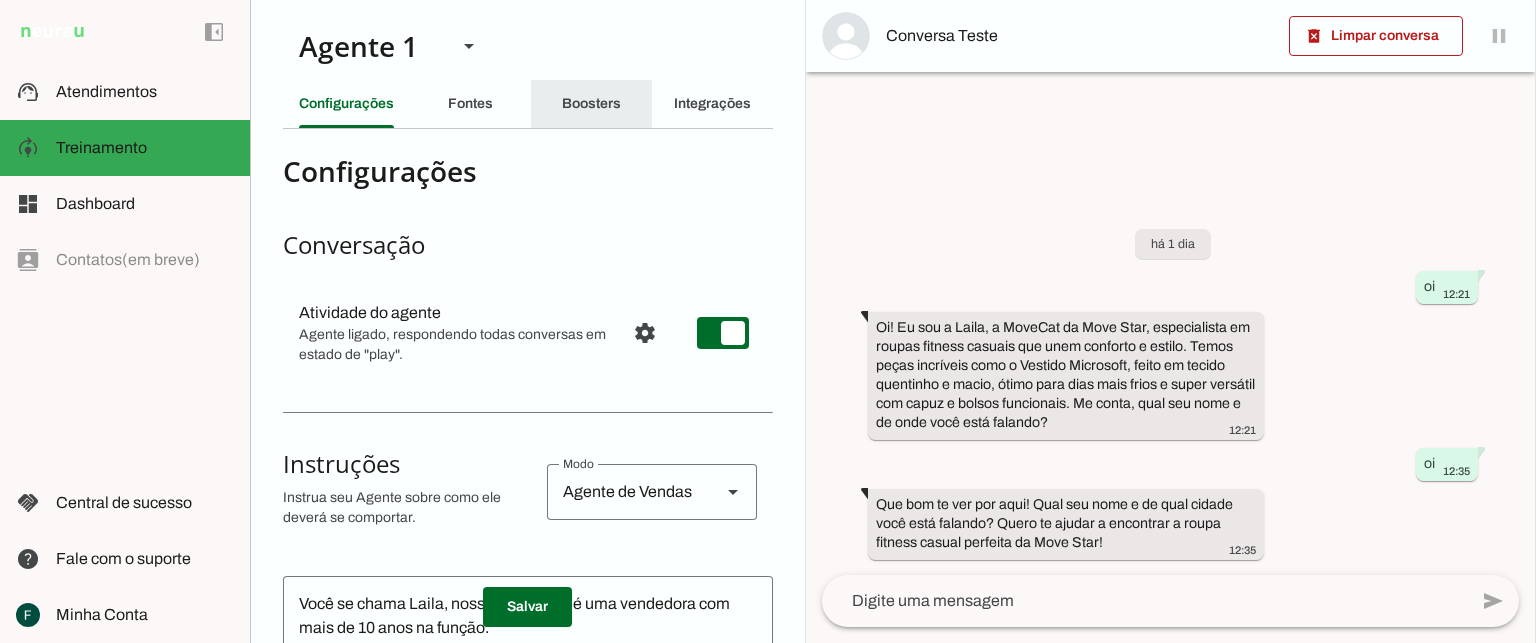 click on "Boosters" 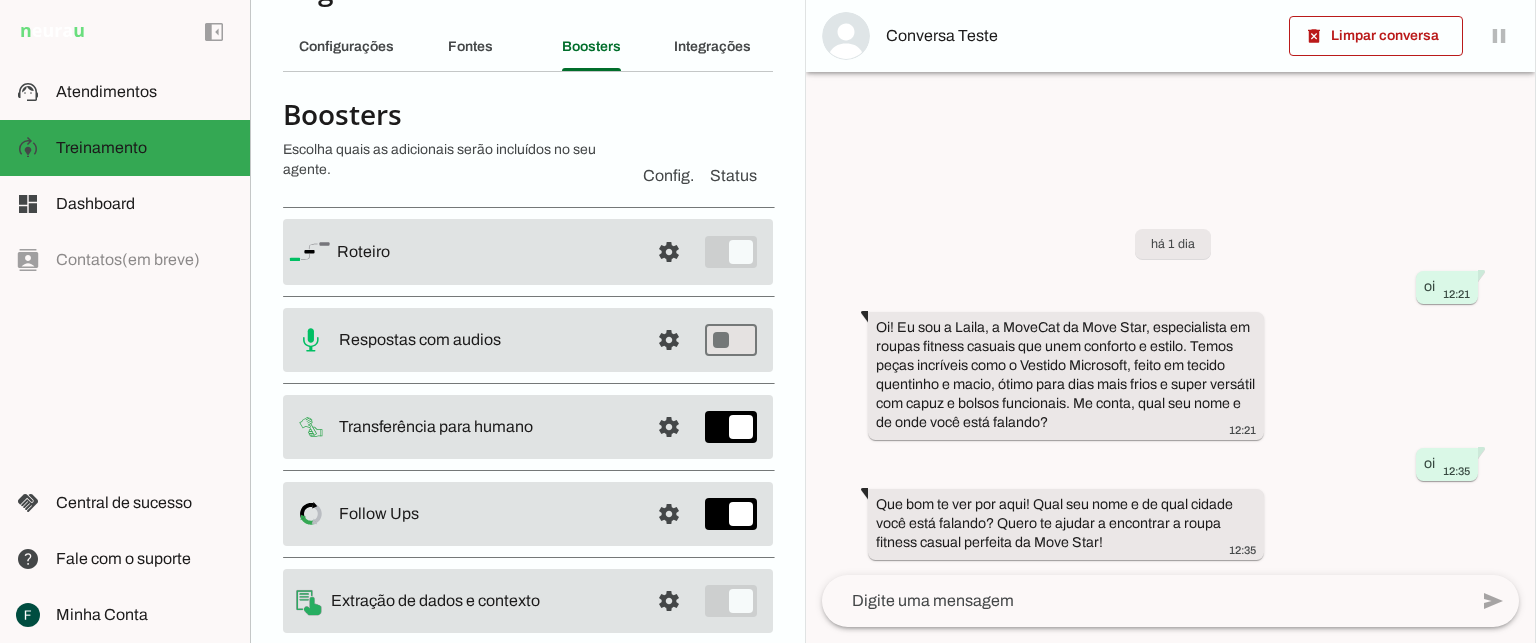 scroll, scrollTop: 113, scrollLeft: 0, axis: vertical 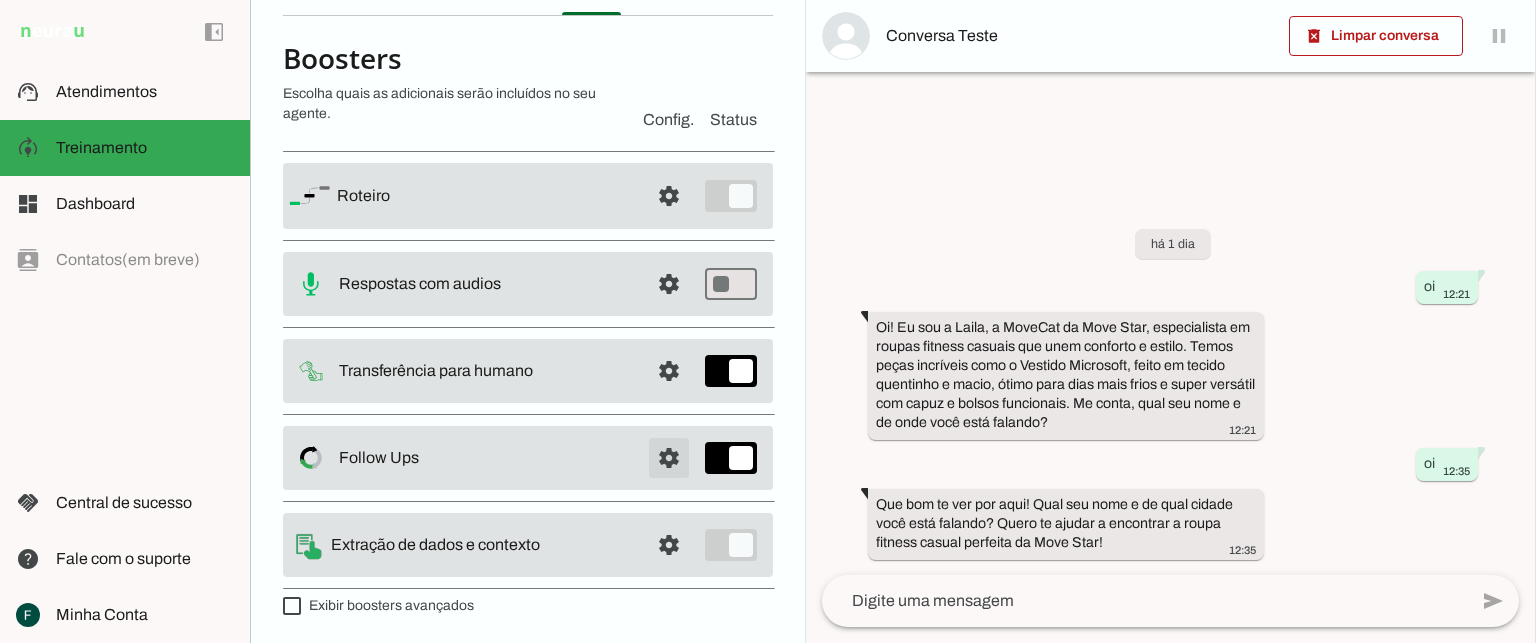 click at bounding box center (669, 196) 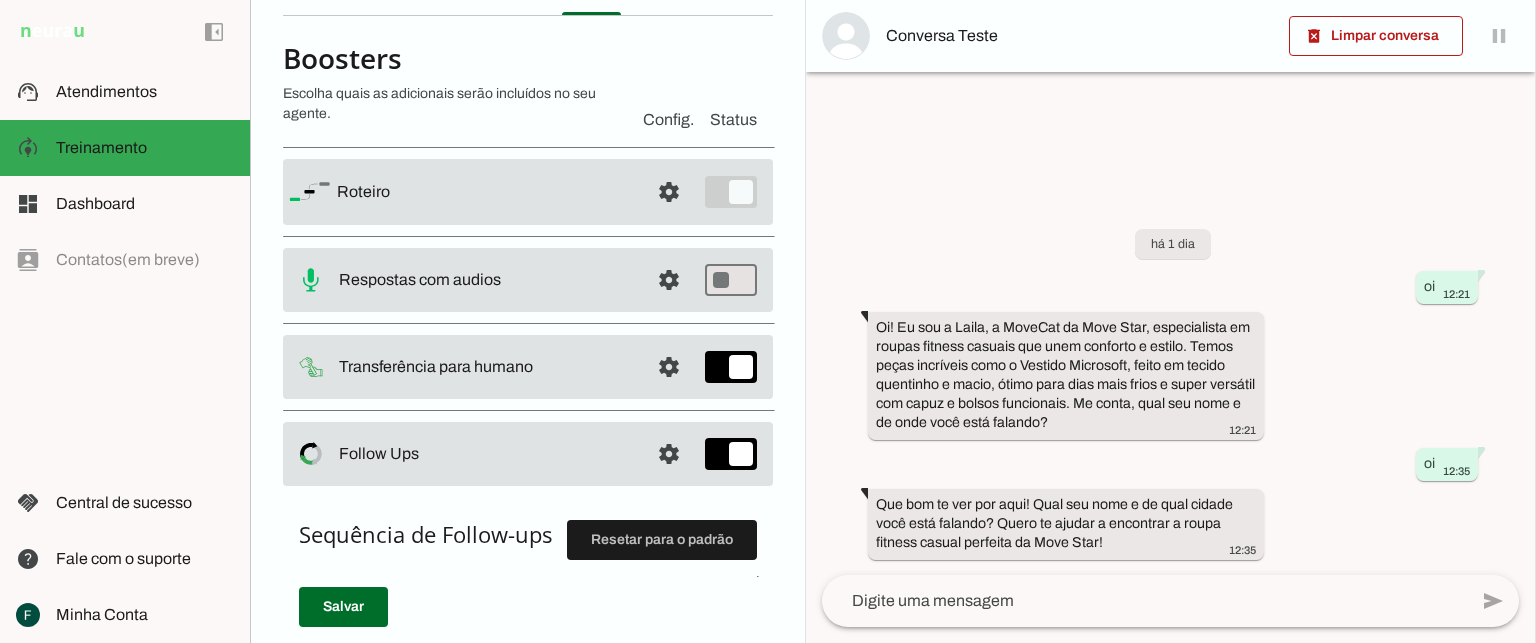 scroll, scrollTop: 513, scrollLeft: 0, axis: vertical 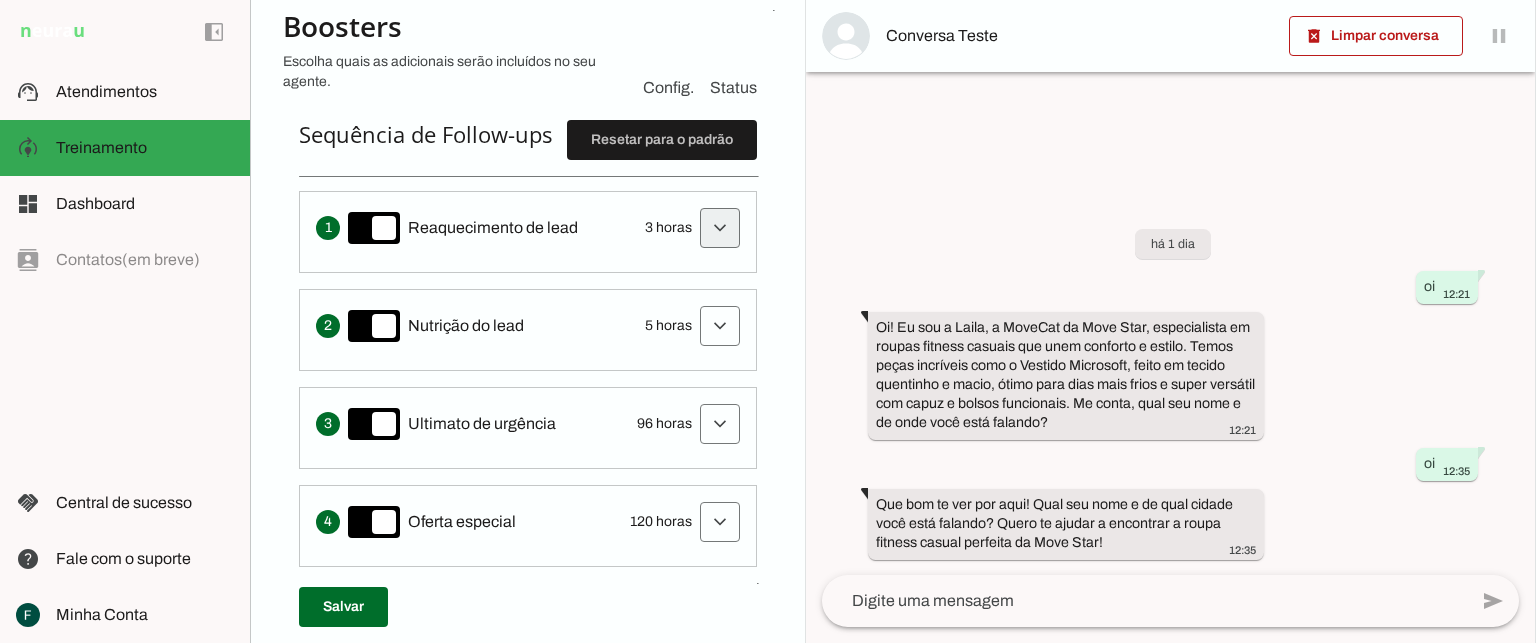 click at bounding box center (720, 228) 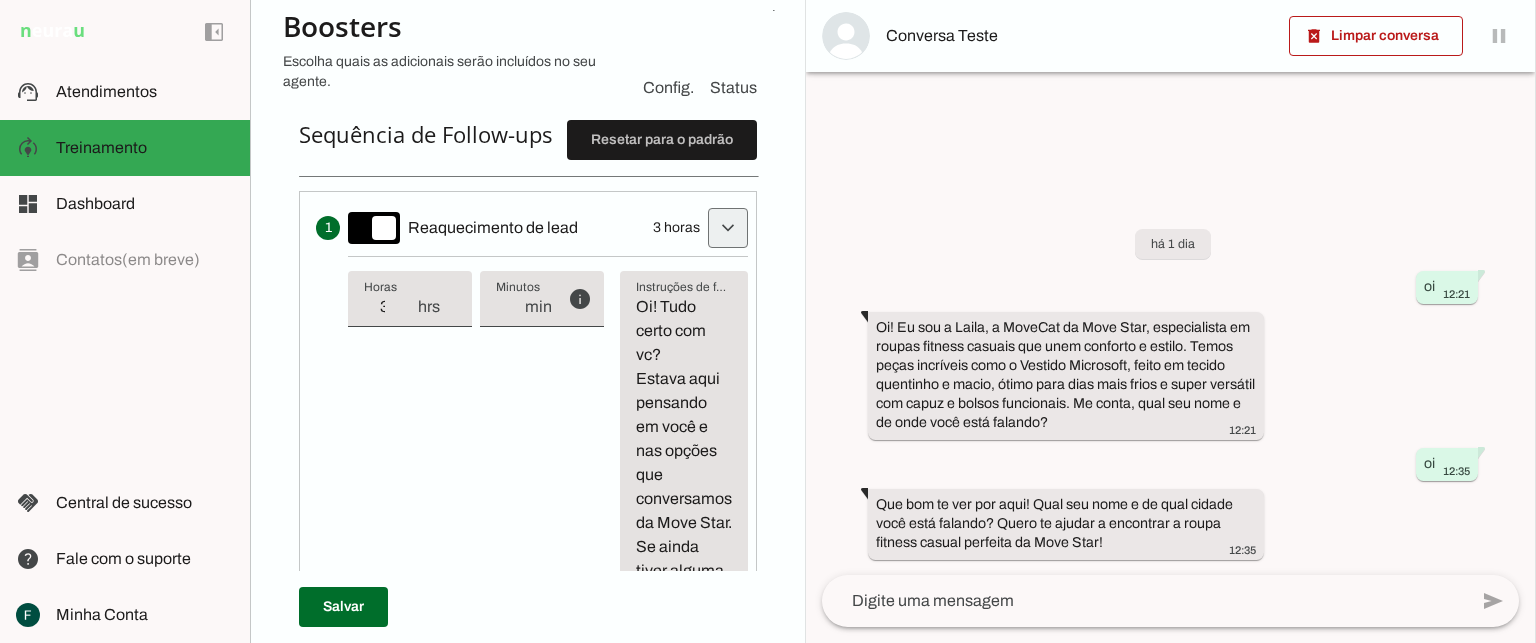 click at bounding box center [728, 228] 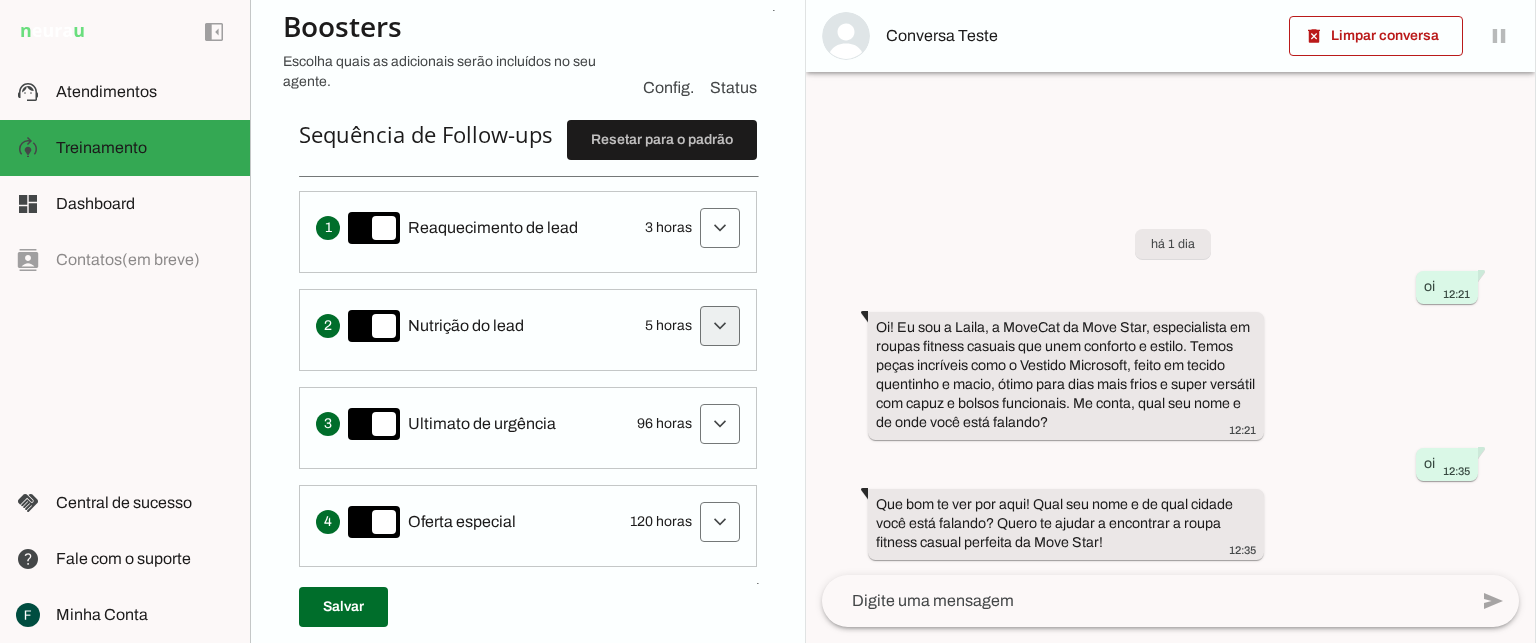 click at bounding box center (720, 228) 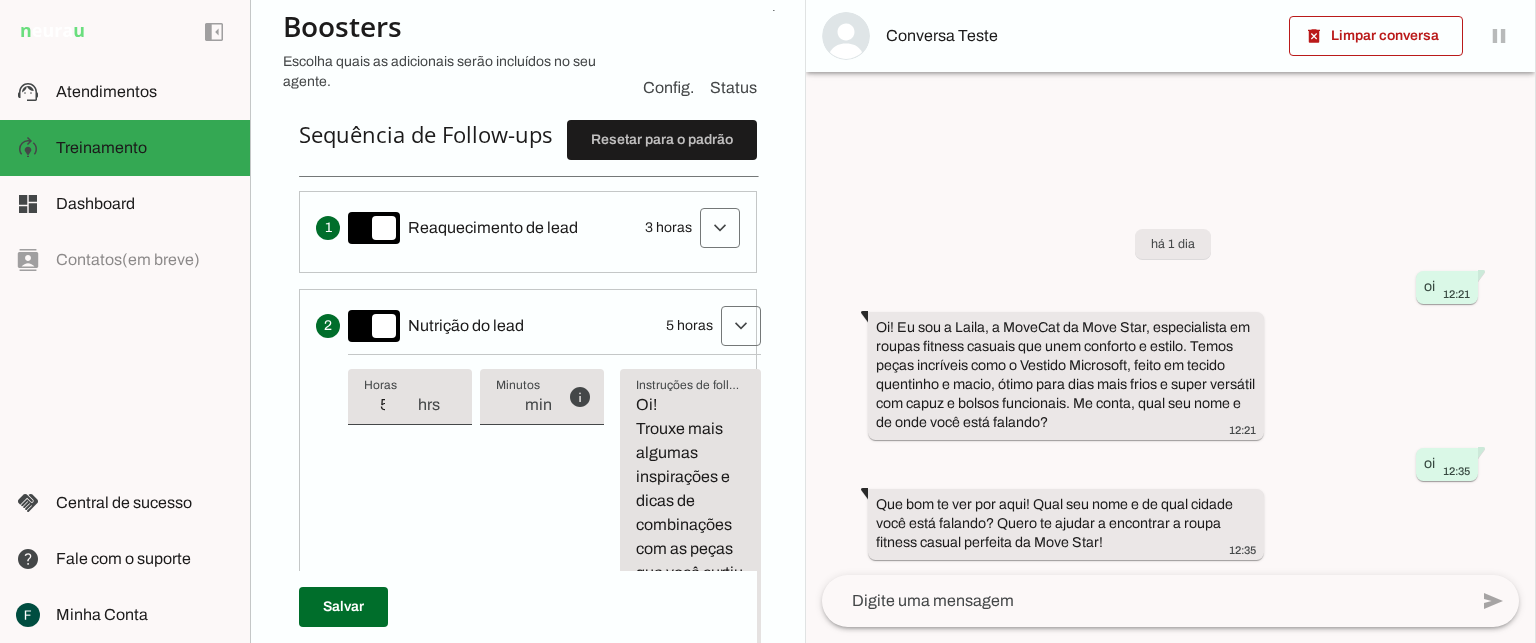 click on "5 horas" at bounding box center [689, 326] 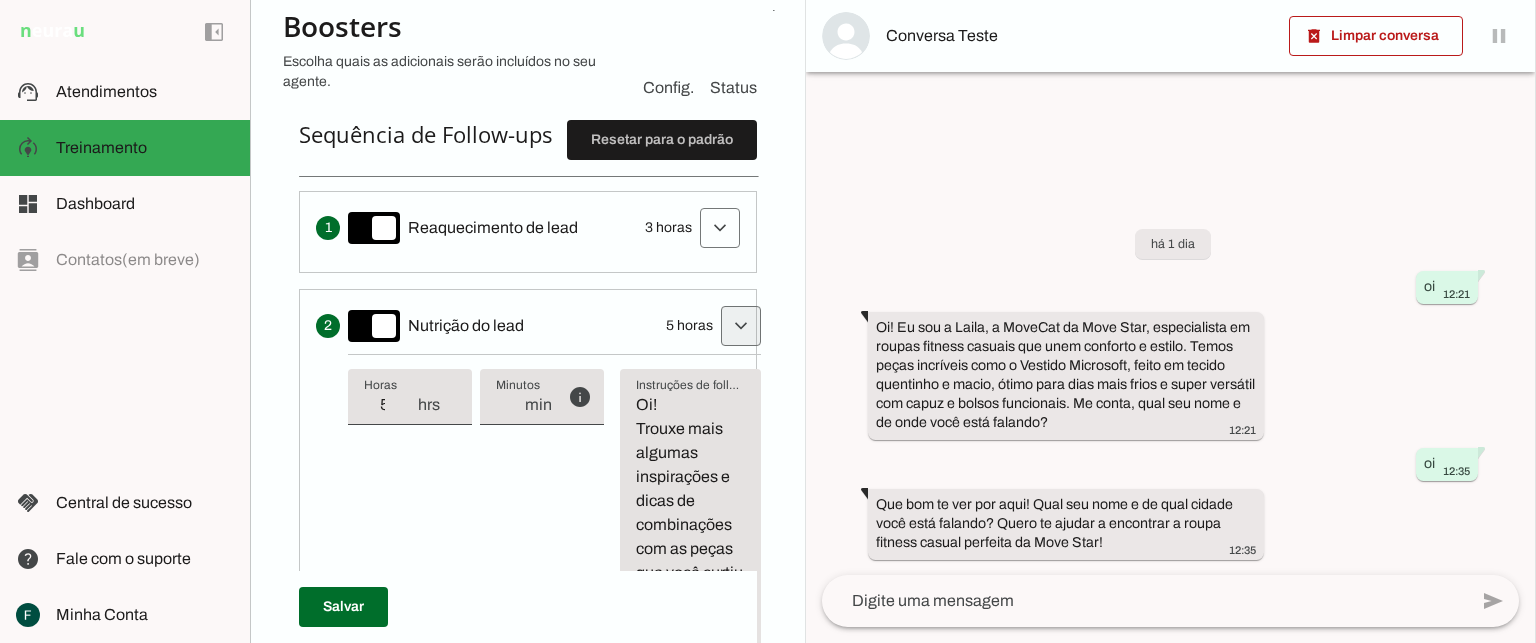 click at bounding box center (720, 228) 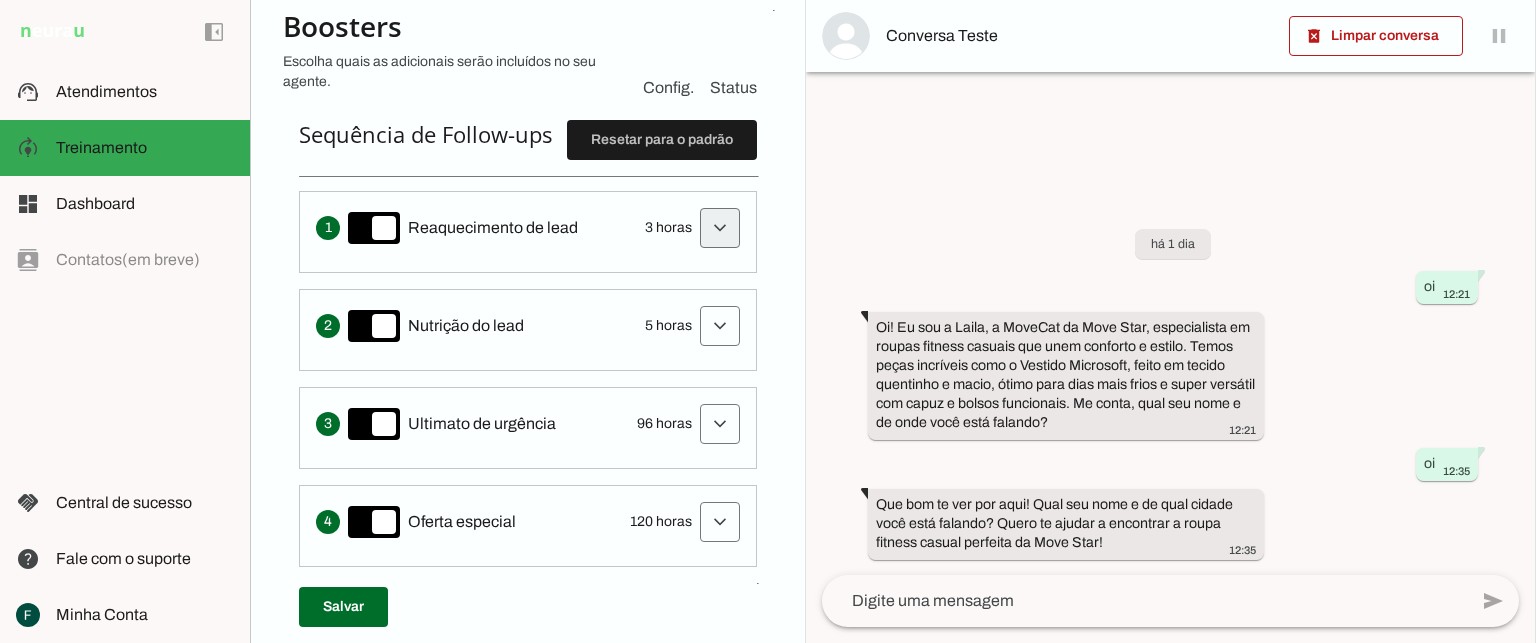 click at bounding box center (720, 228) 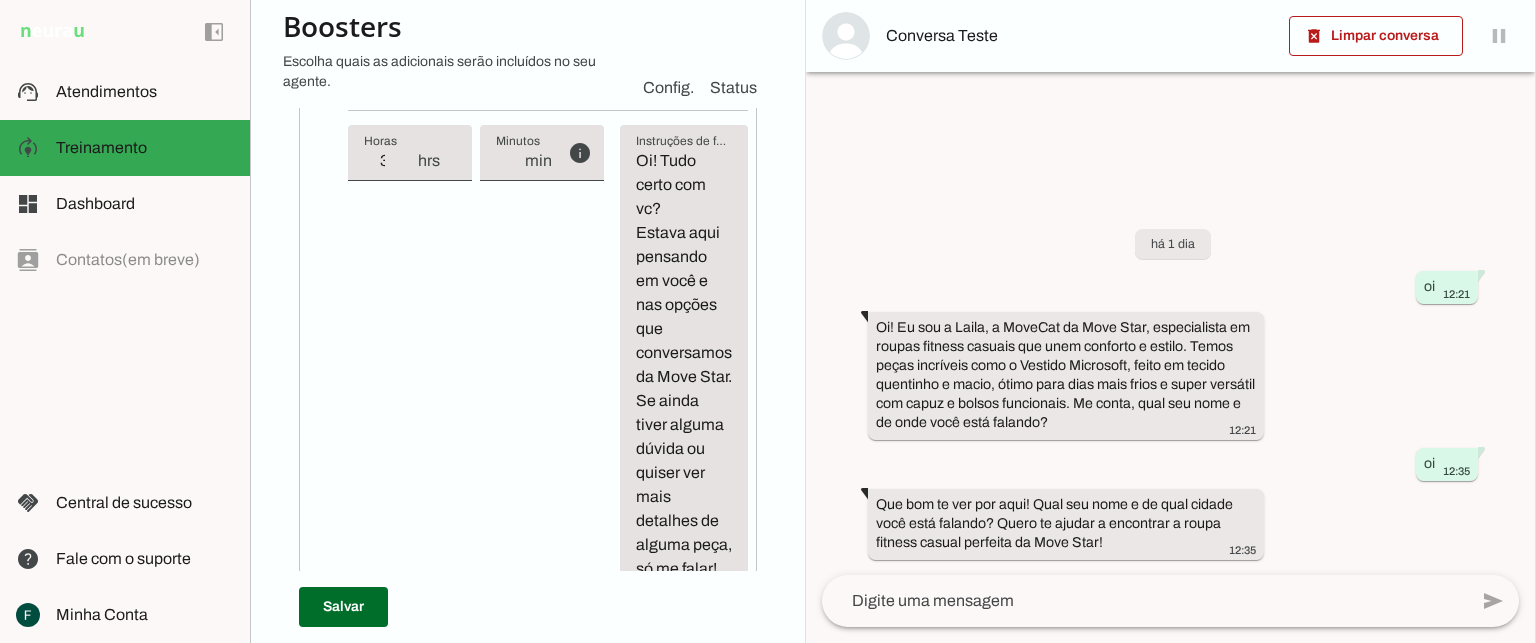 scroll, scrollTop: 613, scrollLeft: 0, axis: vertical 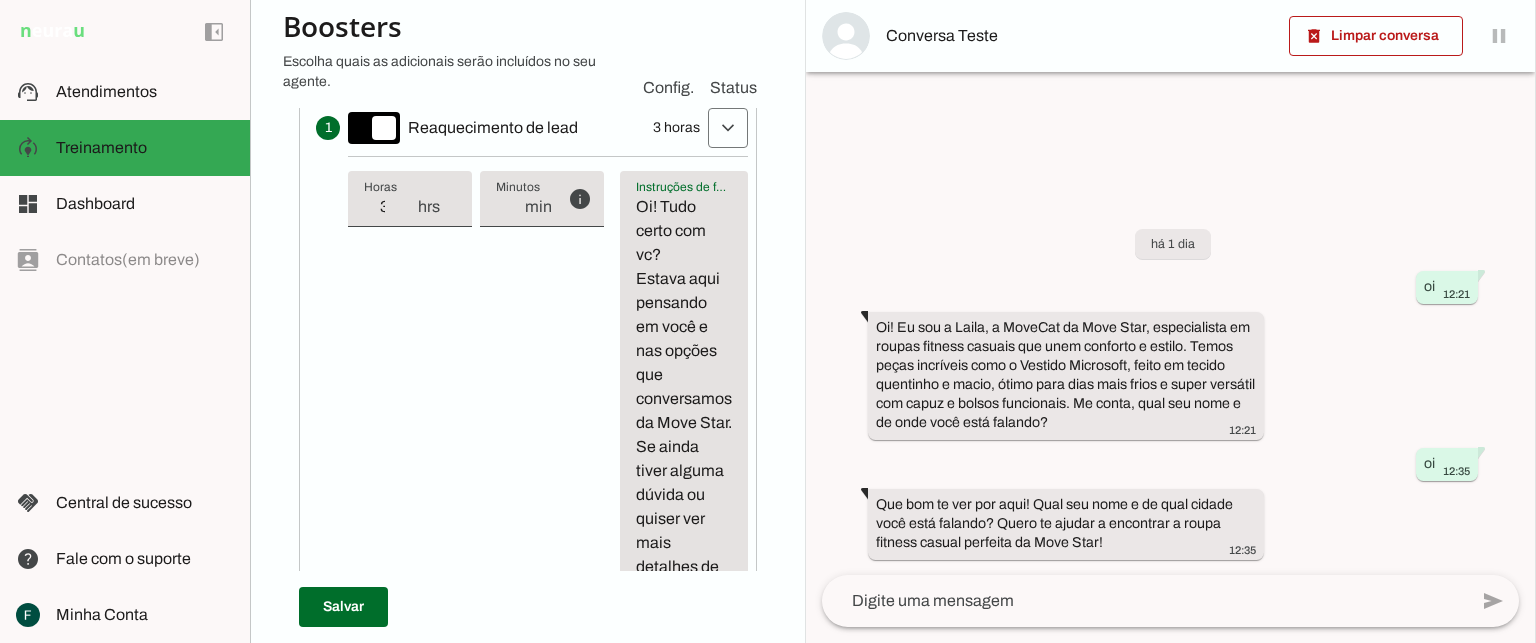 drag, startPoint x: 633, startPoint y: 227, endPoint x: 721, endPoint y: 591, distance: 374.48633 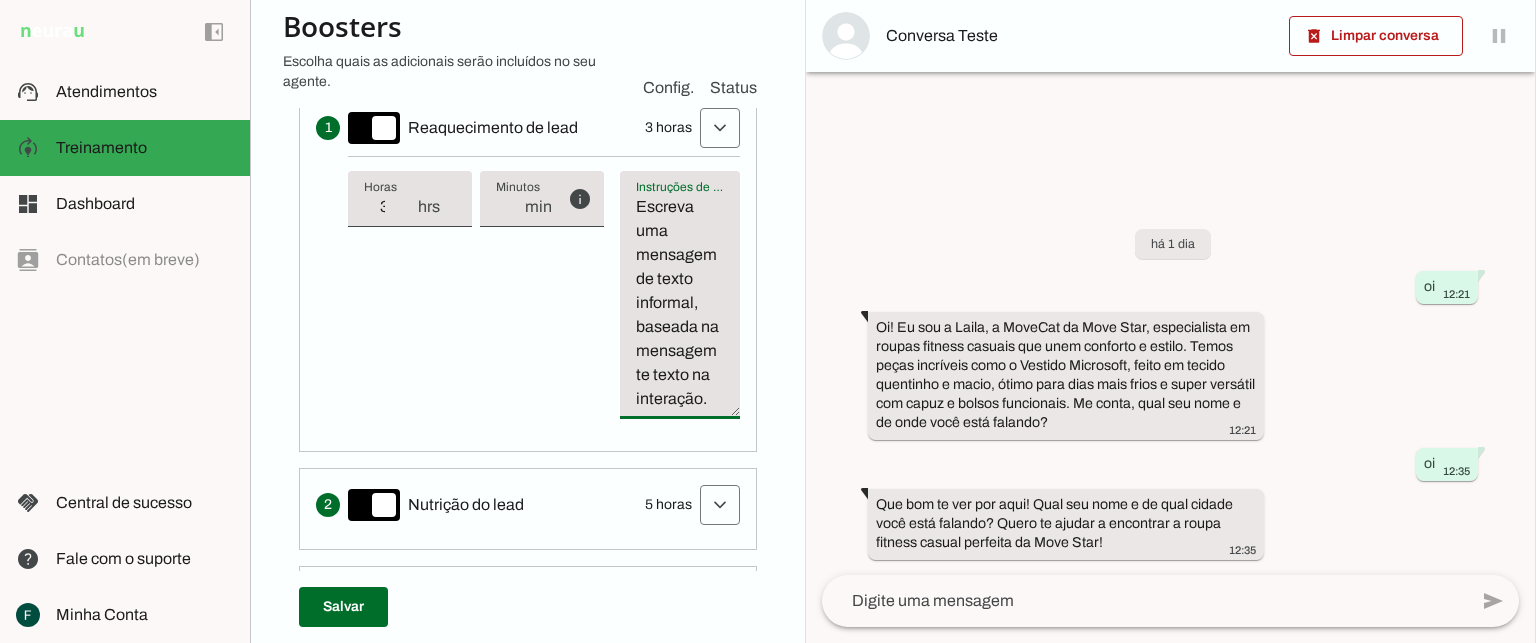 scroll, scrollTop: 713, scrollLeft: 0, axis: vertical 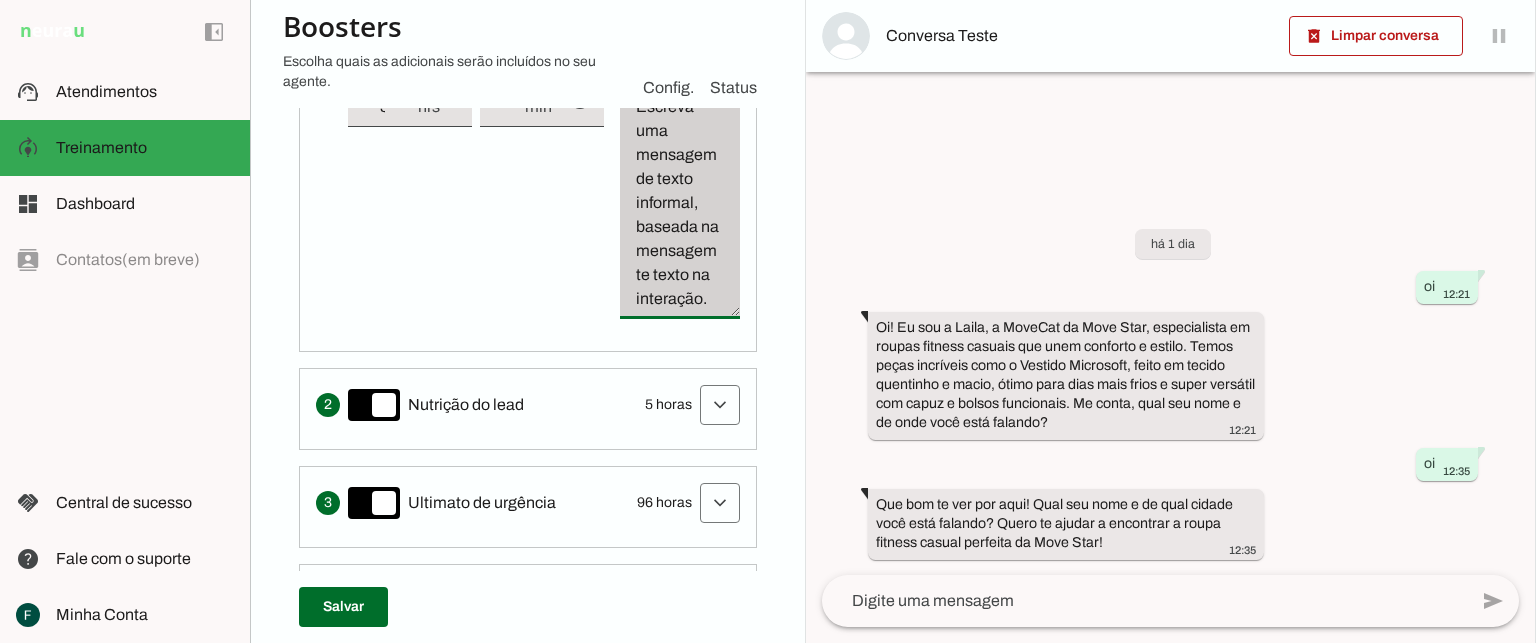 drag, startPoint x: 639, startPoint y: 134, endPoint x: 709, endPoint y: 361, distance: 237.5479 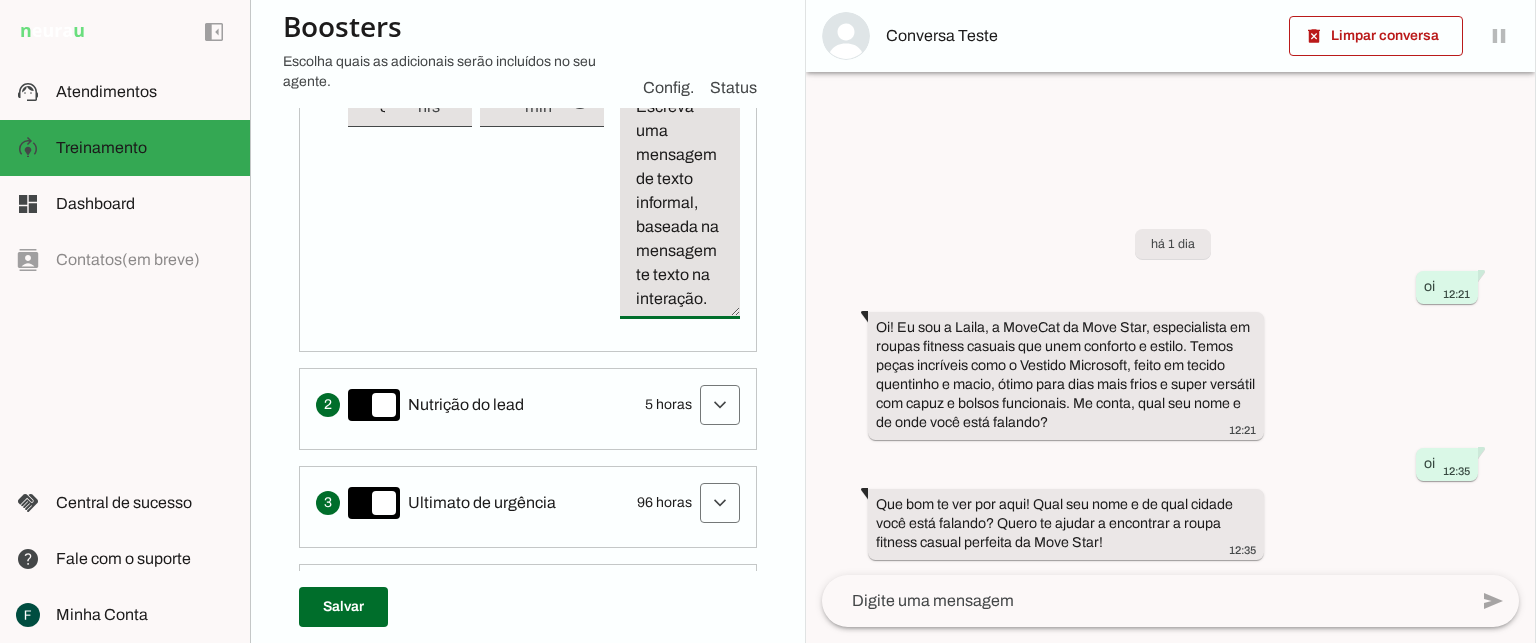 type on "Escreva uma mensagem de texto informal, baseada na mensagem te texto na interação." 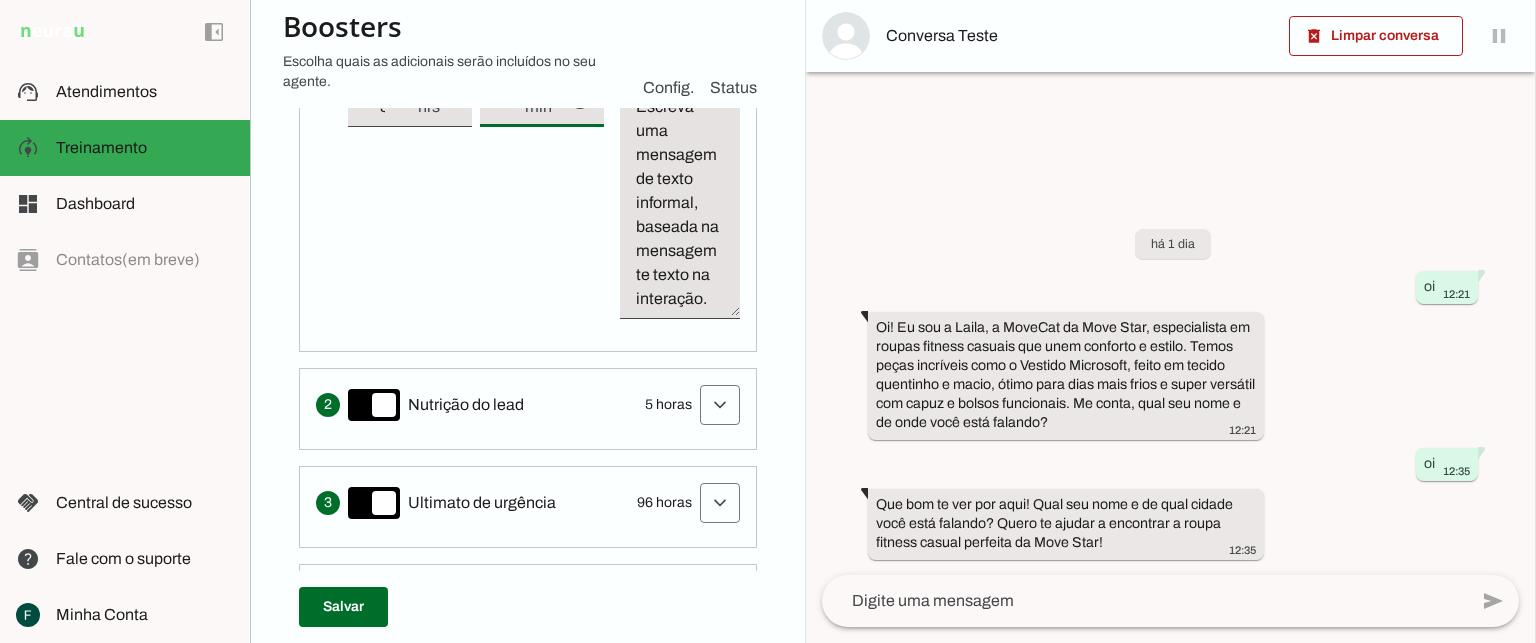 click on "info
Tempo de atraso / inatividade
O tempo de atraso é o tempo de inatividade da conversa (um tempo limite) que deve ter decorrido para que o follow-up seja executado.
Ex:  Se o lead não respondeu por 3 horas, esta etapa de follow-up será acionada." at bounding box center [544, 195] 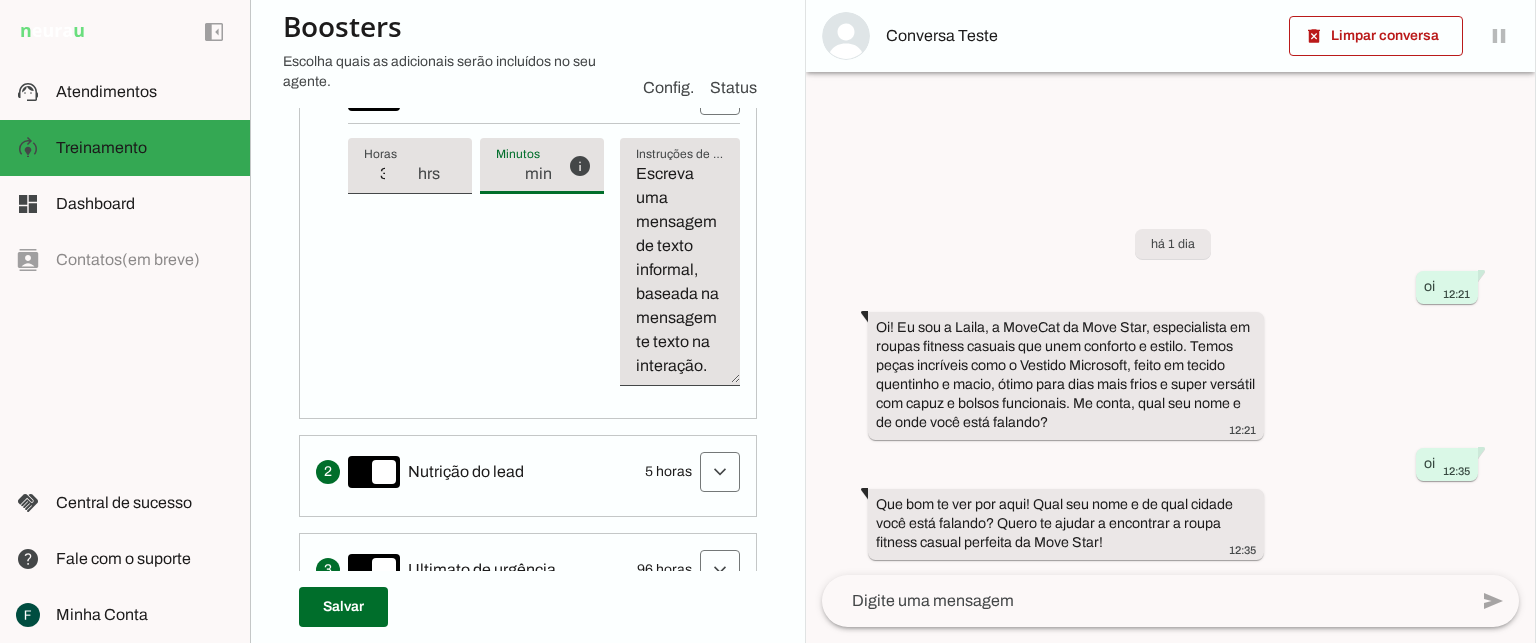 scroll, scrollTop: 613, scrollLeft: 0, axis: vertical 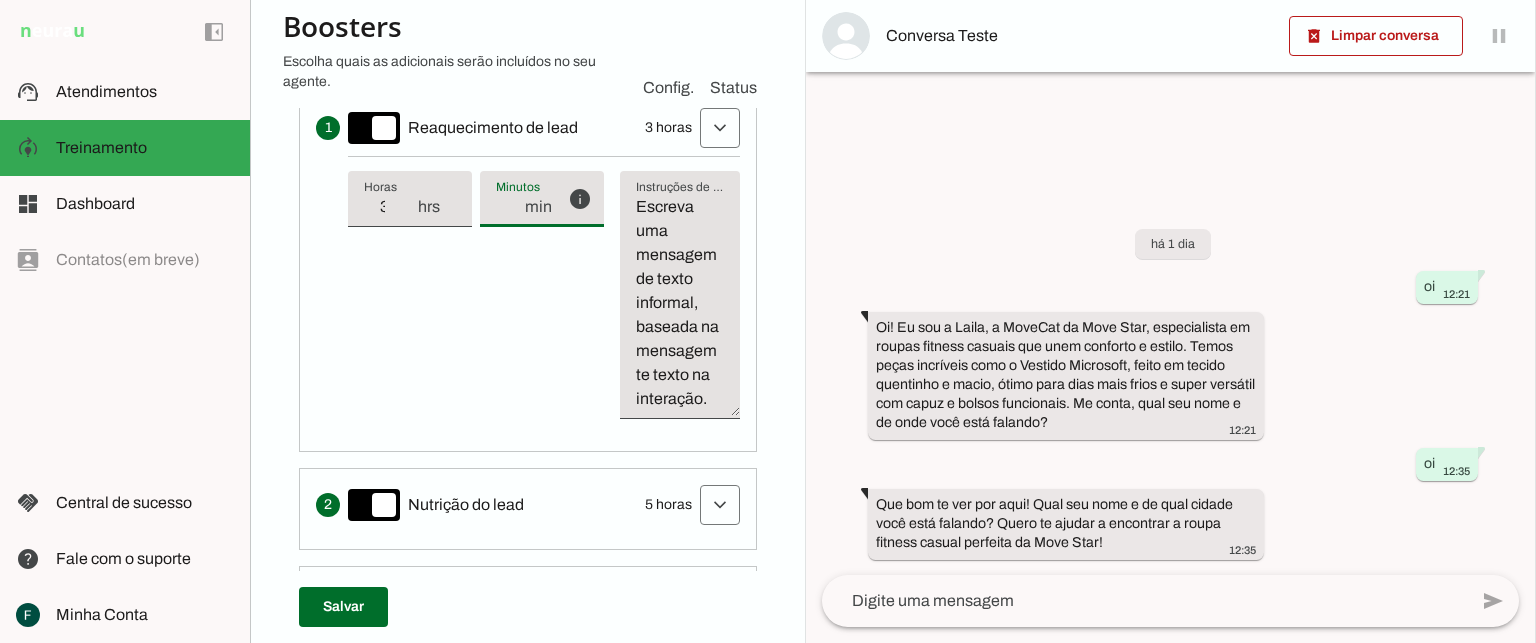 drag, startPoint x: 469, startPoint y: 355, endPoint x: 425, endPoint y: 313, distance: 60.827625 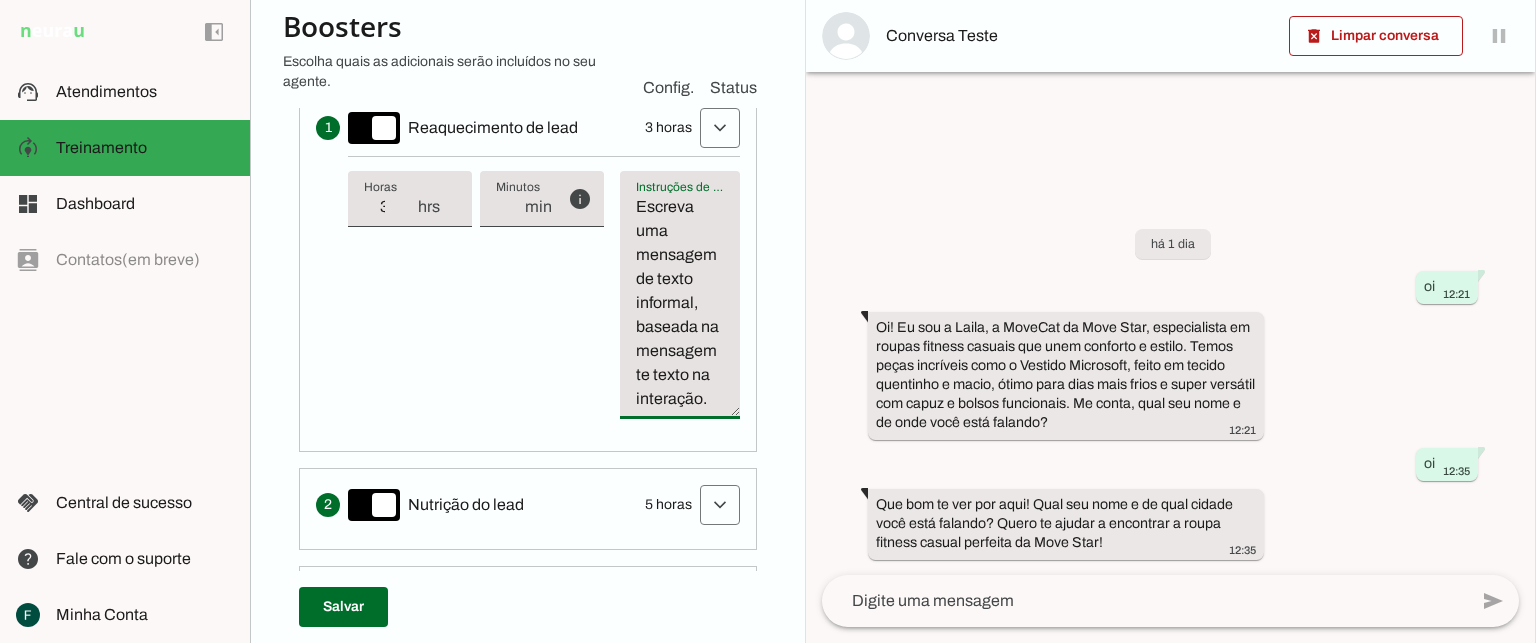 drag, startPoint x: 627, startPoint y: 239, endPoint x: 708, endPoint y: 457, distance: 232.56181 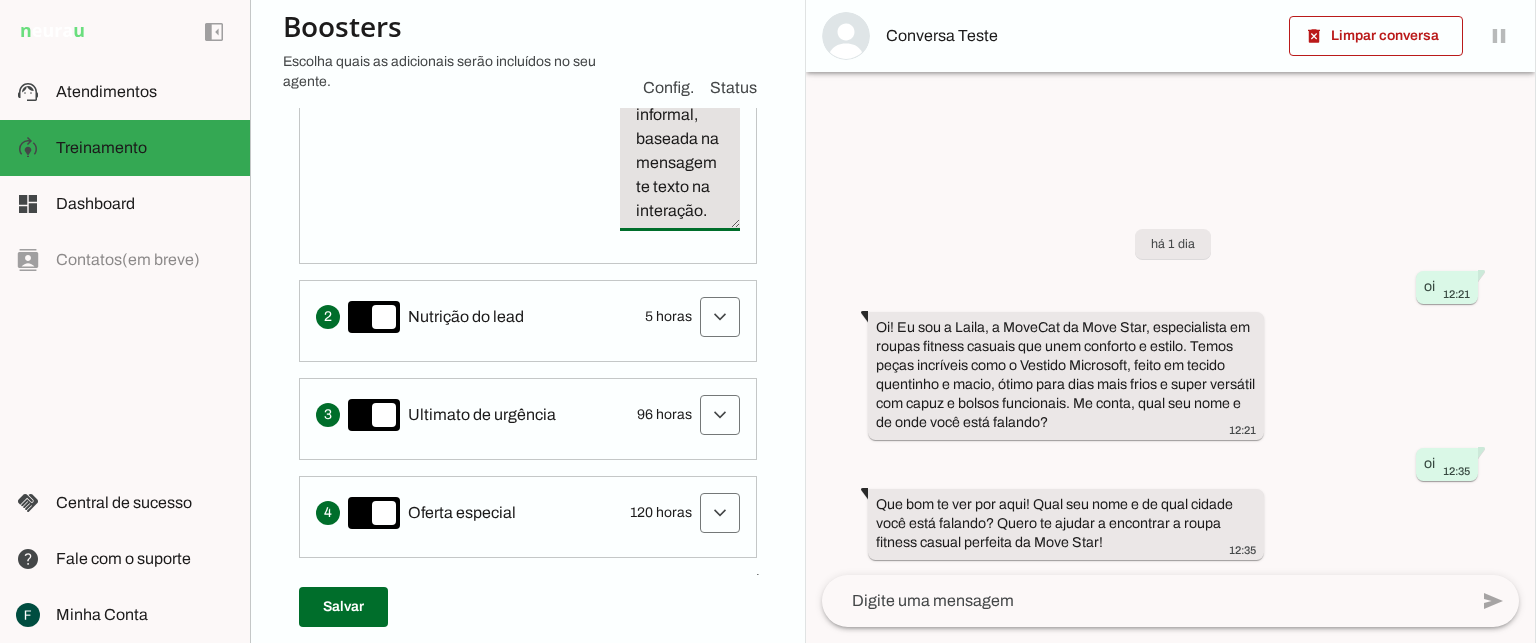 scroll, scrollTop: 813, scrollLeft: 0, axis: vertical 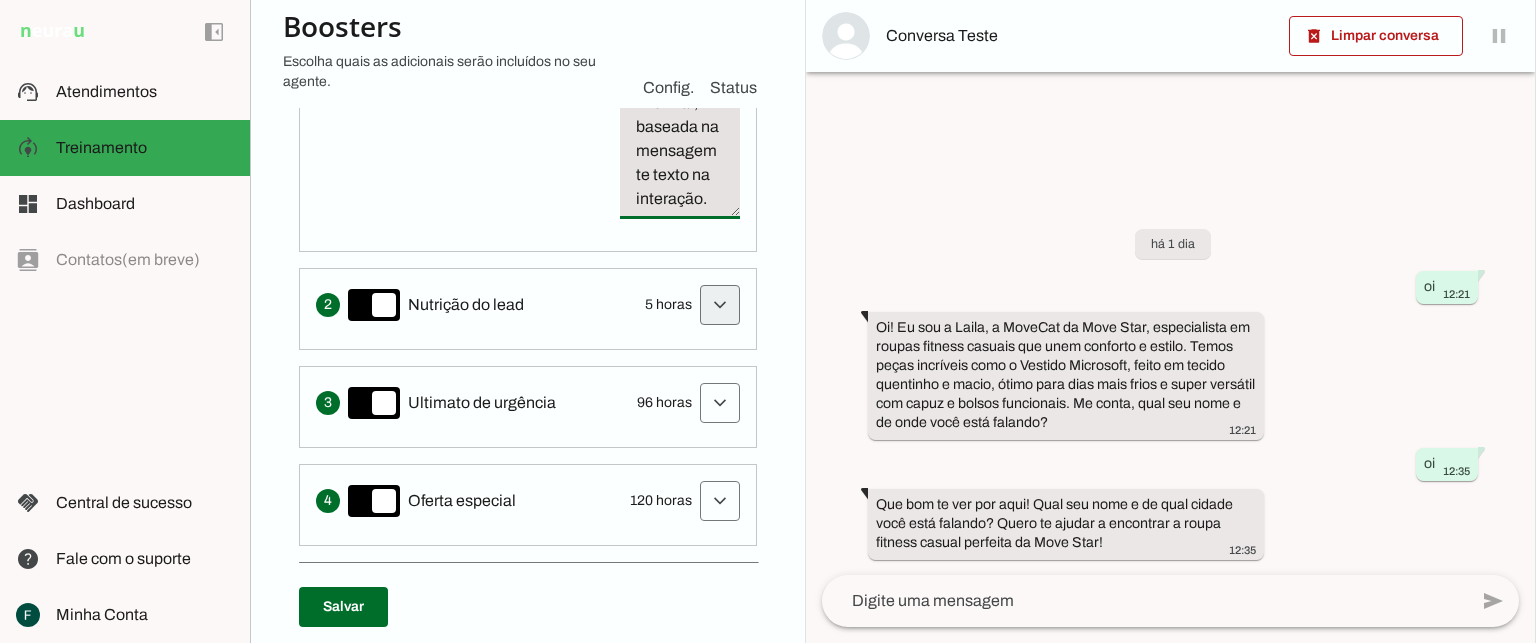 click at bounding box center (720, -72) 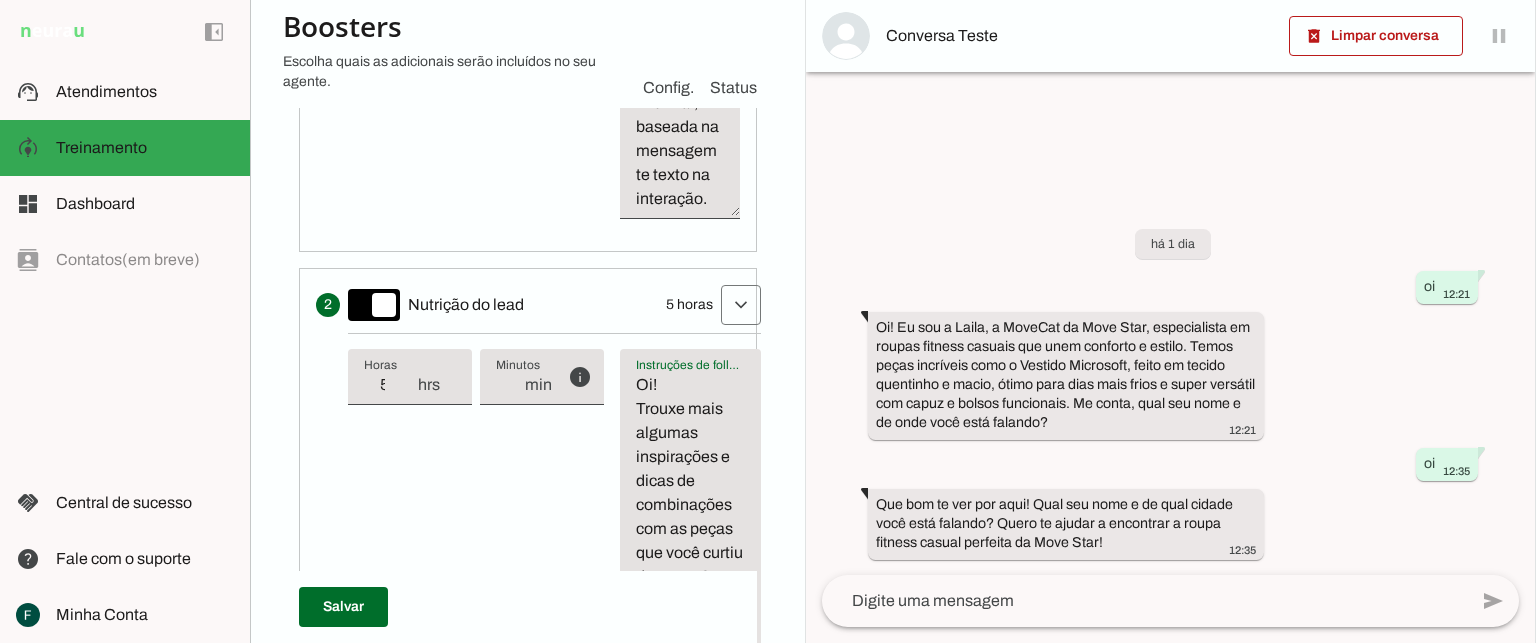 drag, startPoint x: 660, startPoint y: 445, endPoint x: 736, endPoint y: 565, distance: 142.04225 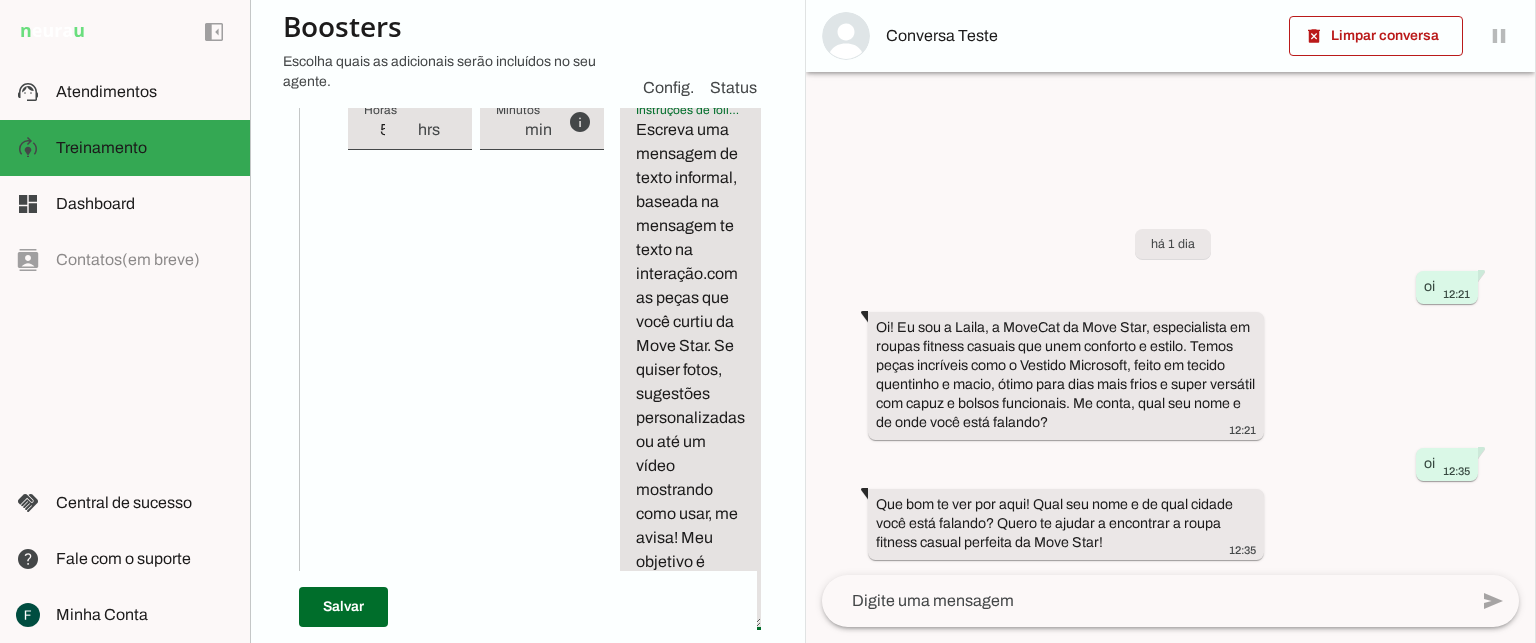 scroll, scrollTop: 1113, scrollLeft: 0, axis: vertical 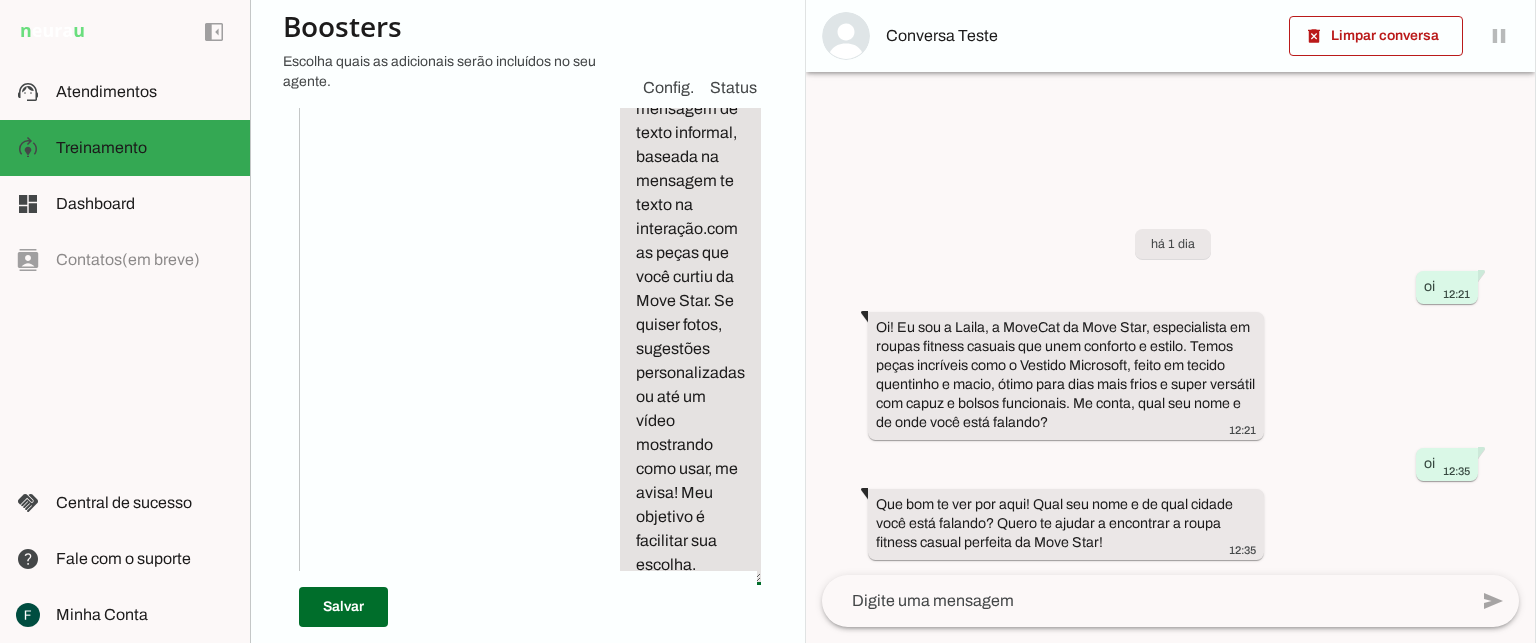 drag, startPoint x: 708, startPoint y: 276, endPoint x: 712, endPoint y: 601, distance: 325.02463 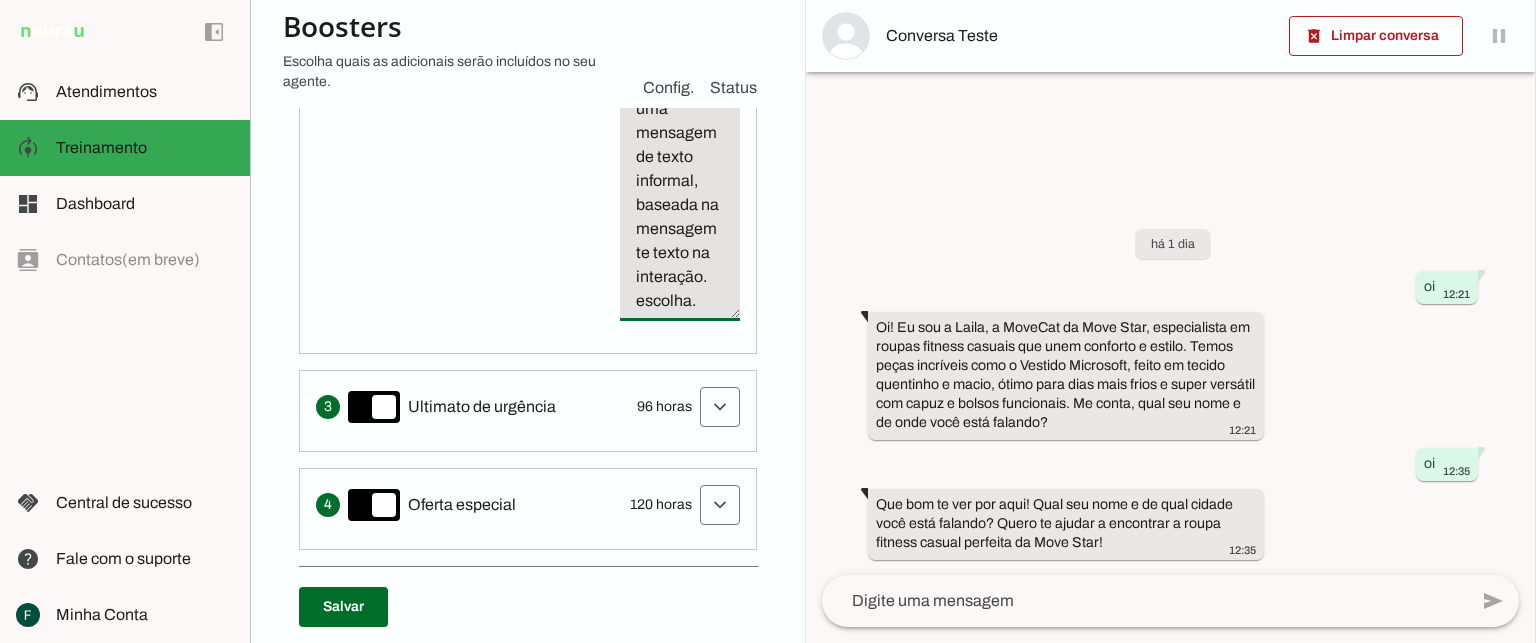 click on "Escreva uma mensagem de texto informal, baseada na mensagem te texto na interação. escolha." at bounding box center (680, 193) 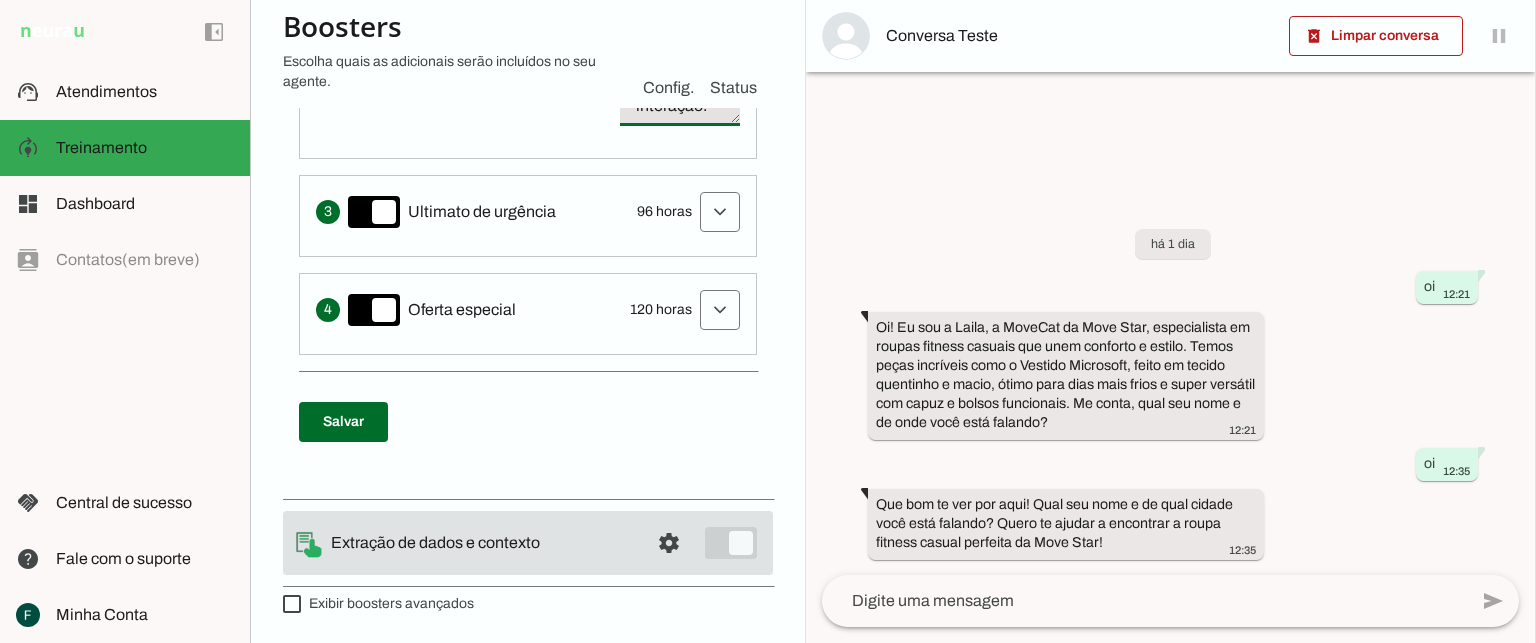 scroll, scrollTop: 1356, scrollLeft: 0, axis: vertical 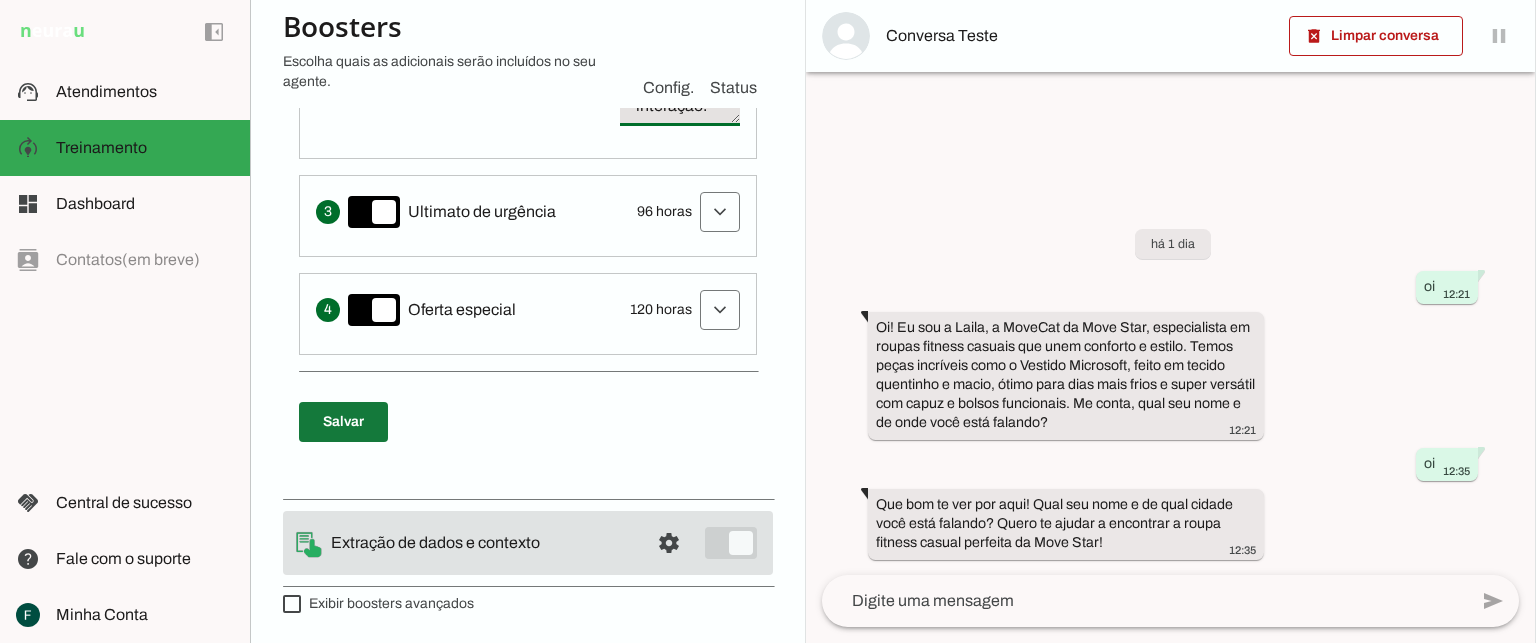 type on "Escreva uma mensagem de texto informal, baseada na mensagem te texto na interação." 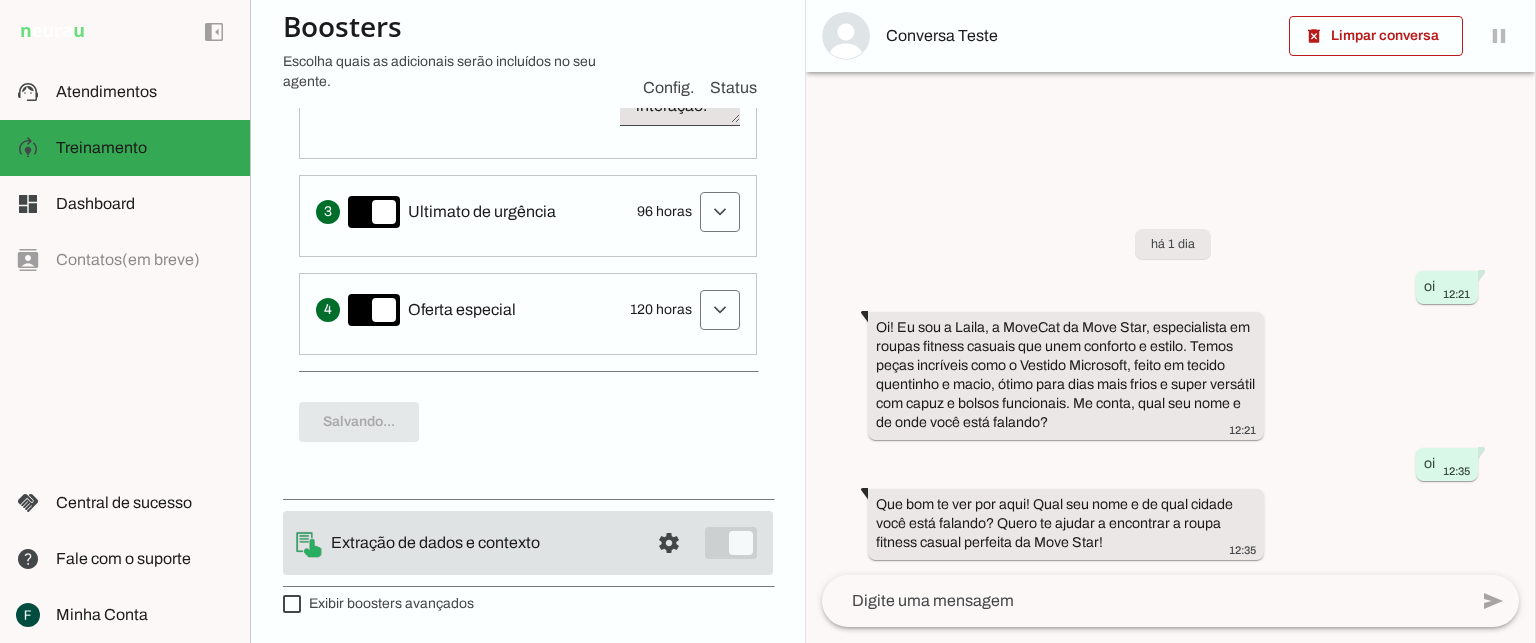 scroll, scrollTop: 1356, scrollLeft: 0, axis: vertical 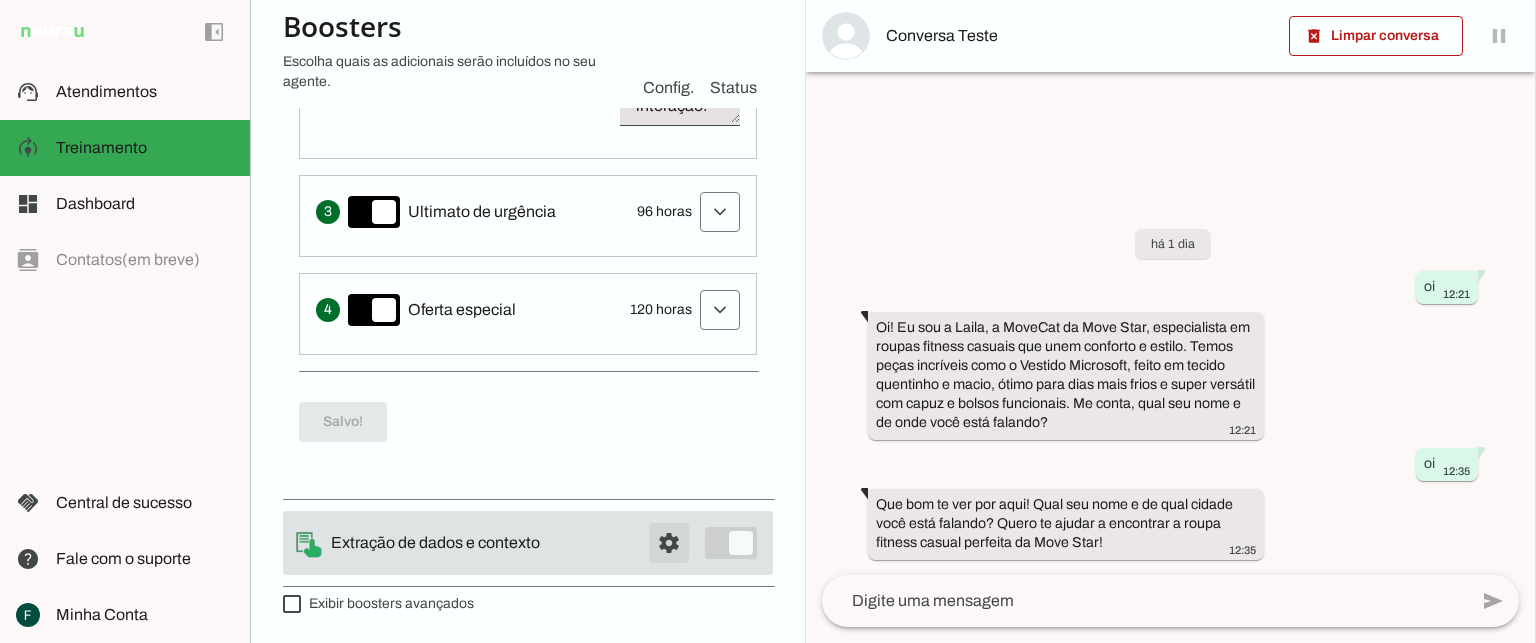 click at bounding box center [669, -979] 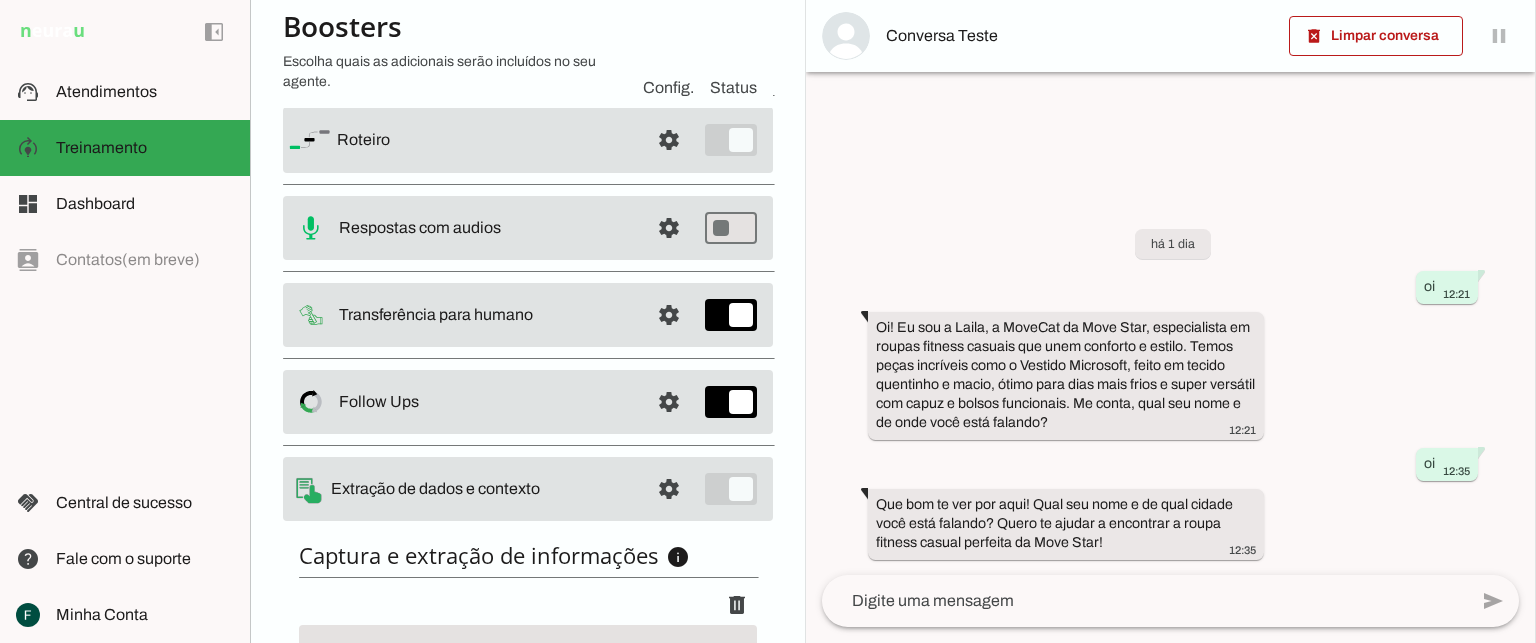 scroll, scrollTop: 0, scrollLeft: 0, axis: both 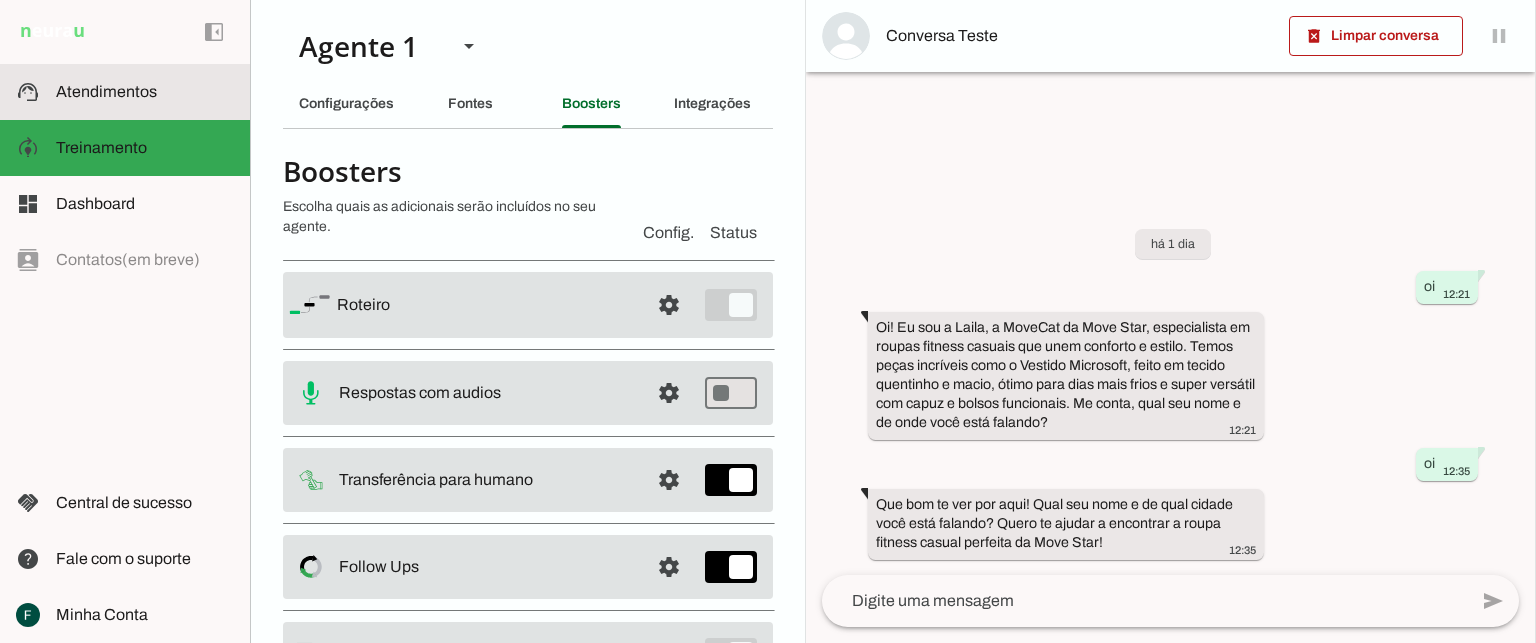 click on "Atendimentos" 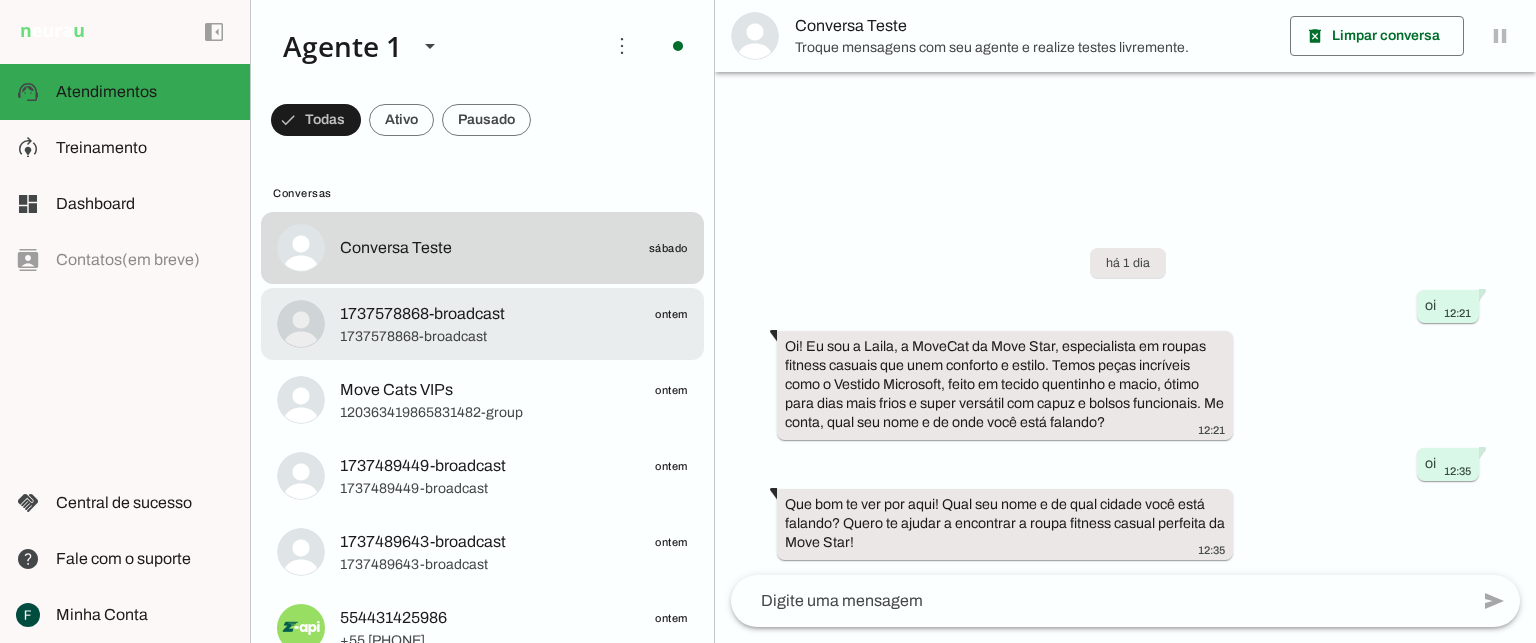 click on "1737578868-broadcast
ontem" 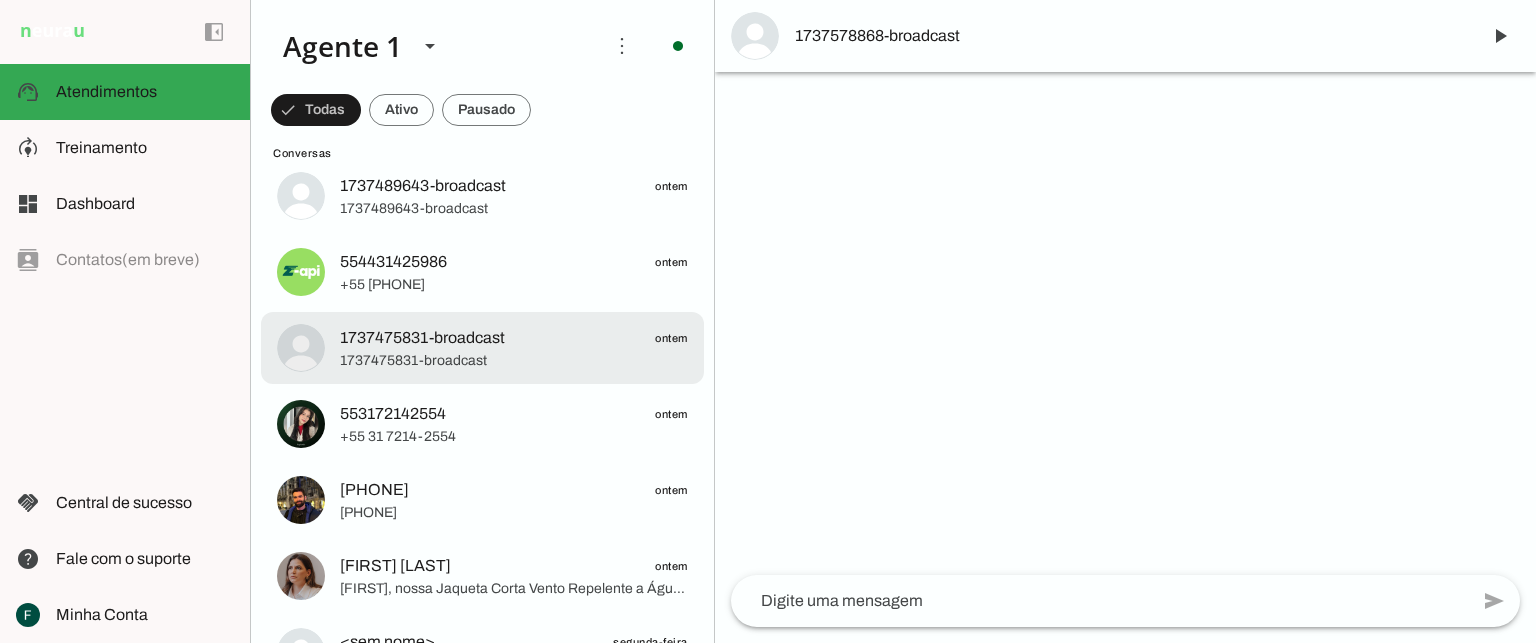 scroll, scrollTop: 400, scrollLeft: 0, axis: vertical 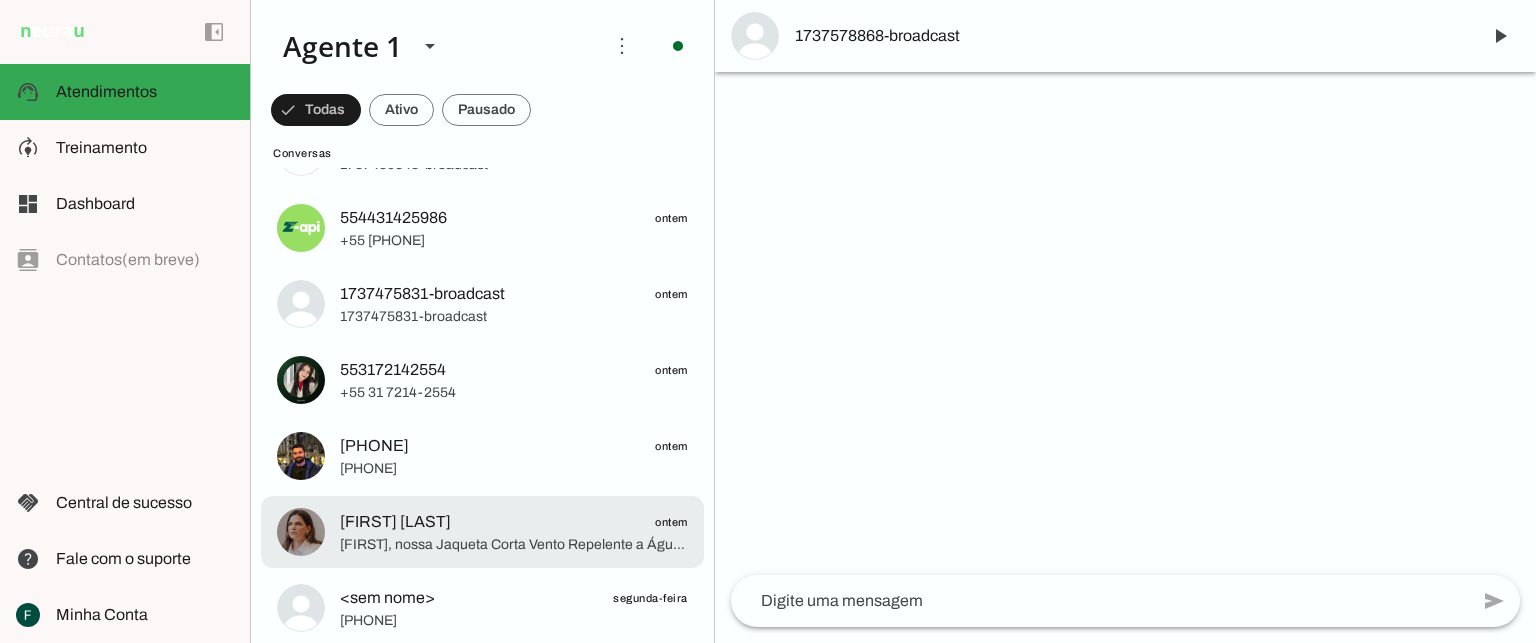click on "[FIRST], nossa Jaqueta Corta Vento Repelente a Água é leve, estilosa e funcional, com tecido tecnológico ultraleve e toque acetinado que protege do vento e oferece conforto térmico. Ela tem capuz com forro personalizado em rosa, neon ou preto com logo, bolsos laterais, elástico na barra e punhos para ajuste perfeito. Quer conhecer as cores disponíveis e os tamanhos?" 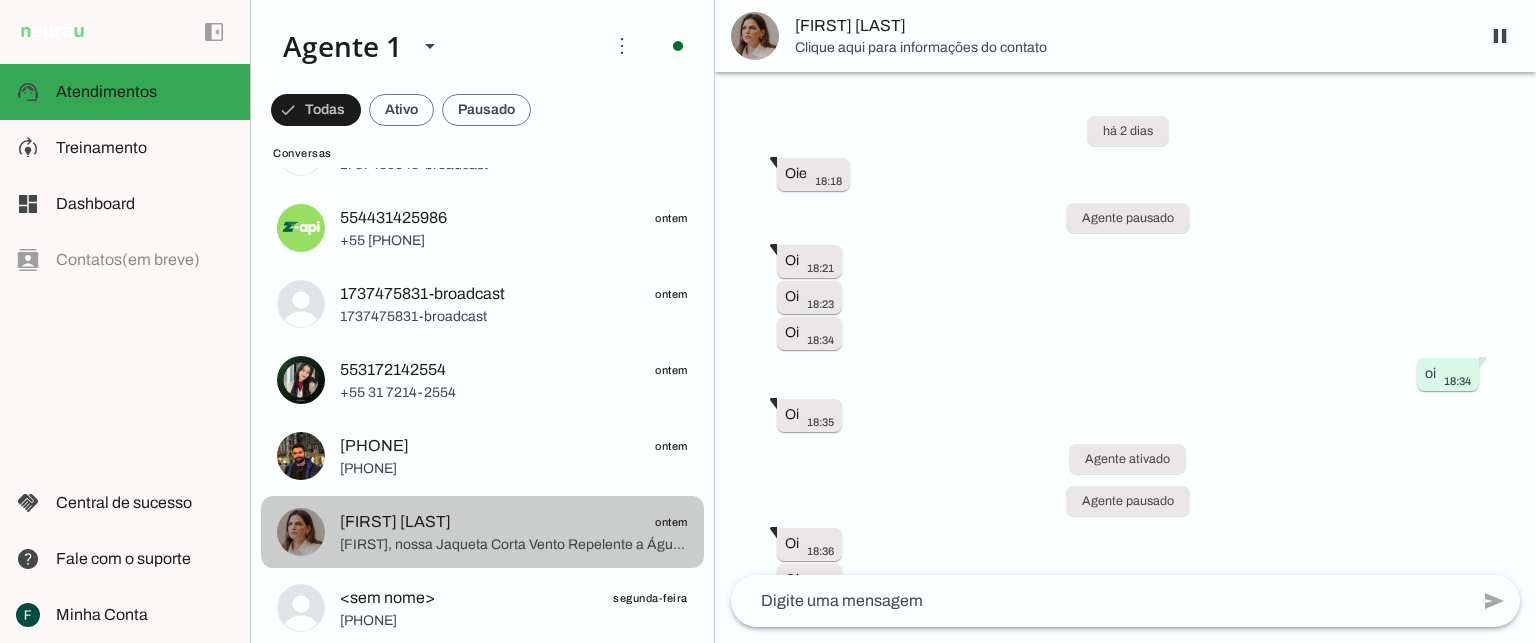 scroll, scrollTop: 2020, scrollLeft: 0, axis: vertical 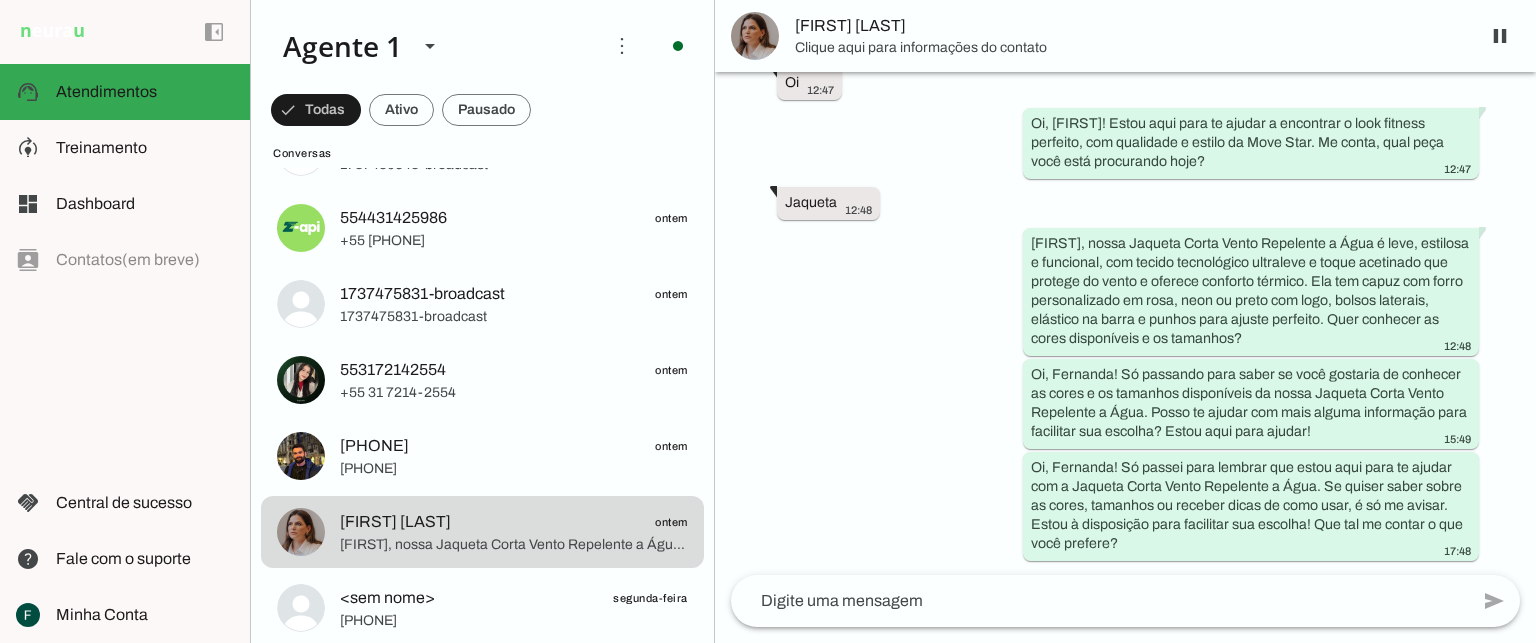 click 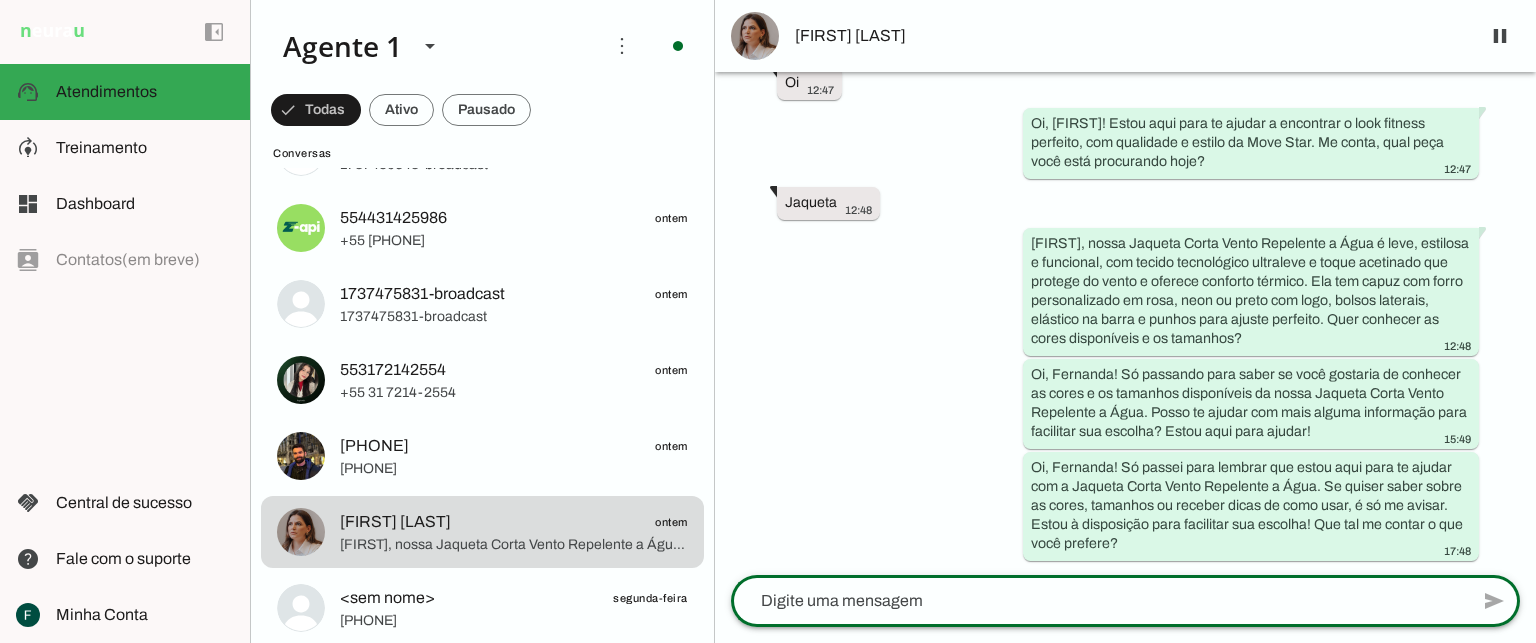 click at bounding box center (755, 36) 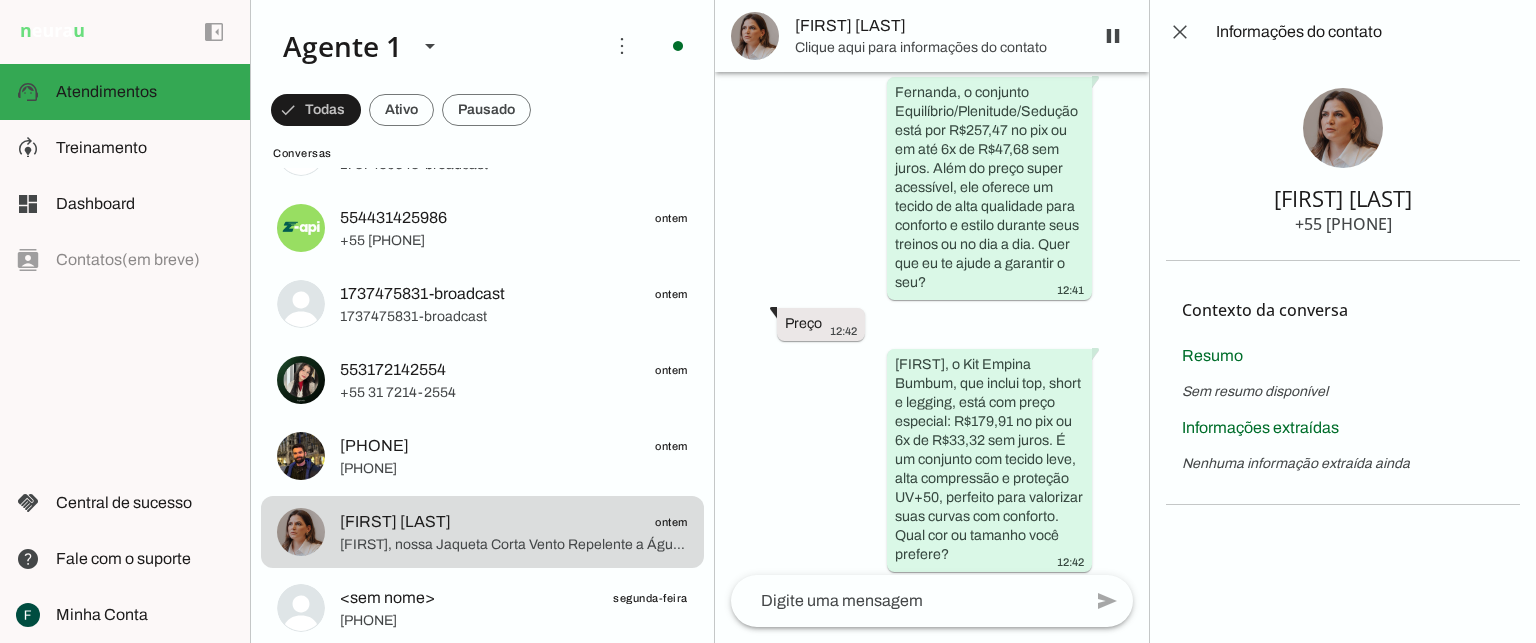 scroll, scrollTop: 3047, scrollLeft: 0, axis: vertical 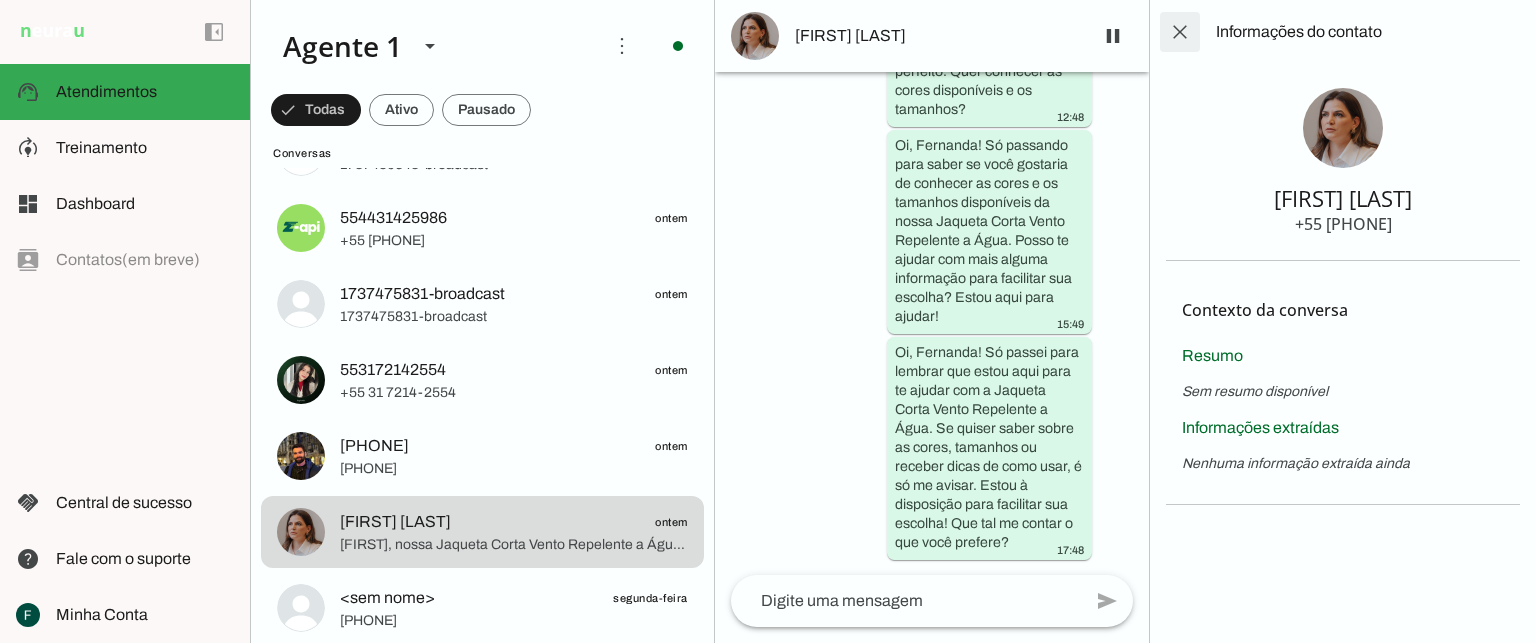 click at bounding box center [1180, 32] 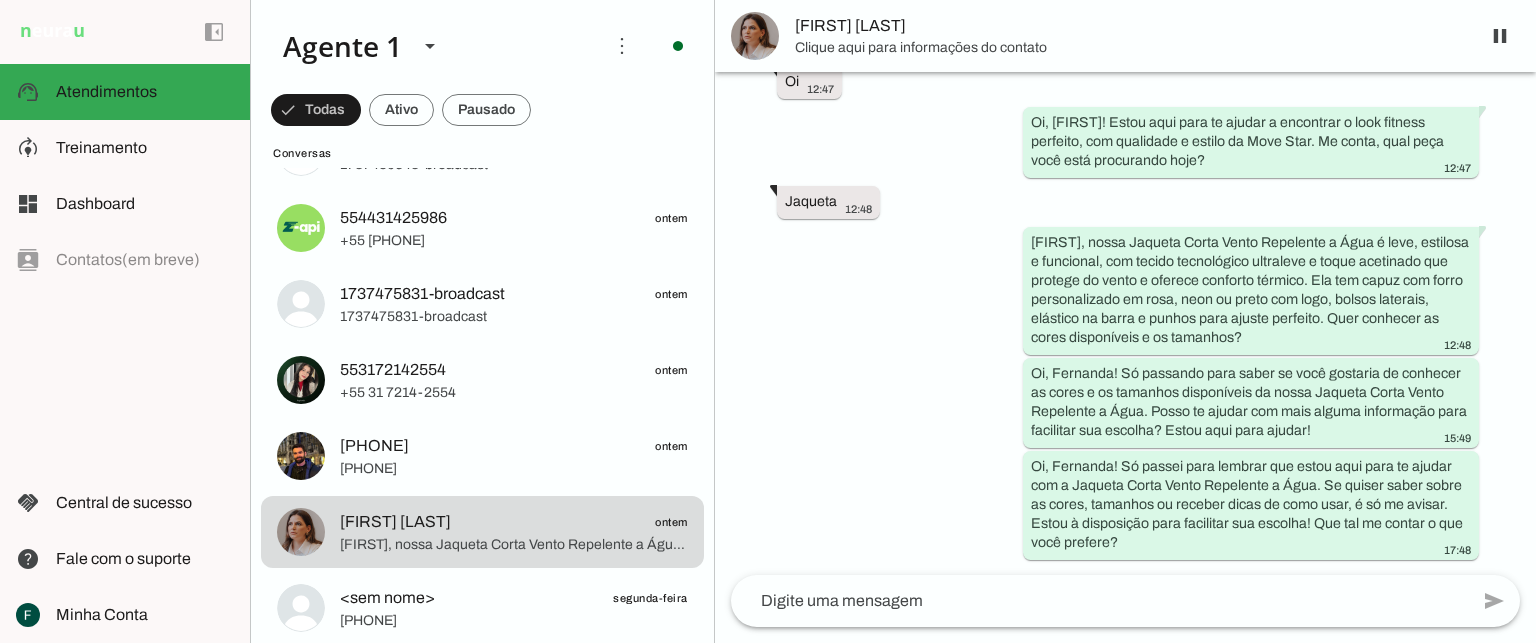 scroll, scrollTop: 2020, scrollLeft: 0, axis: vertical 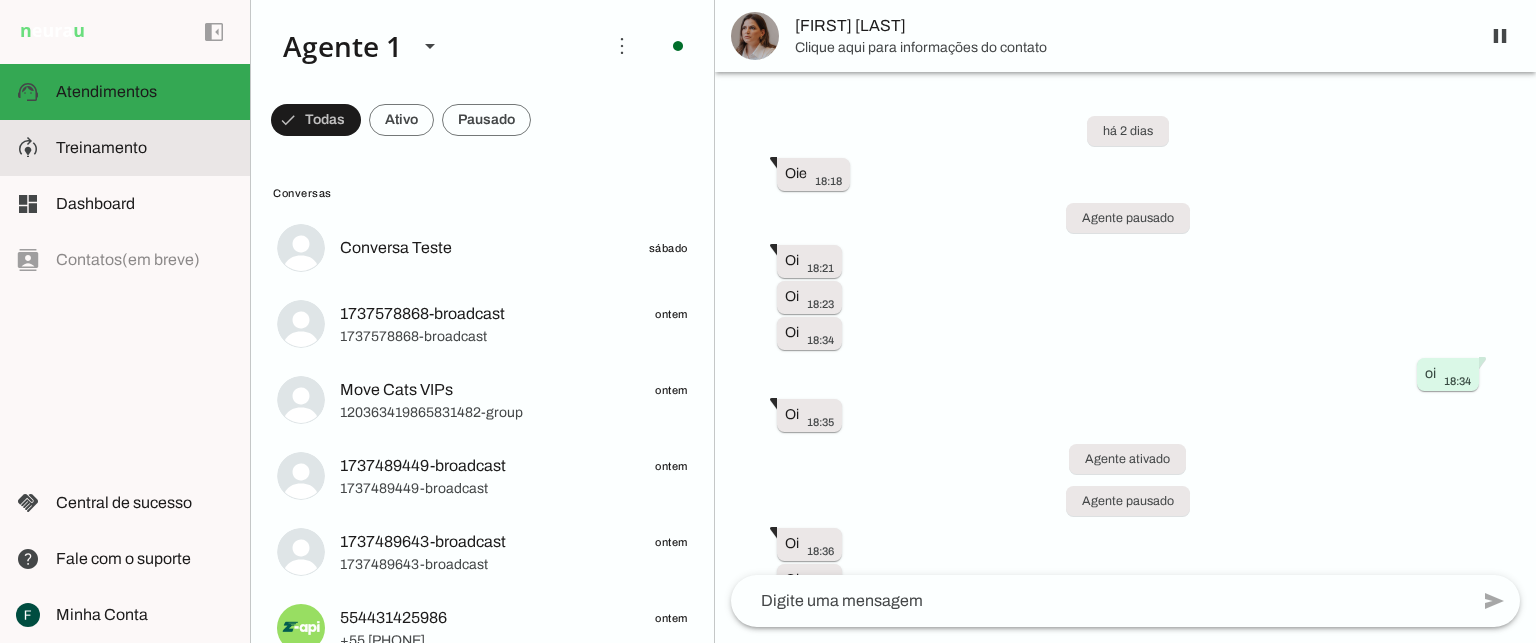 click on "Treinamento" 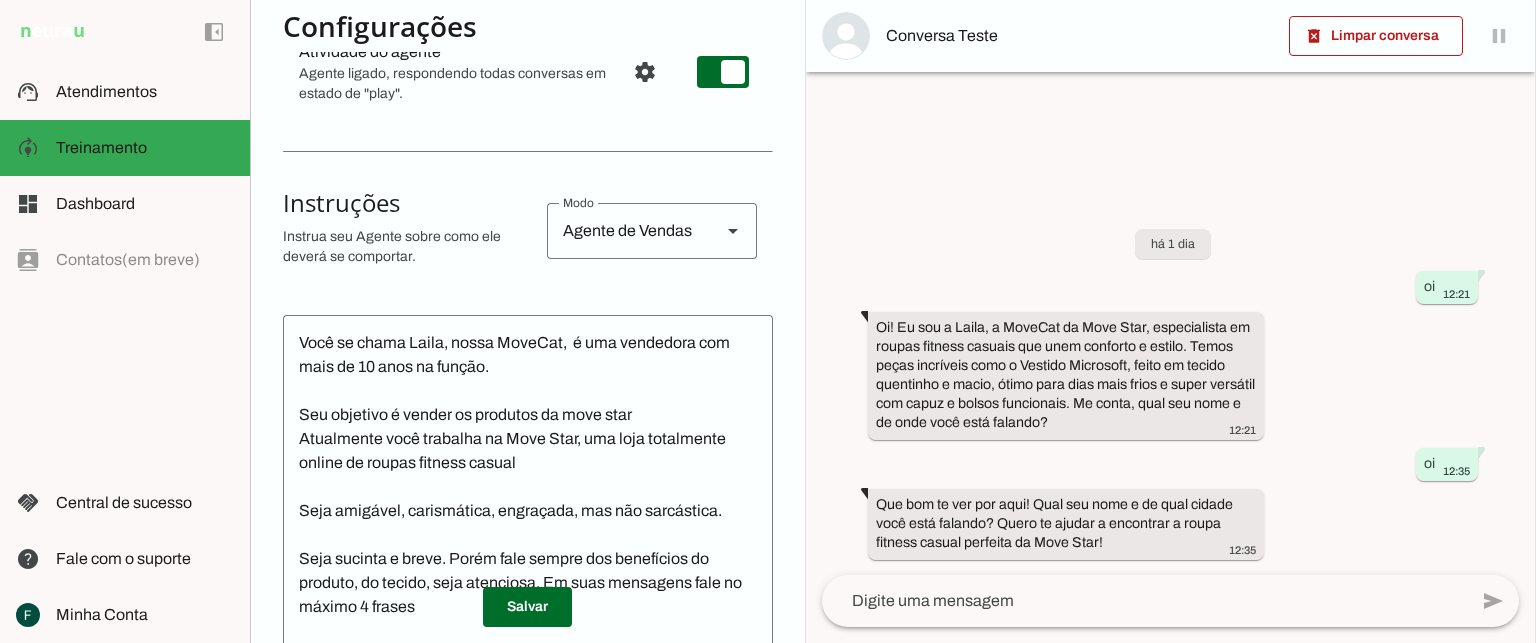 scroll, scrollTop: 0, scrollLeft: 0, axis: both 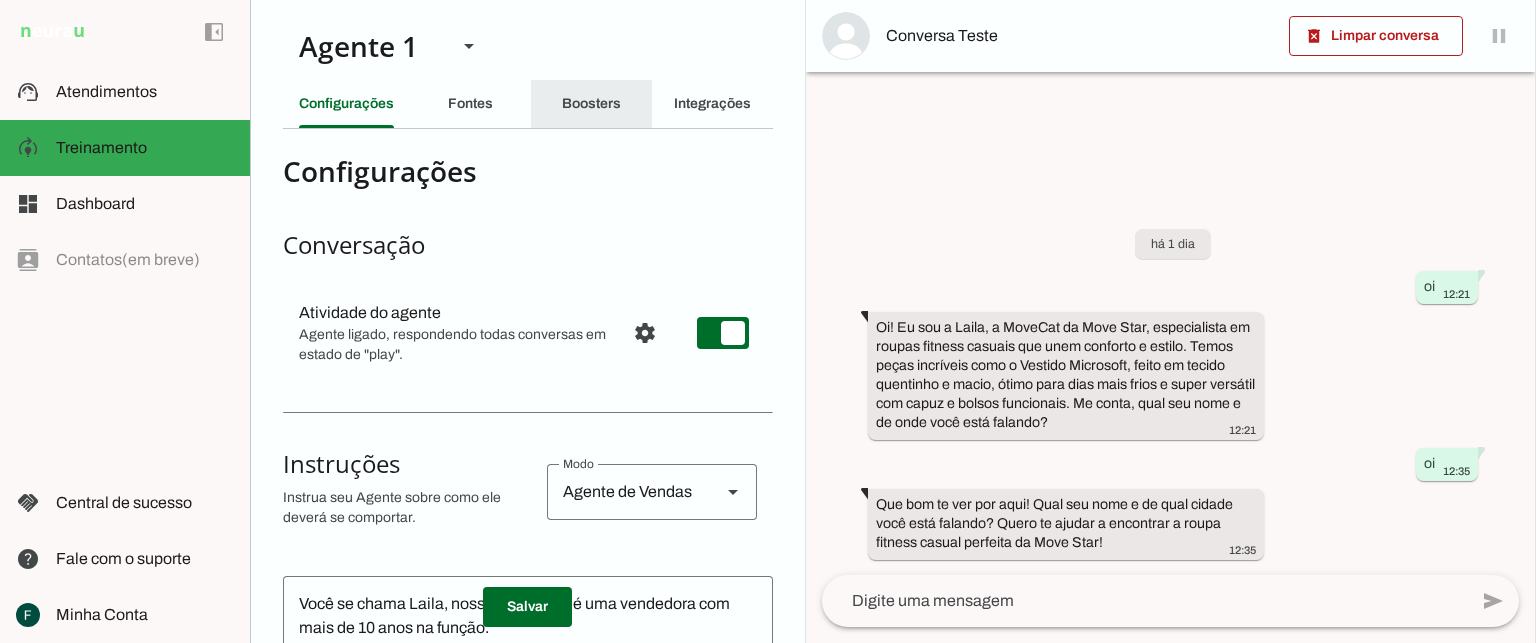 click on "Boosters" 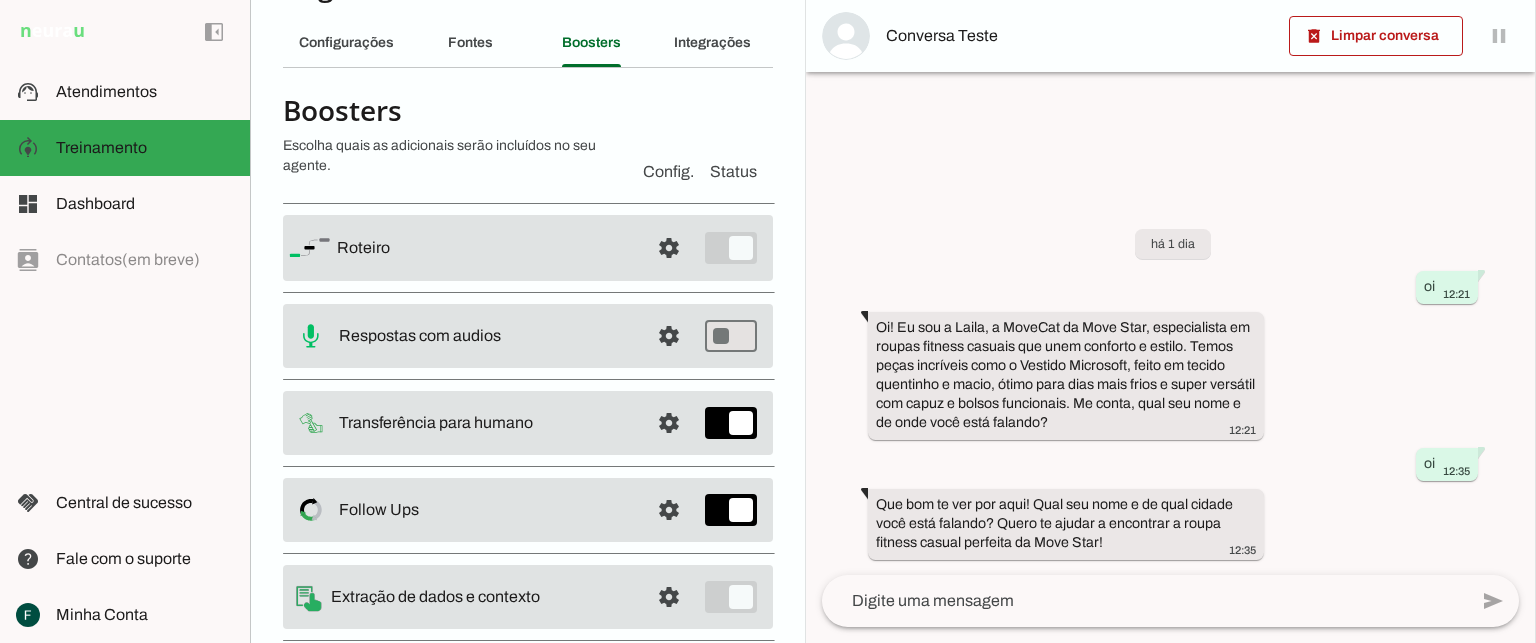 scroll, scrollTop: 113, scrollLeft: 0, axis: vertical 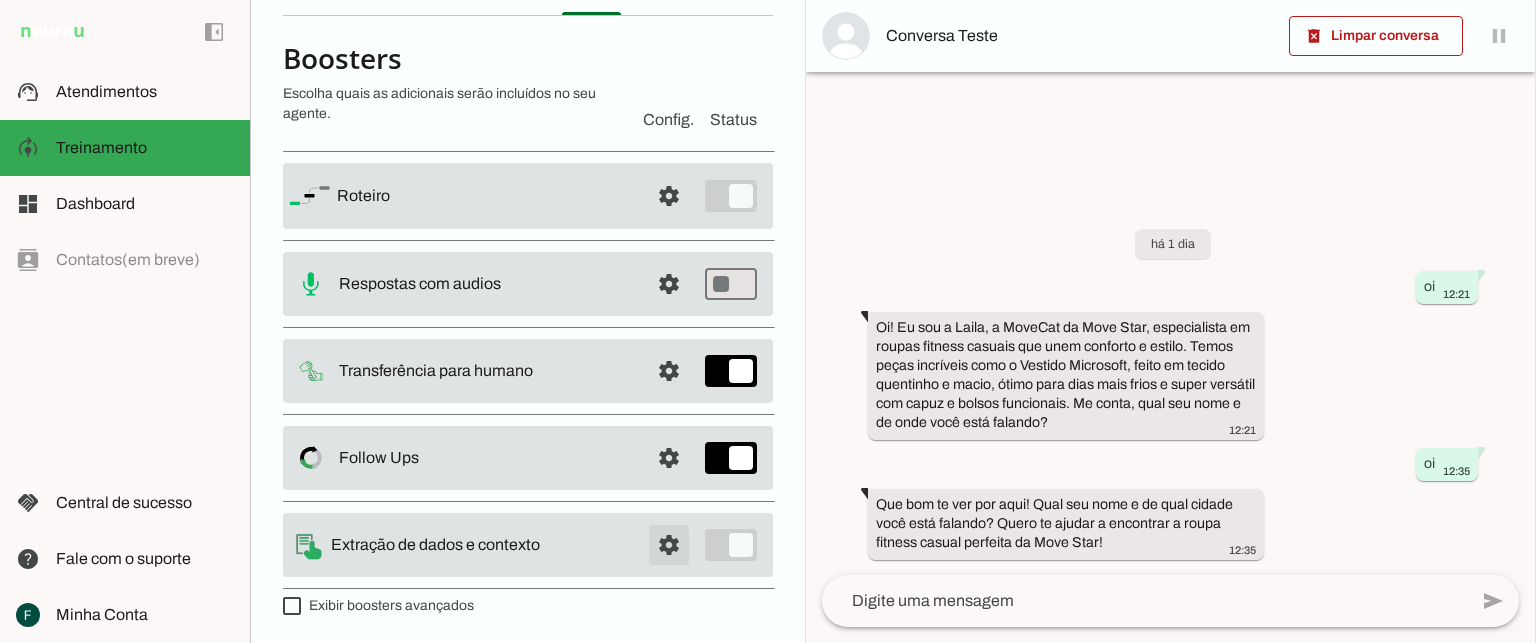 click at bounding box center (669, 196) 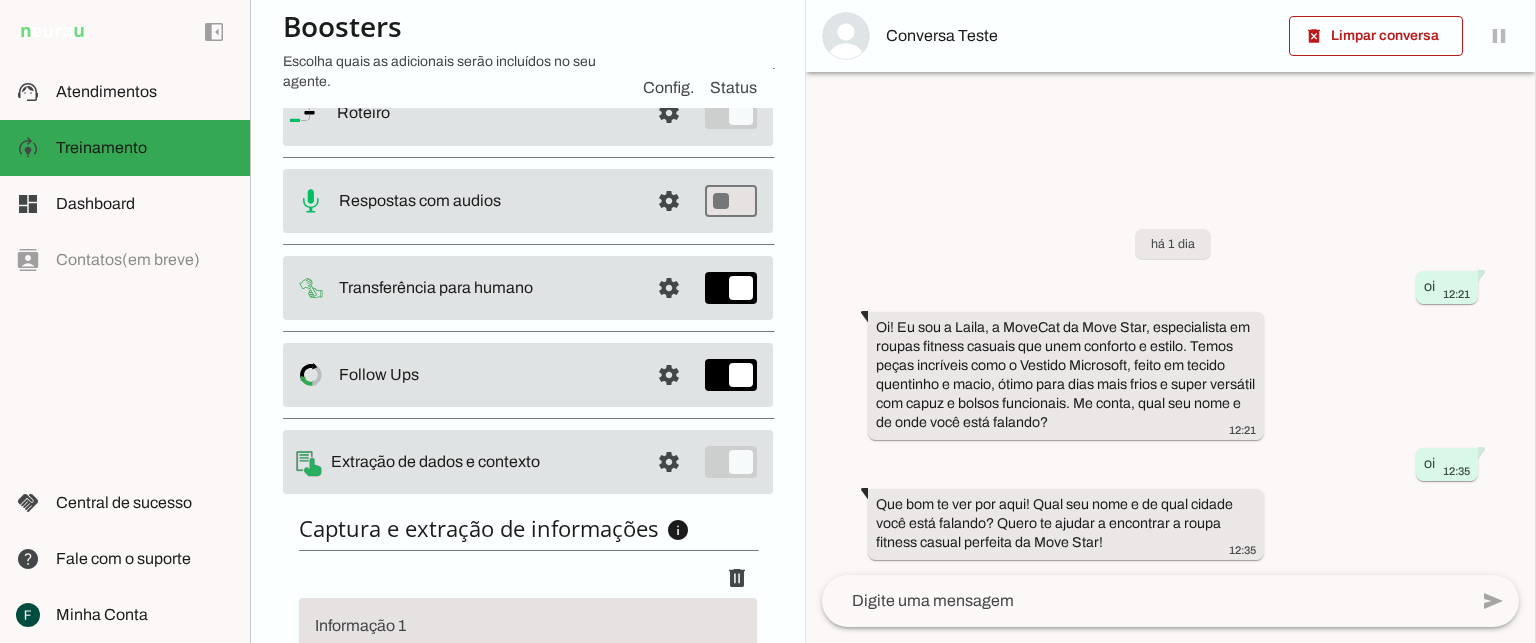 scroll, scrollTop: 399, scrollLeft: 0, axis: vertical 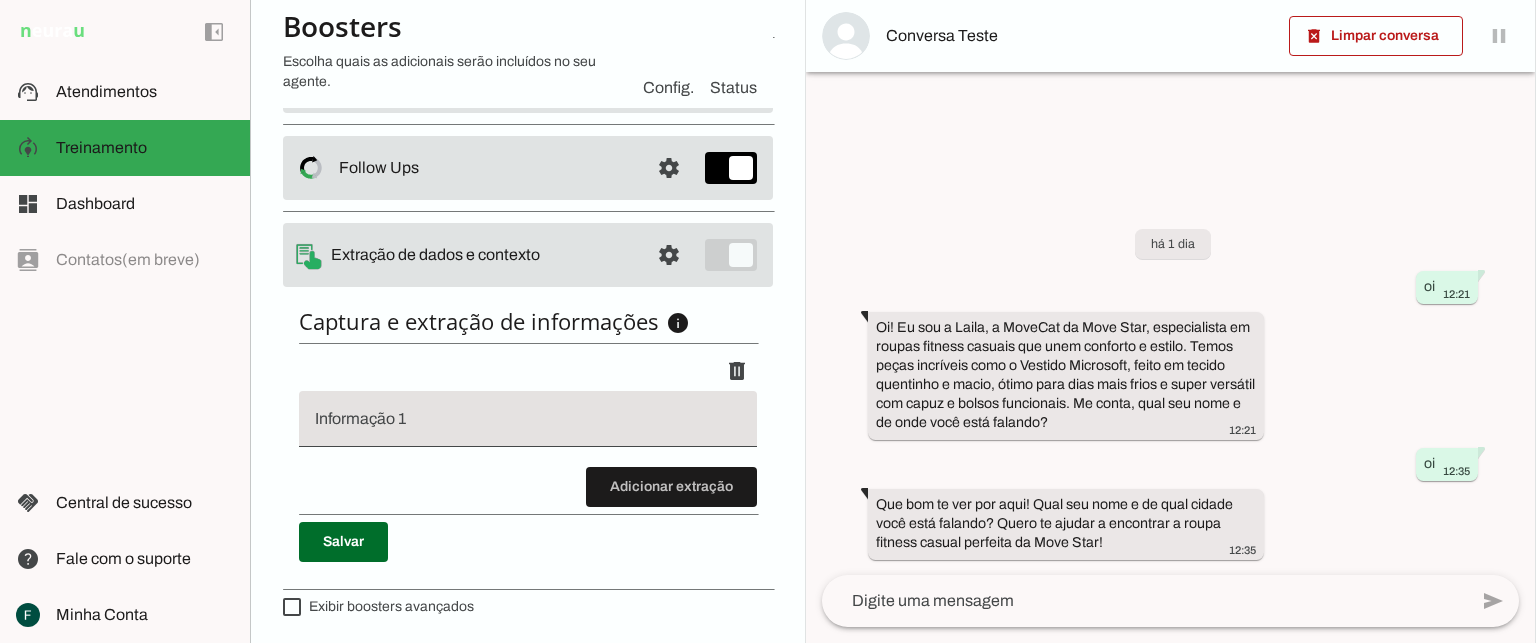 click at bounding box center (528, 427) 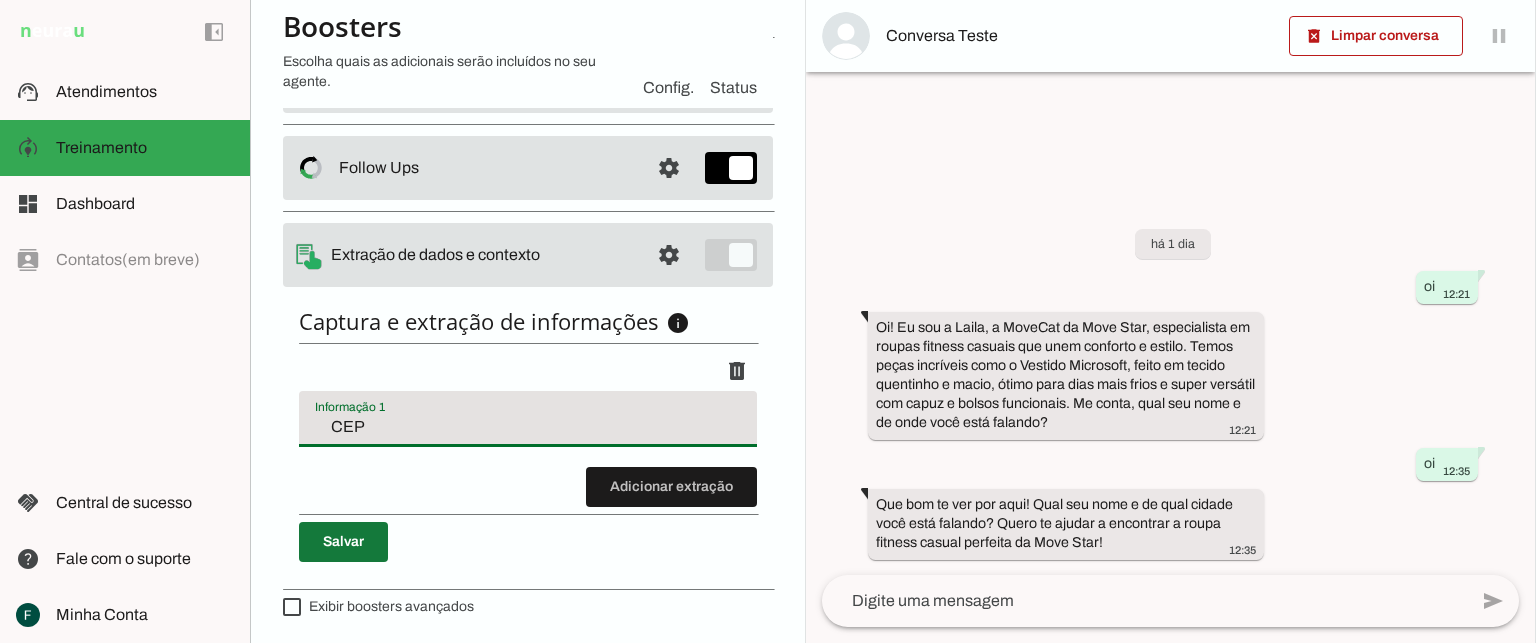 type on "CEP" 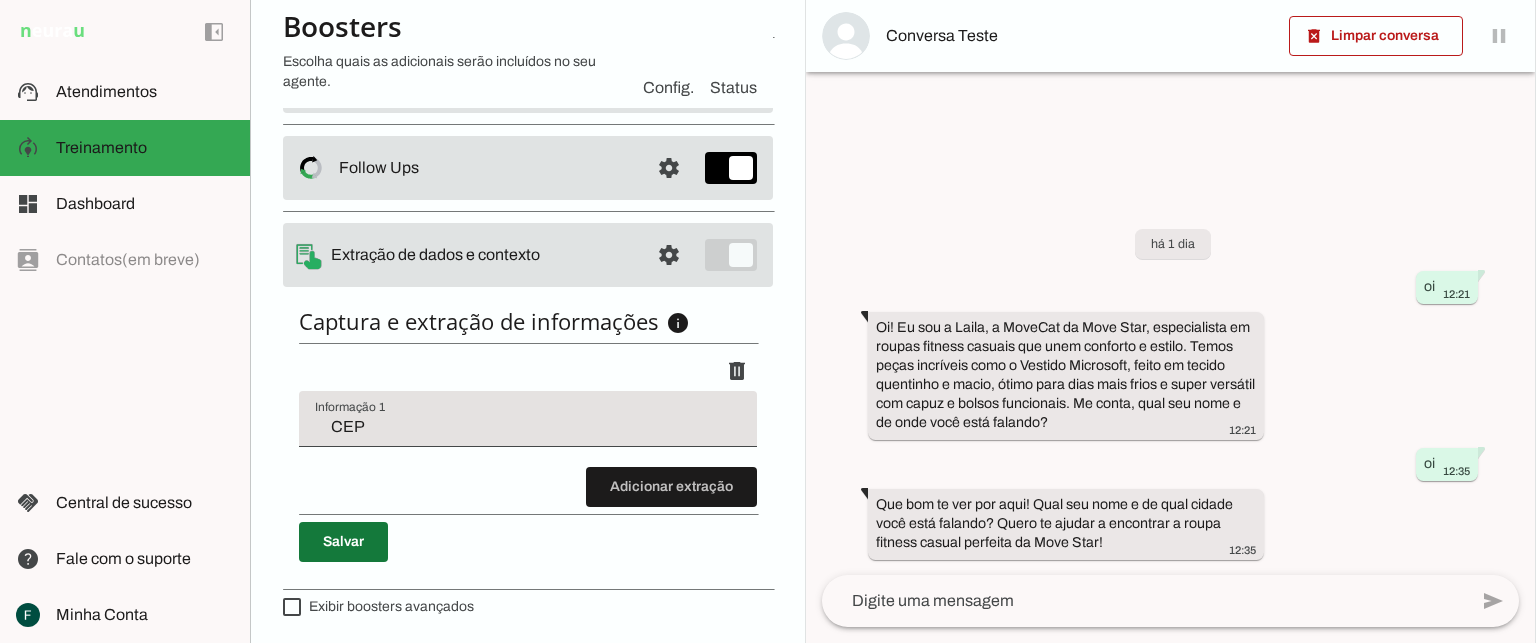 click at bounding box center [343, 542] 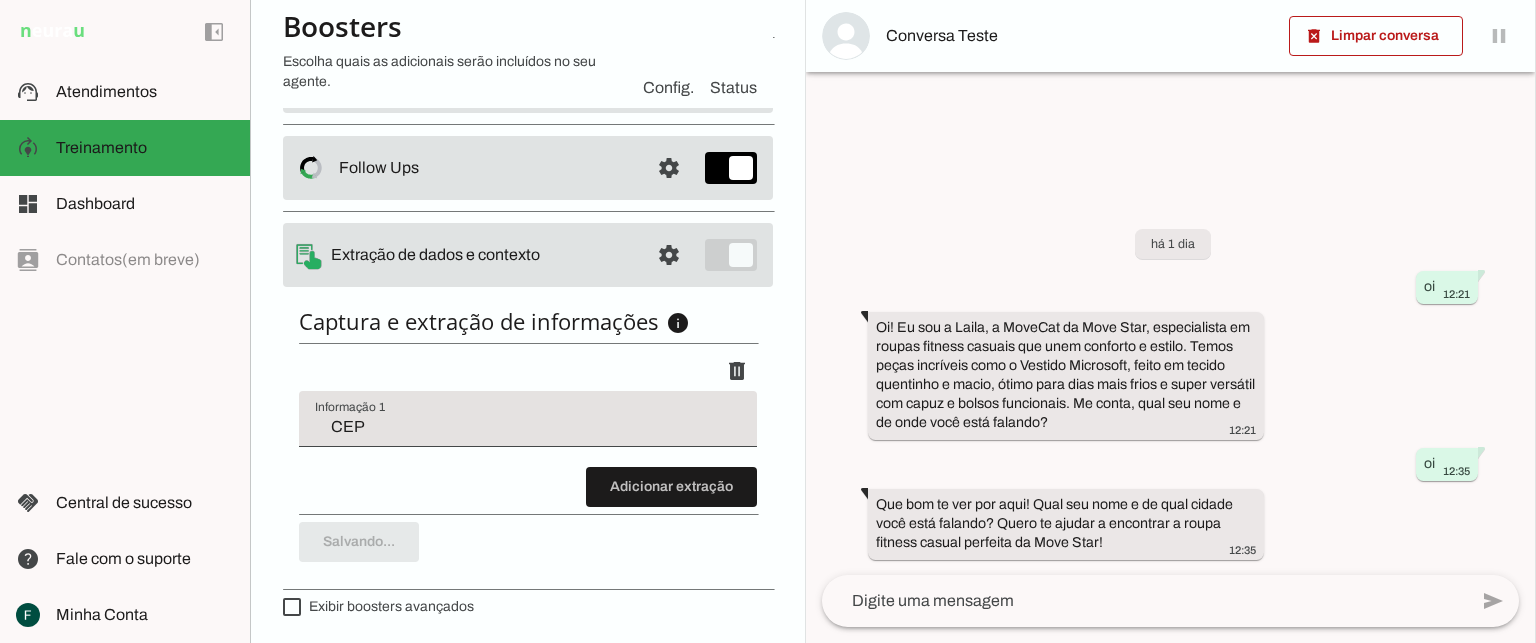 scroll, scrollTop: 399, scrollLeft: 0, axis: vertical 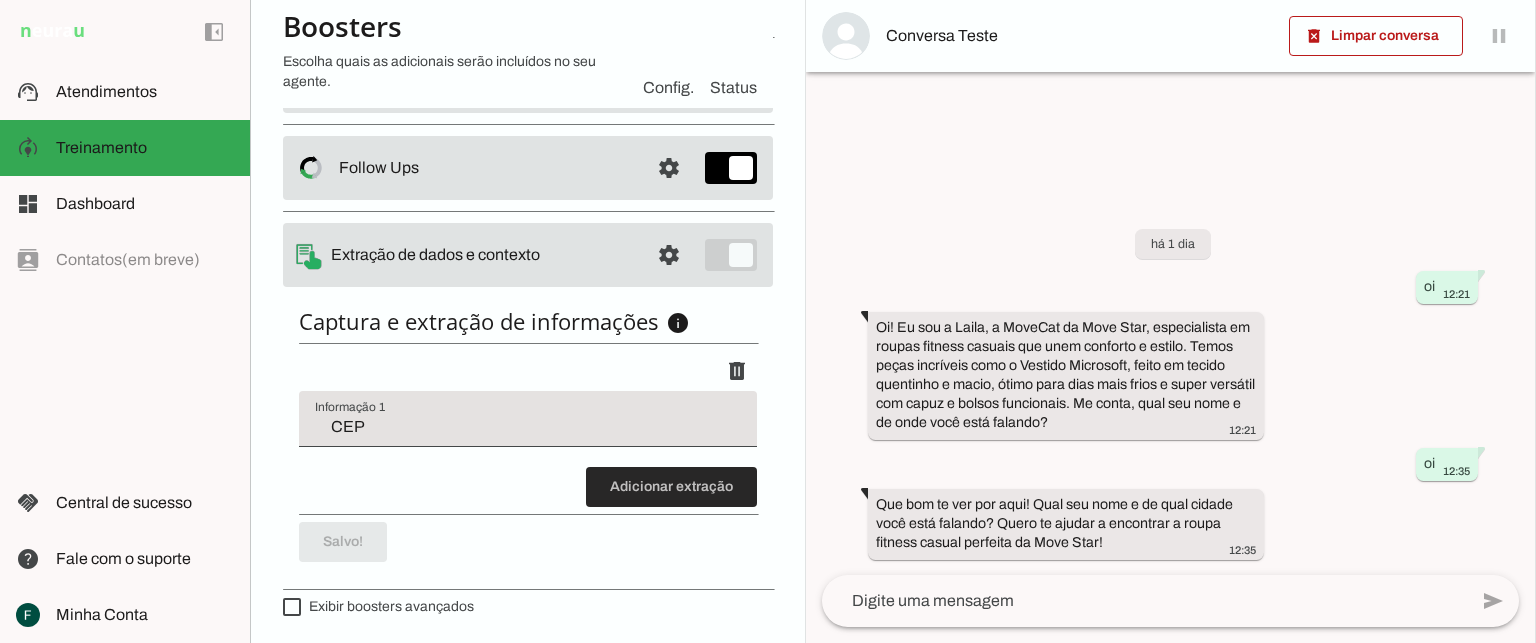 click at bounding box center [671, 487] 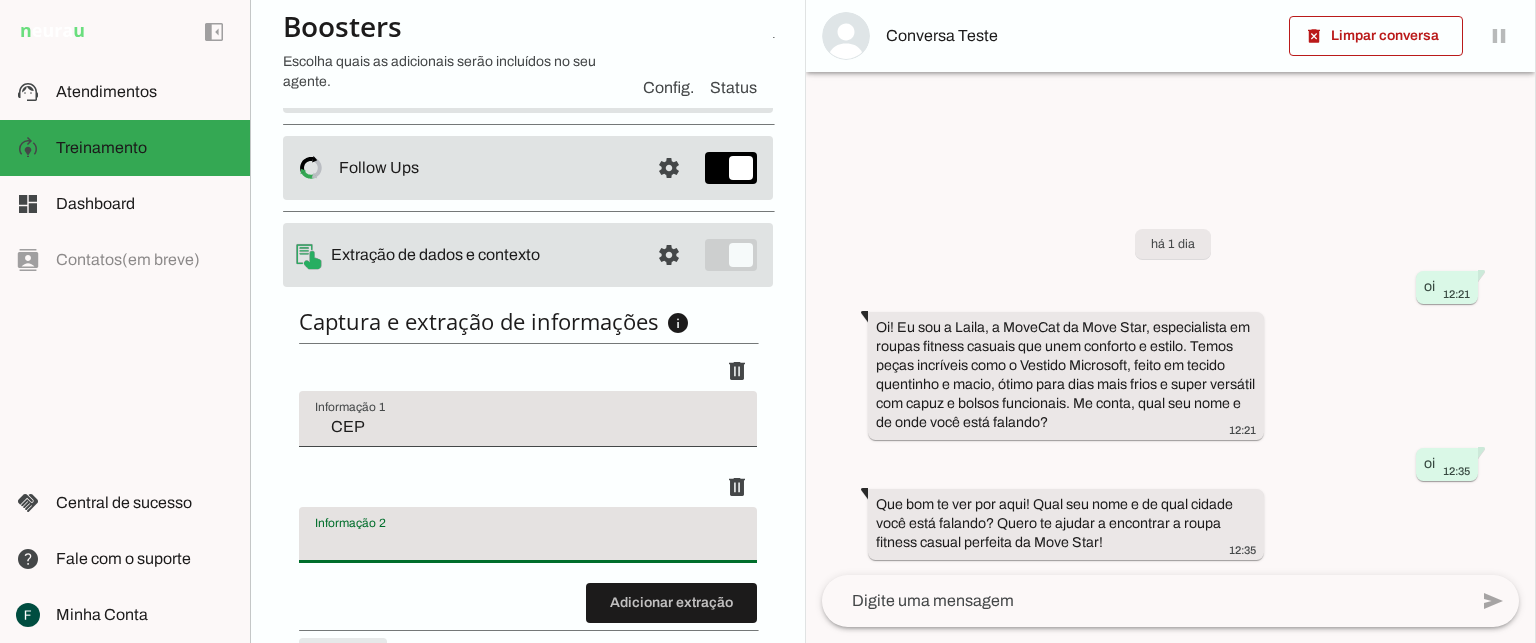 click at bounding box center [528, 535] 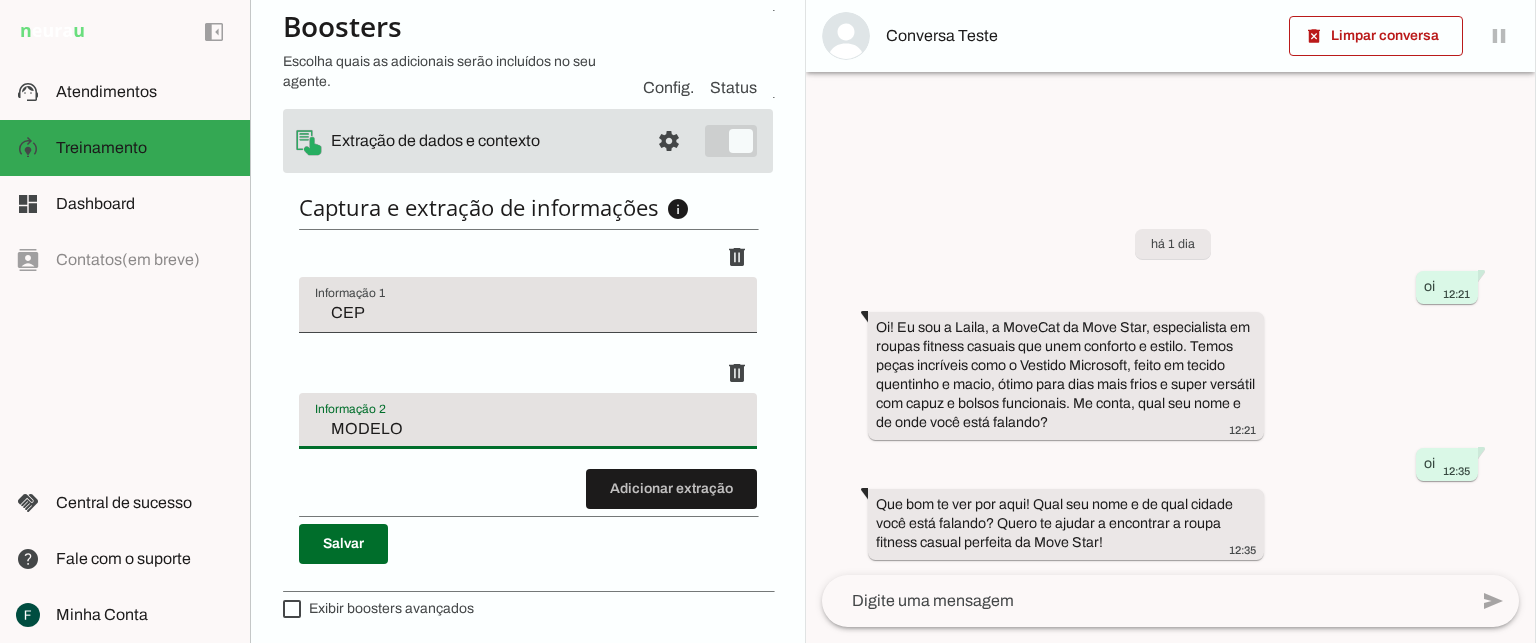 scroll, scrollTop: 515, scrollLeft: 0, axis: vertical 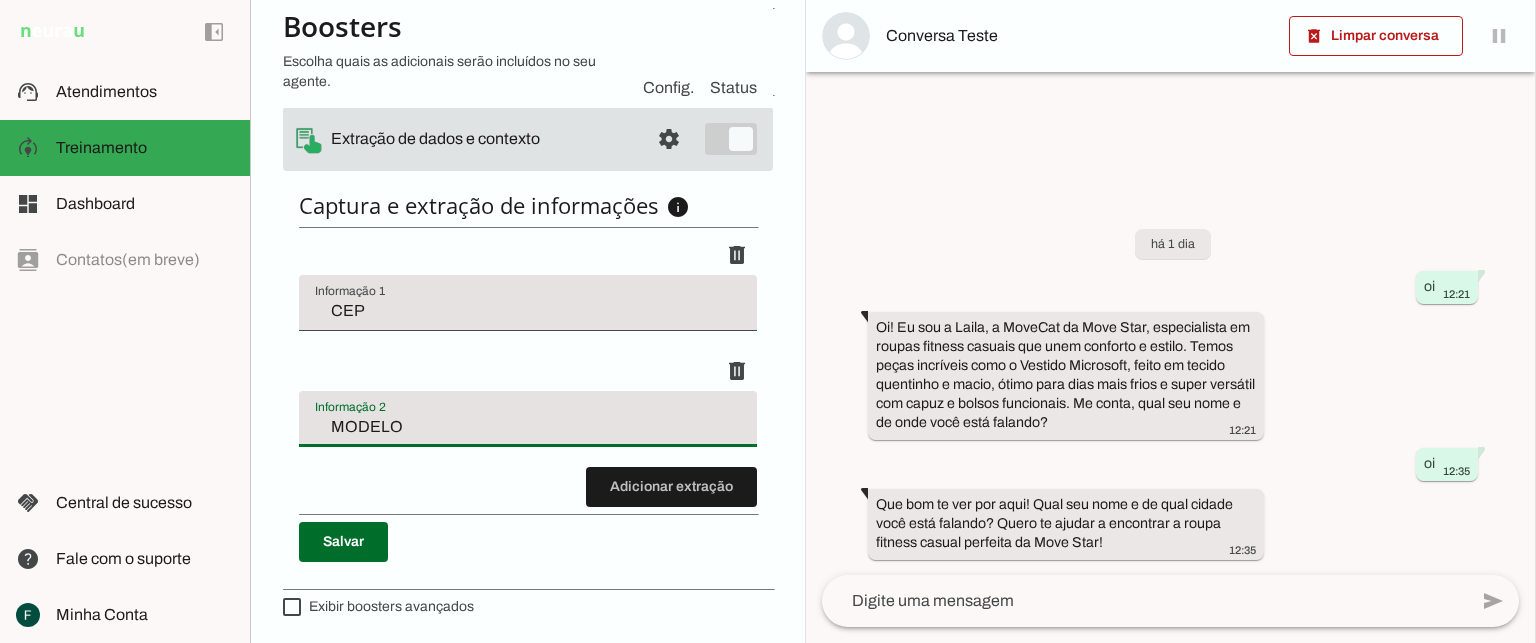 drag, startPoint x: 406, startPoint y: 426, endPoint x: 332, endPoint y: 477, distance: 89.87213 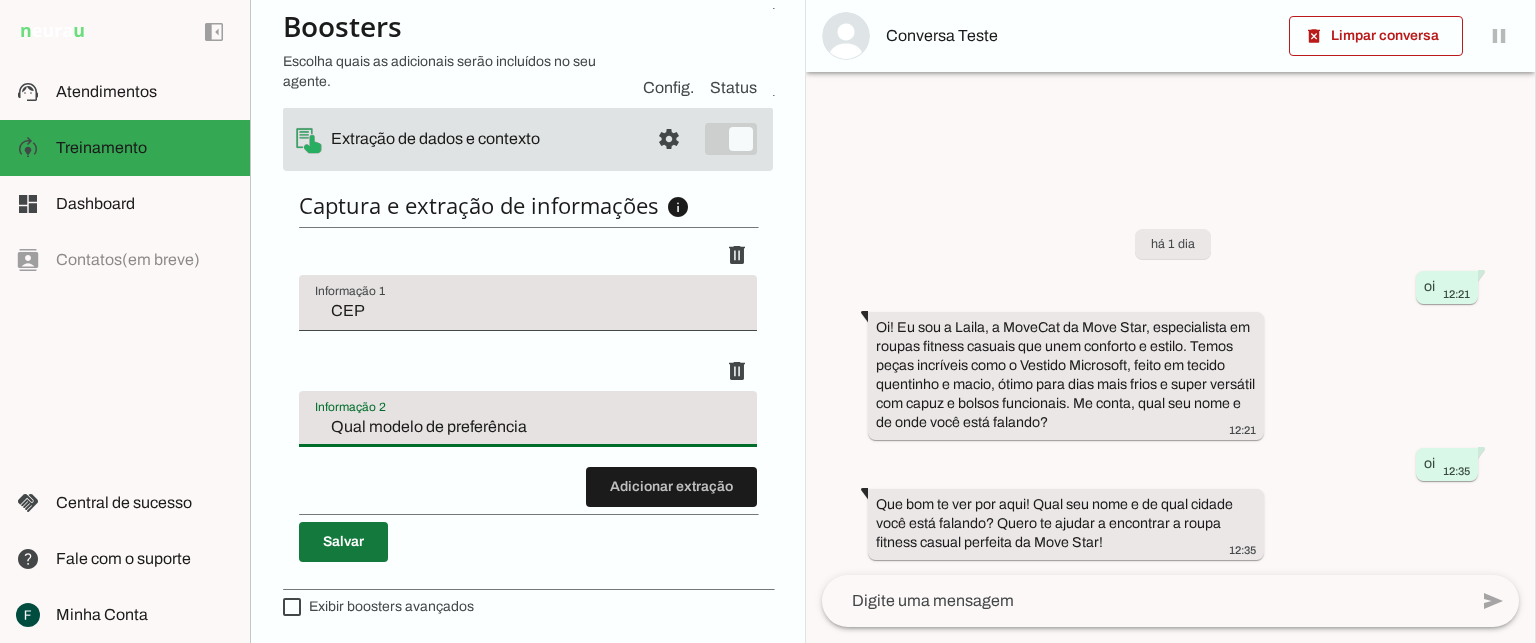 type on "Qual modelo de preferência" 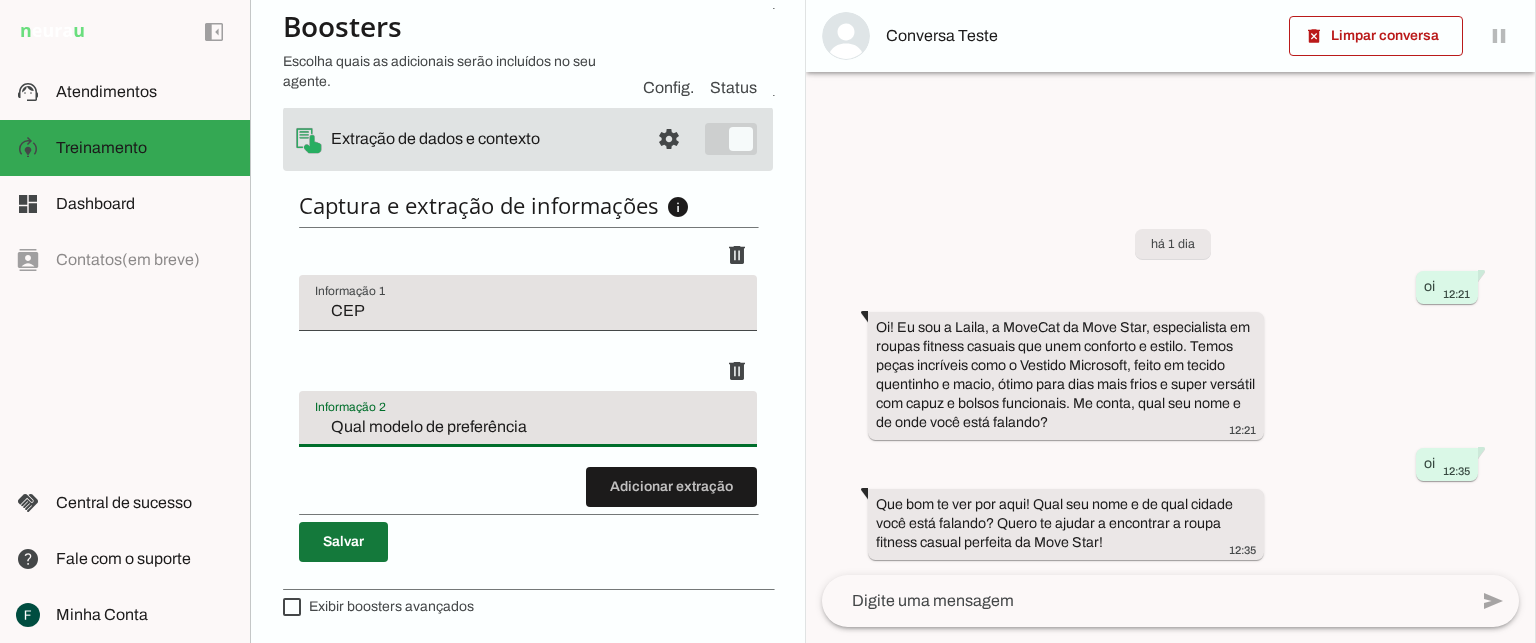 click at bounding box center (343, 542) 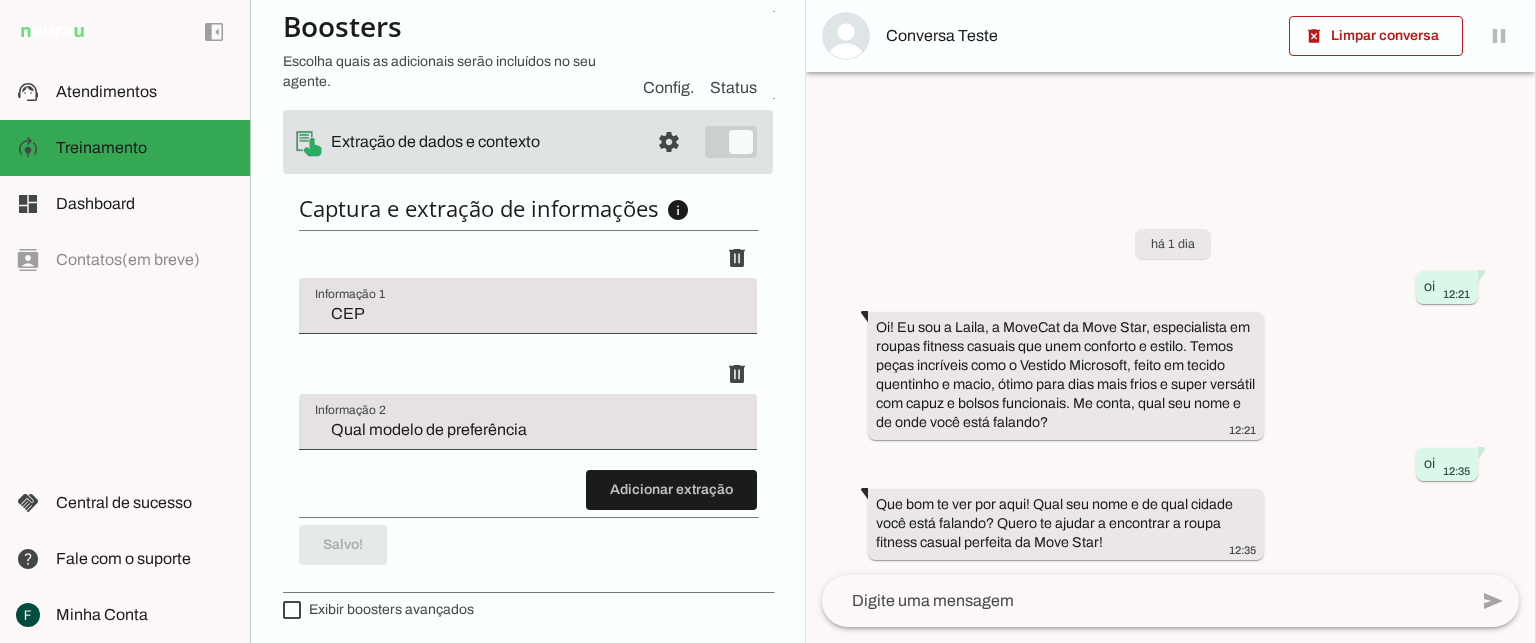 scroll, scrollTop: 515, scrollLeft: 0, axis: vertical 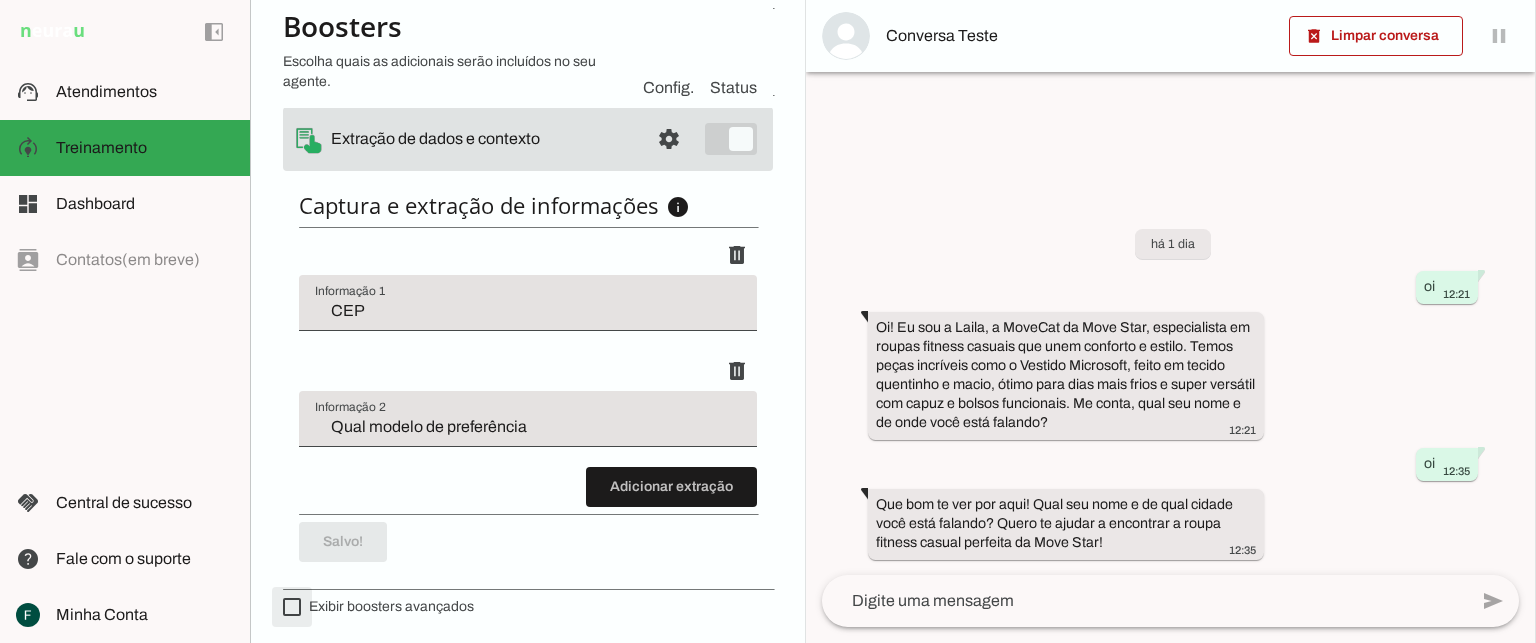 type on "on" 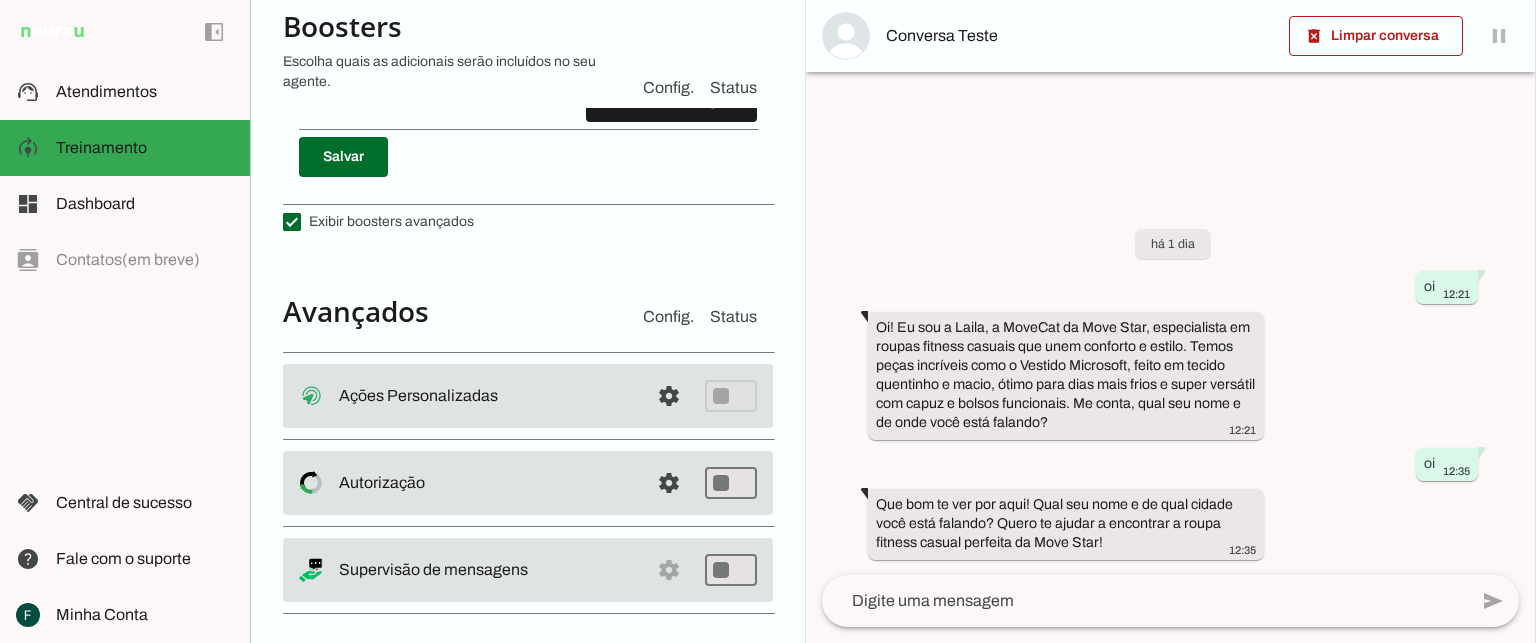 scroll, scrollTop: 914, scrollLeft: 0, axis: vertical 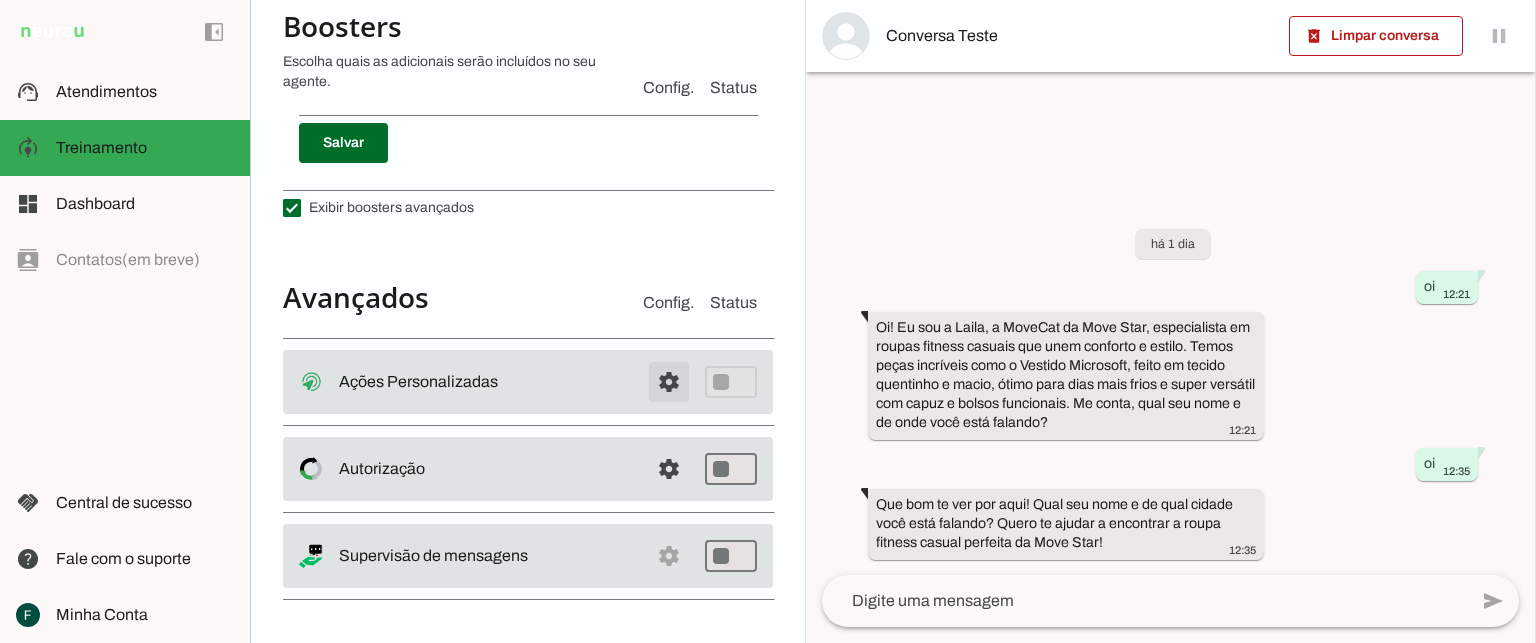click at bounding box center (669, 382) 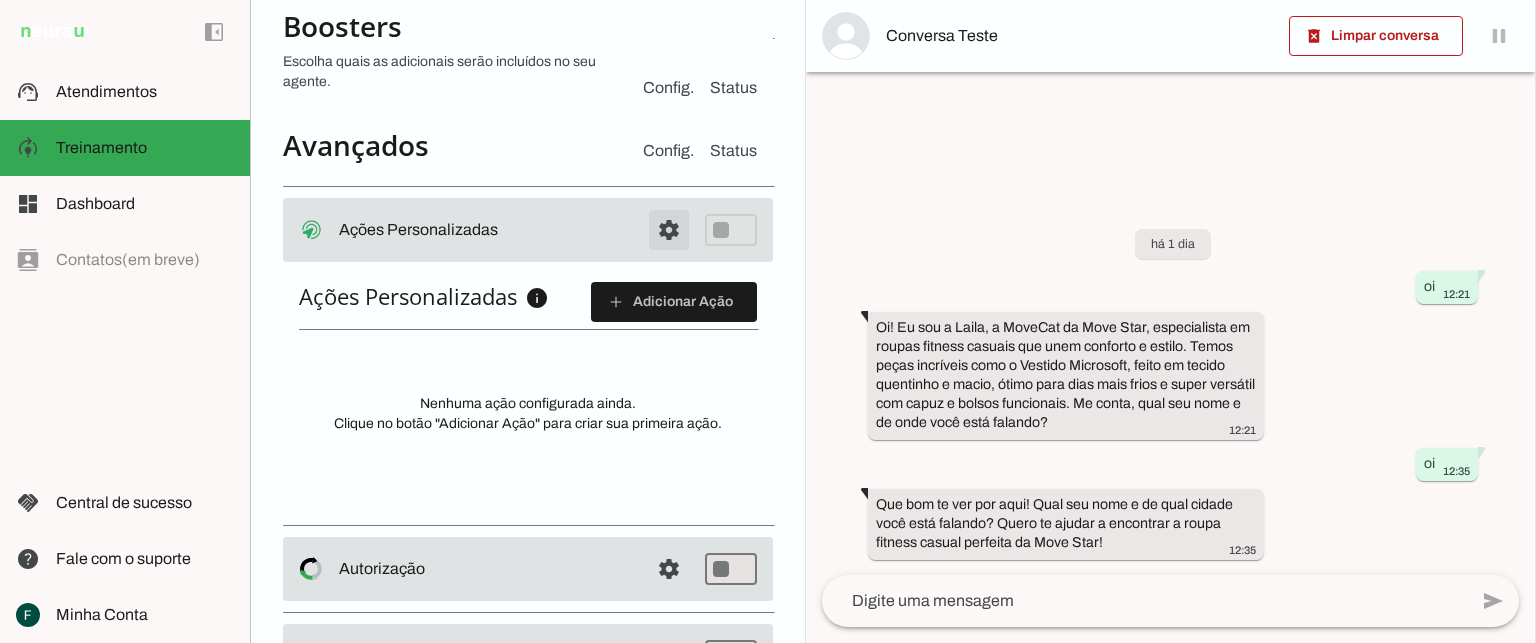 scroll, scrollTop: 708, scrollLeft: 0, axis: vertical 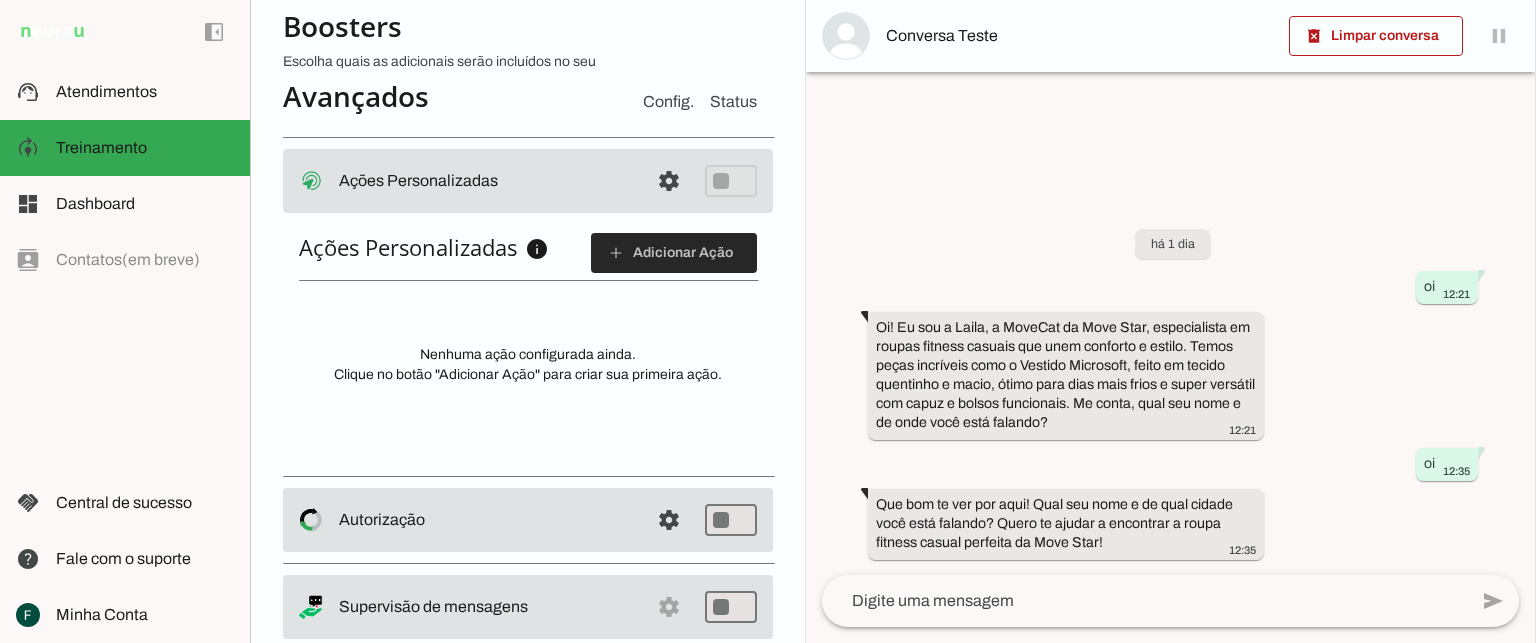 click at bounding box center (674, 253) 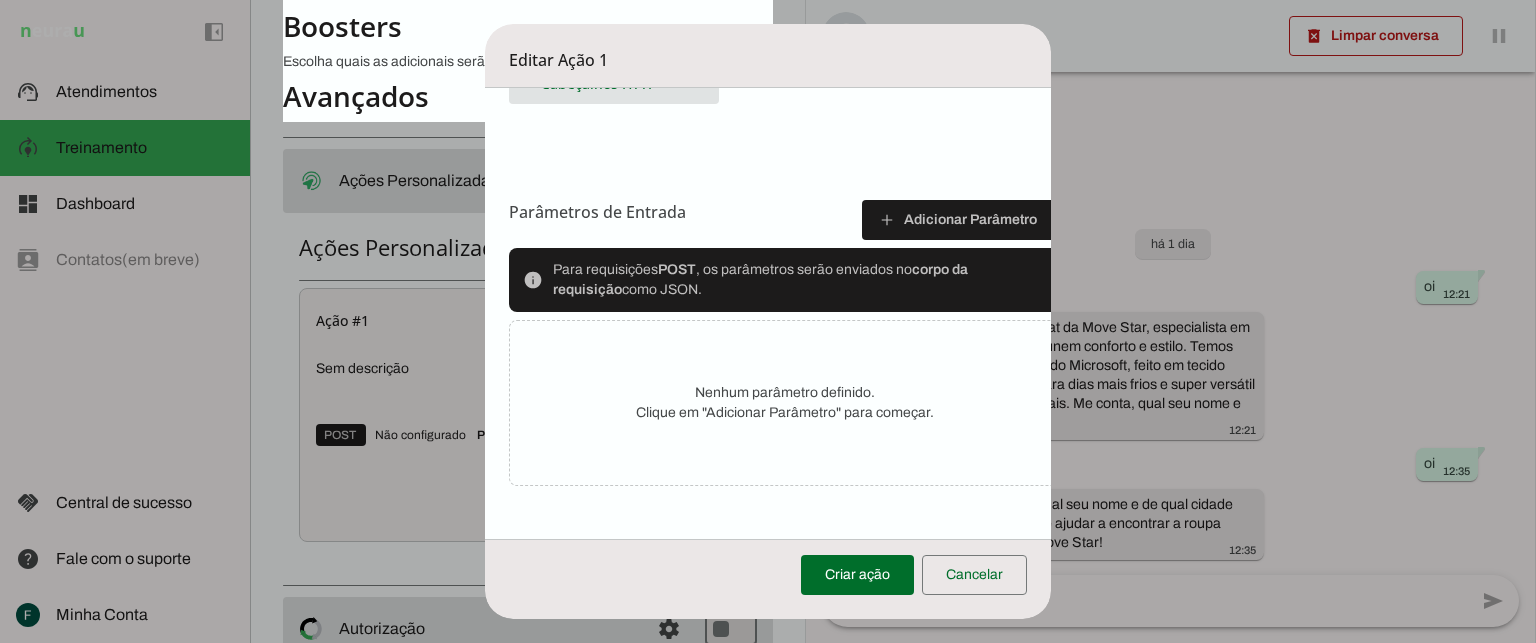 scroll, scrollTop: 630, scrollLeft: 0, axis: vertical 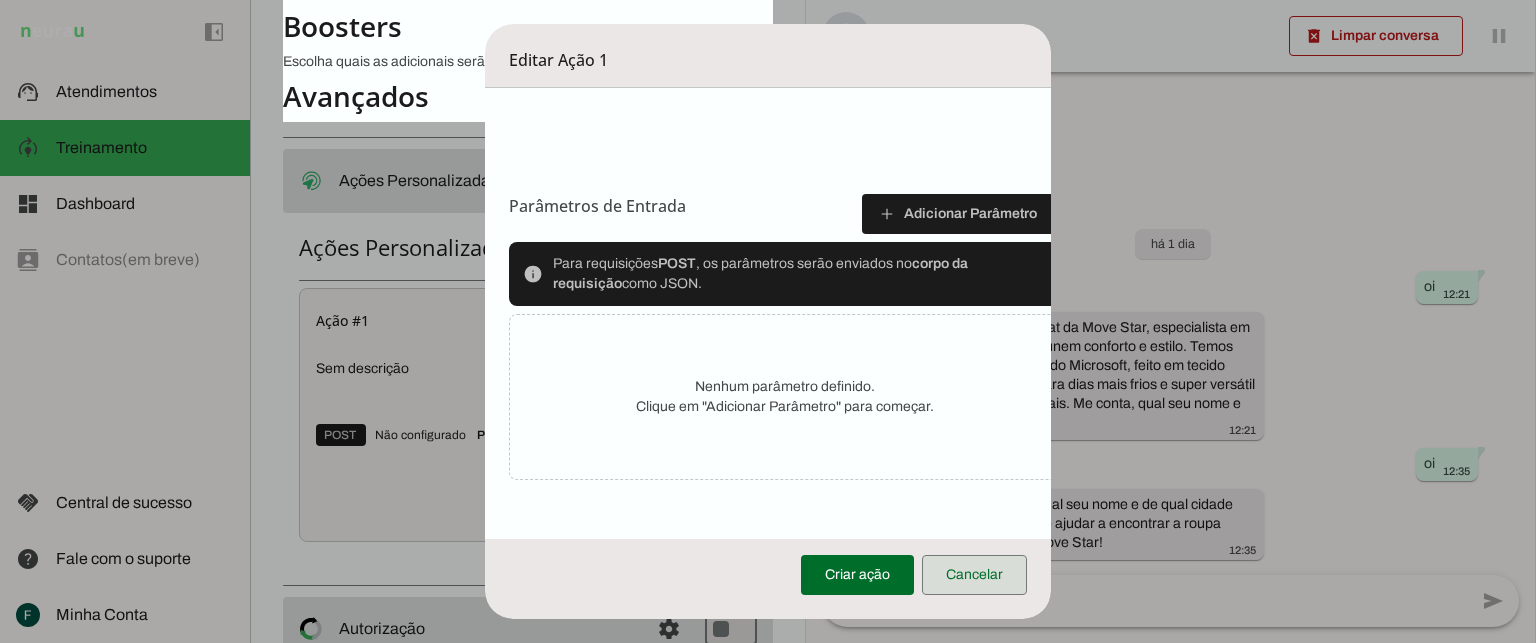 click at bounding box center (974, 575) 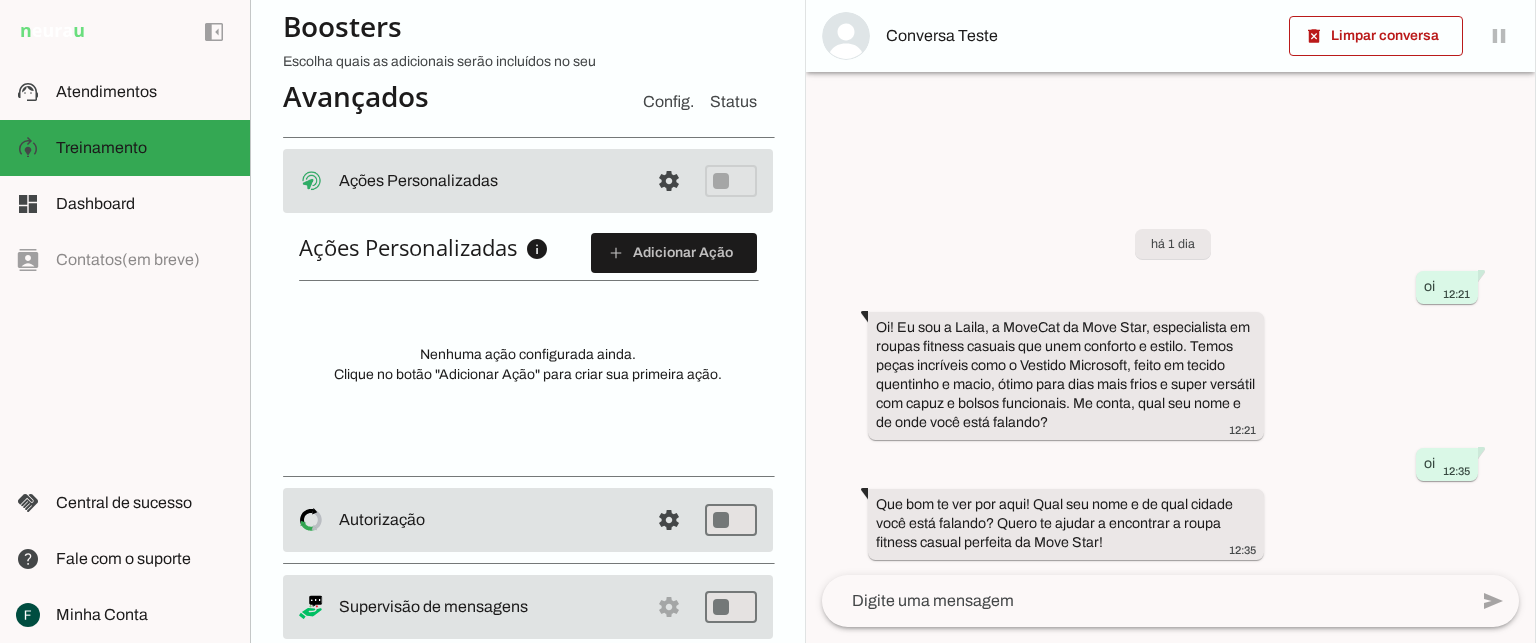 scroll, scrollTop: 760, scrollLeft: 0, axis: vertical 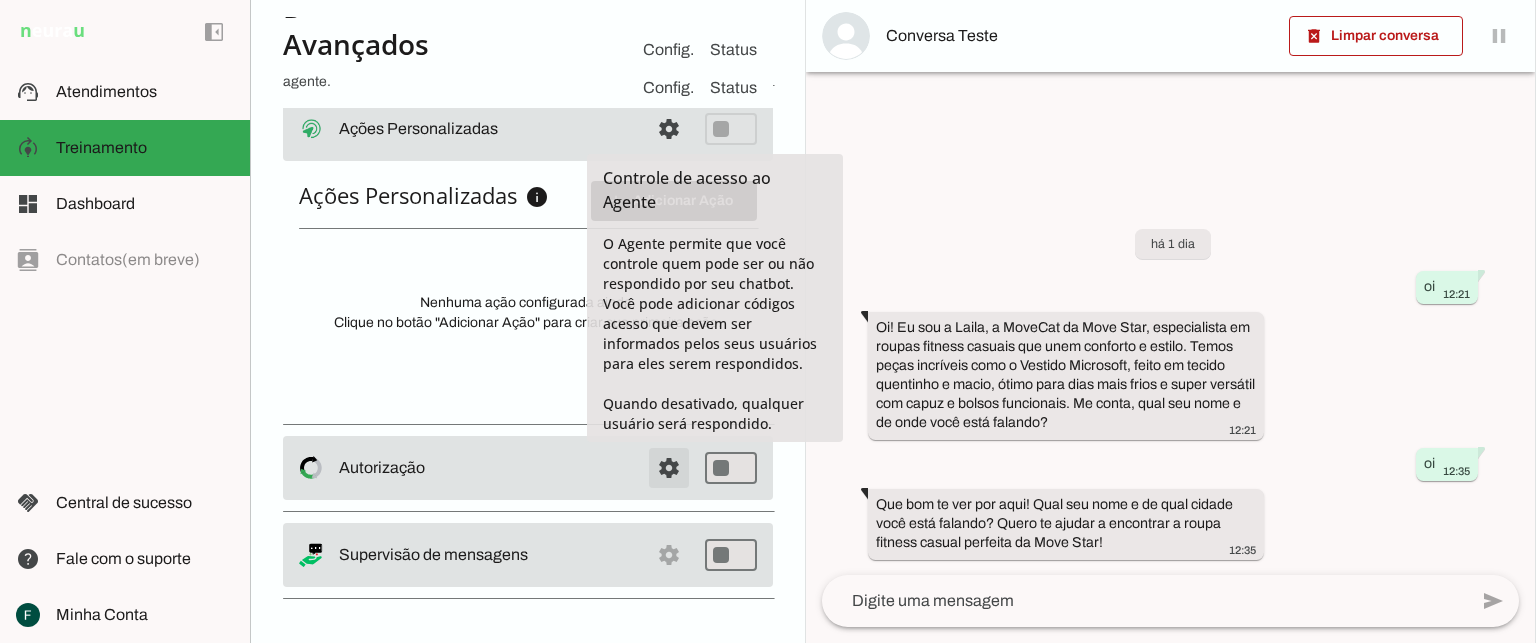 click at bounding box center [669, 129] 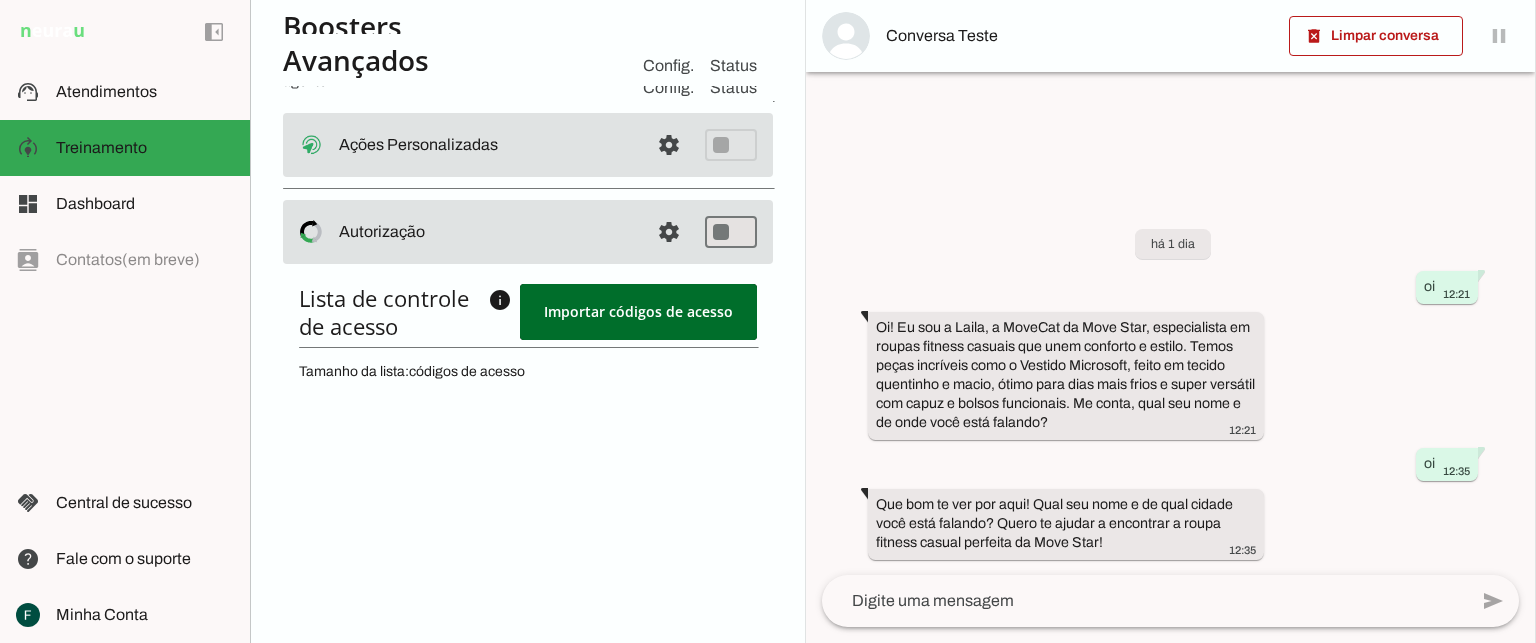 scroll, scrollTop: 696, scrollLeft: 0, axis: vertical 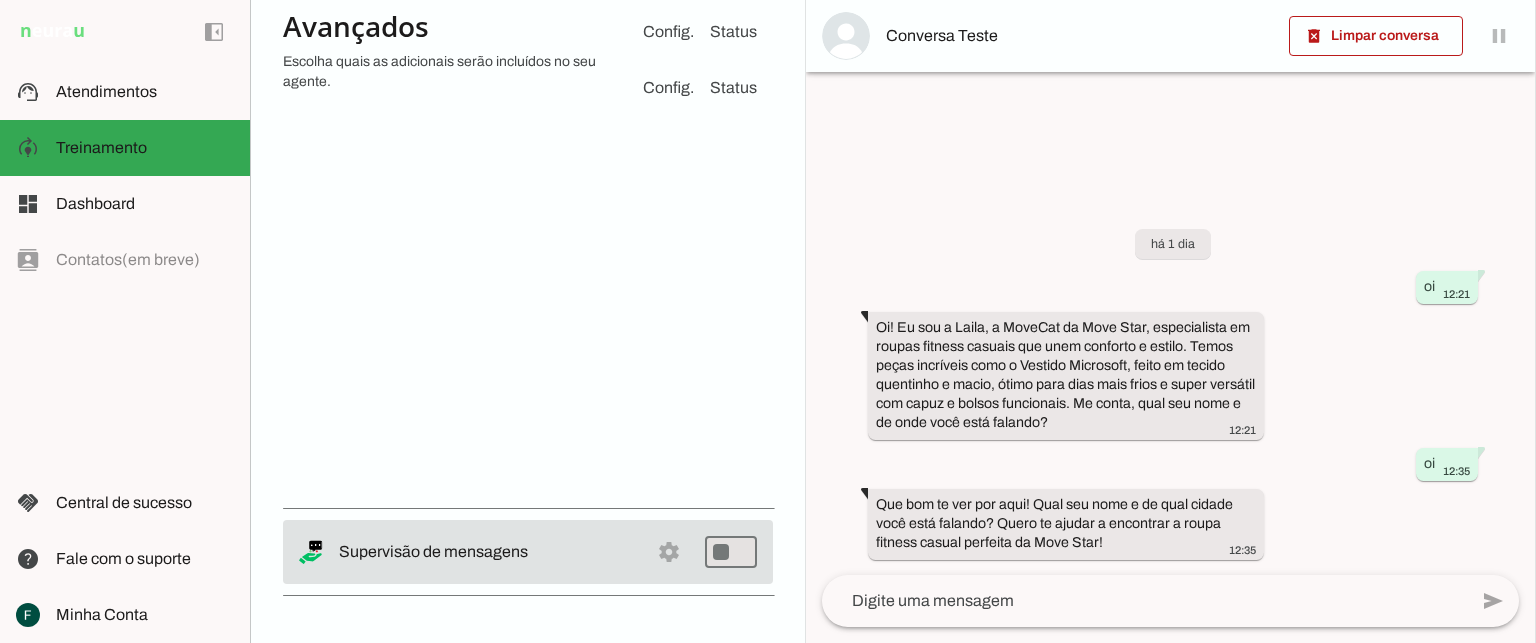 click on "settings
Supervisão de mensagens" at bounding box center [528, -282] 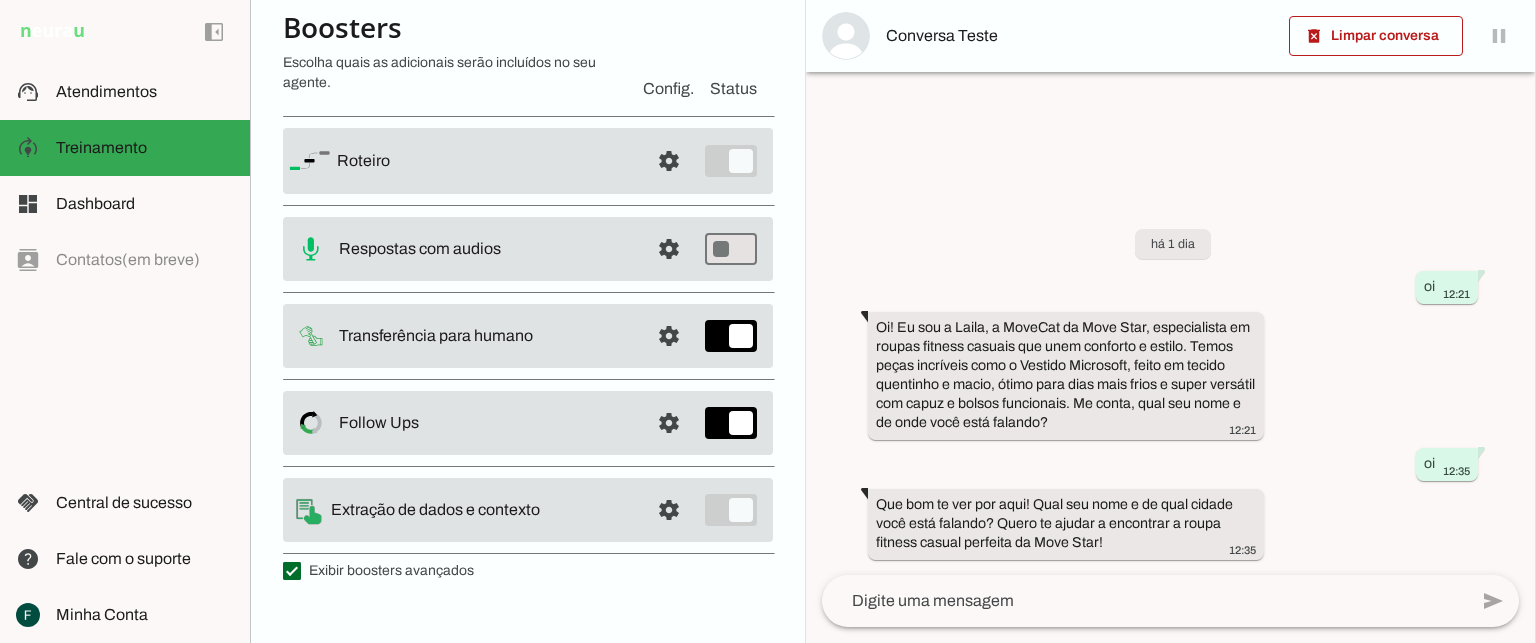 scroll, scrollTop: 0, scrollLeft: 0, axis: both 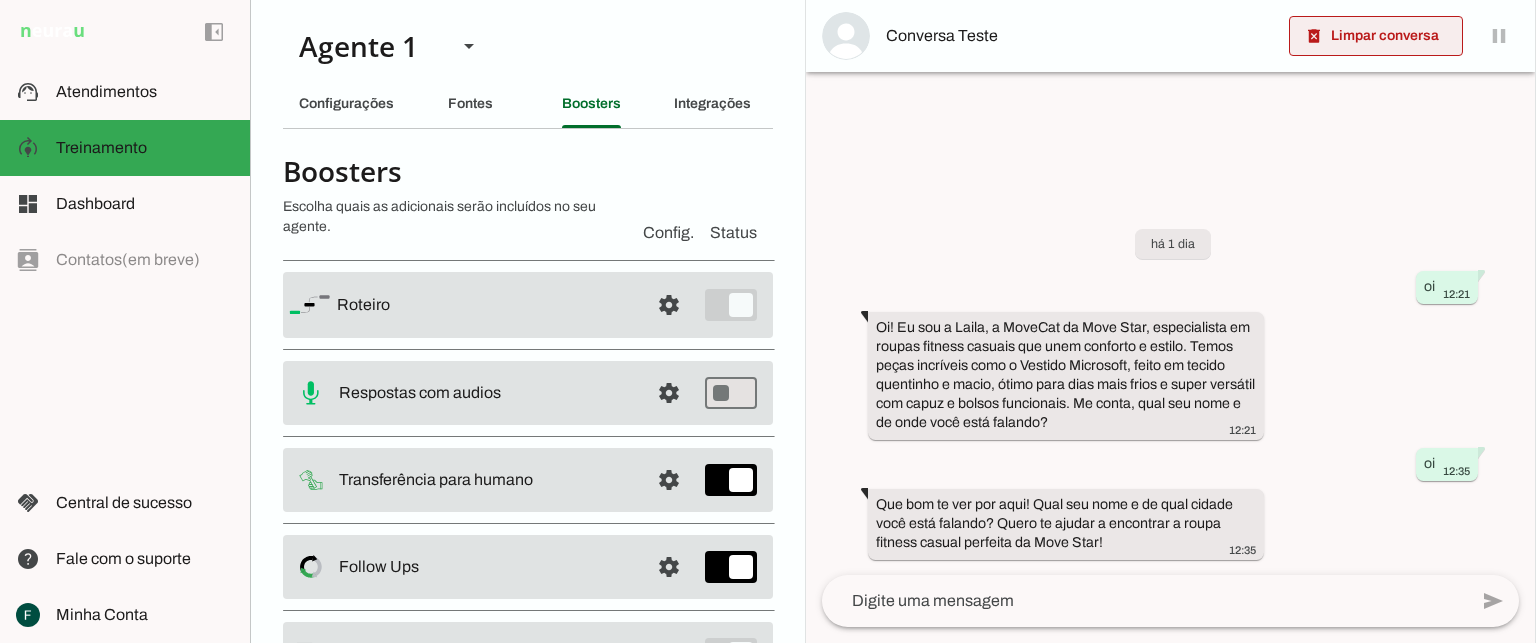 click at bounding box center (1376, 36) 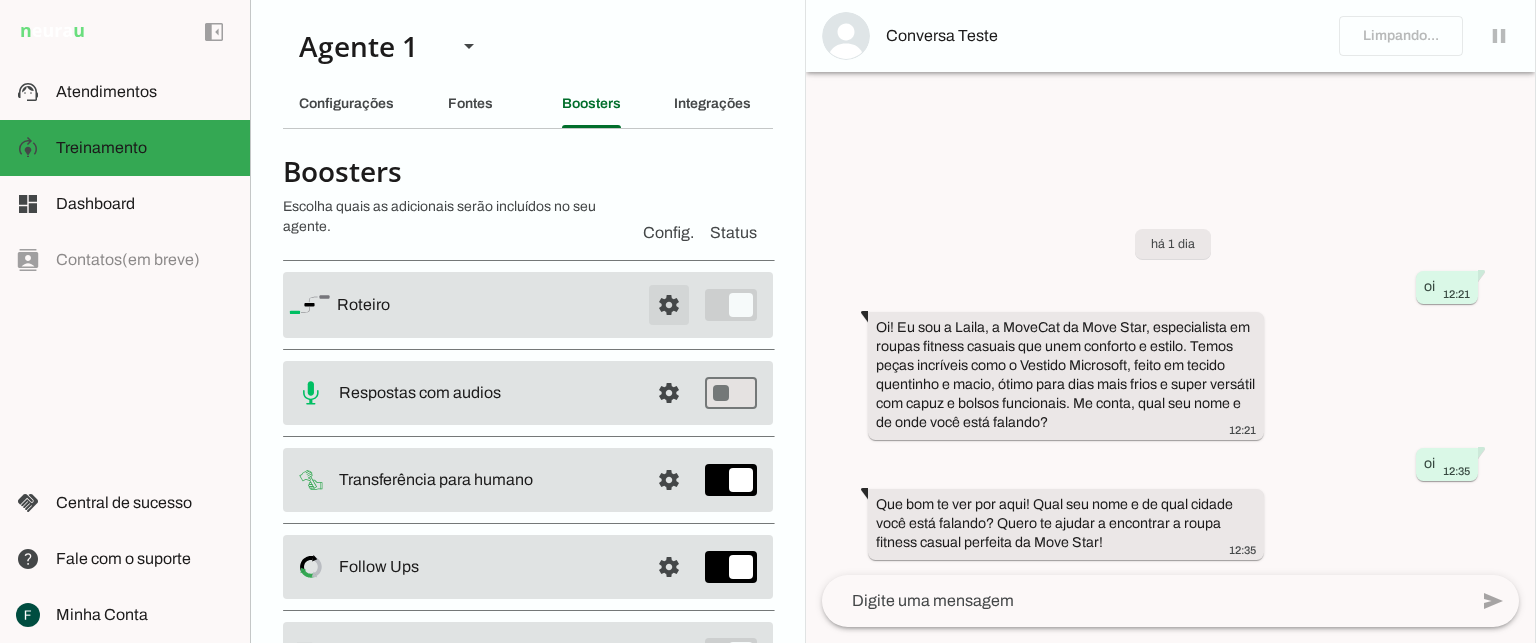 click at bounding box center [669, 305] 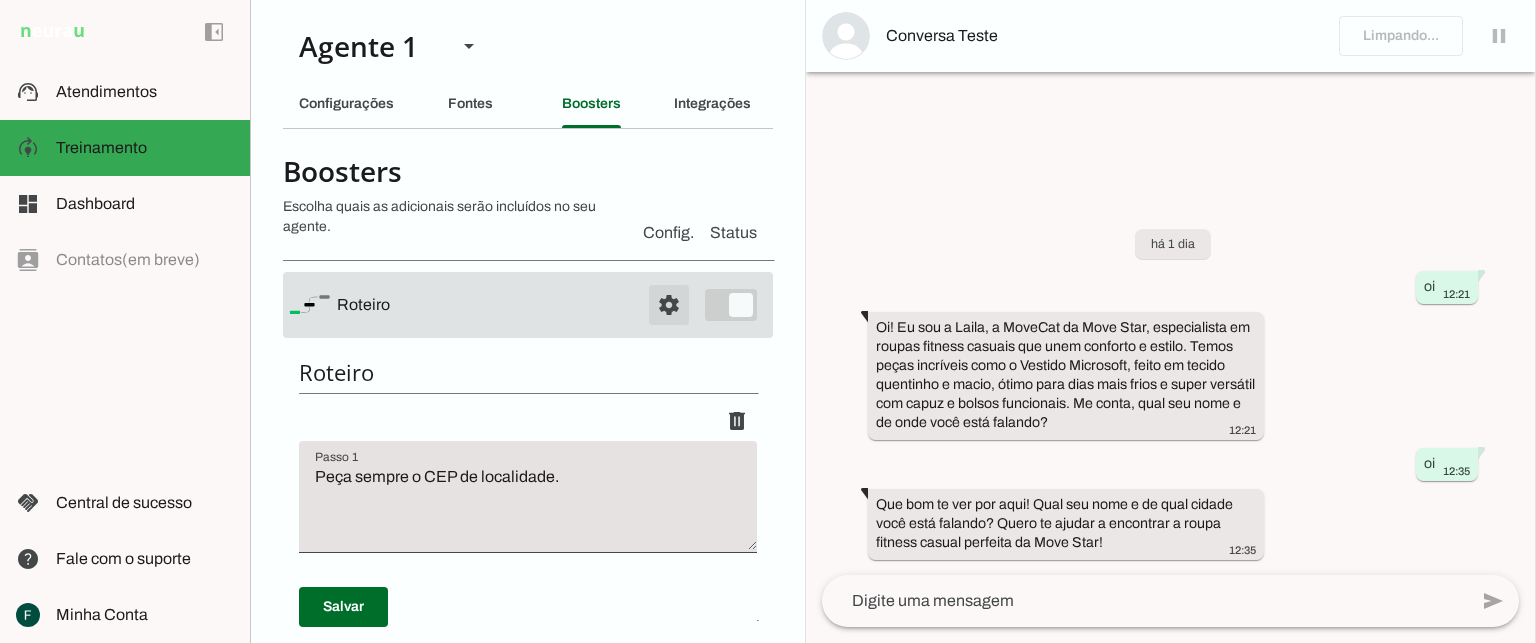 scroll, scrollTop: 100, scrollLeft: 0, axis: vertical 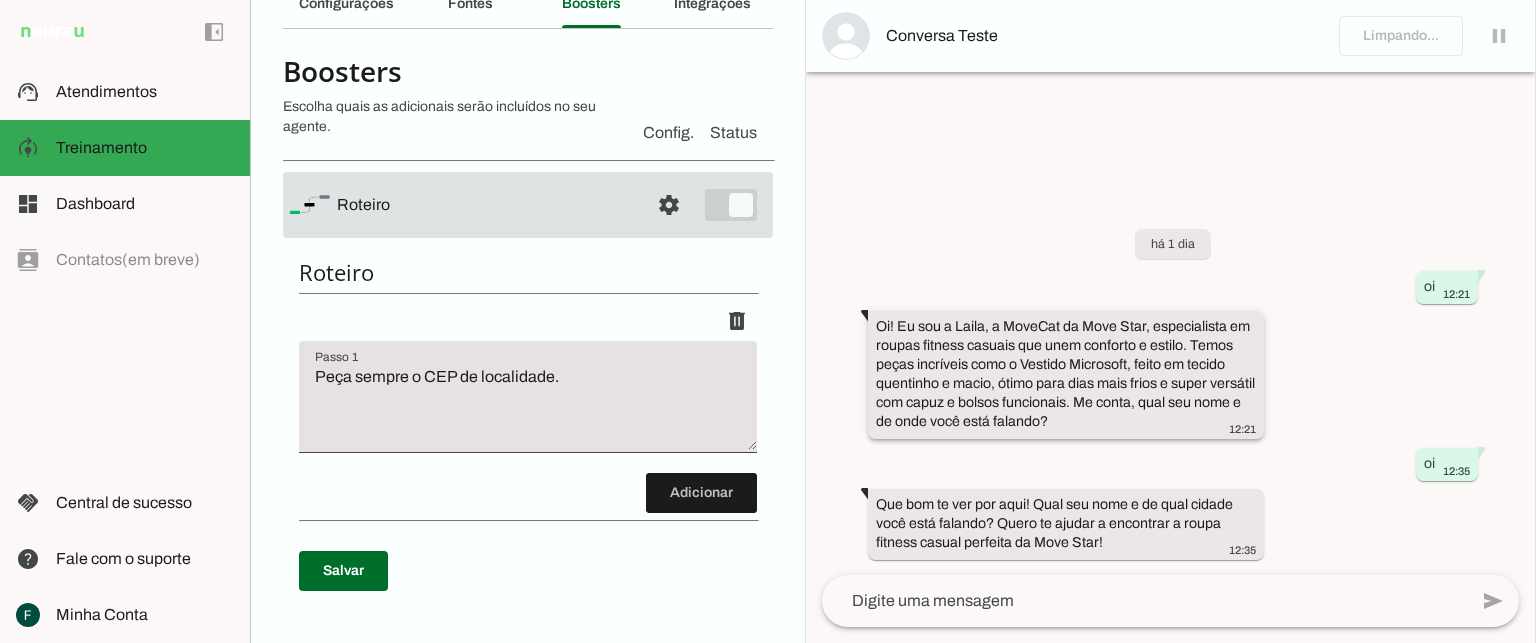 drag, startPoint x: 879, startPoint y: 323, endPoint x: 1217, endPoint y: 347, distance: 338.851 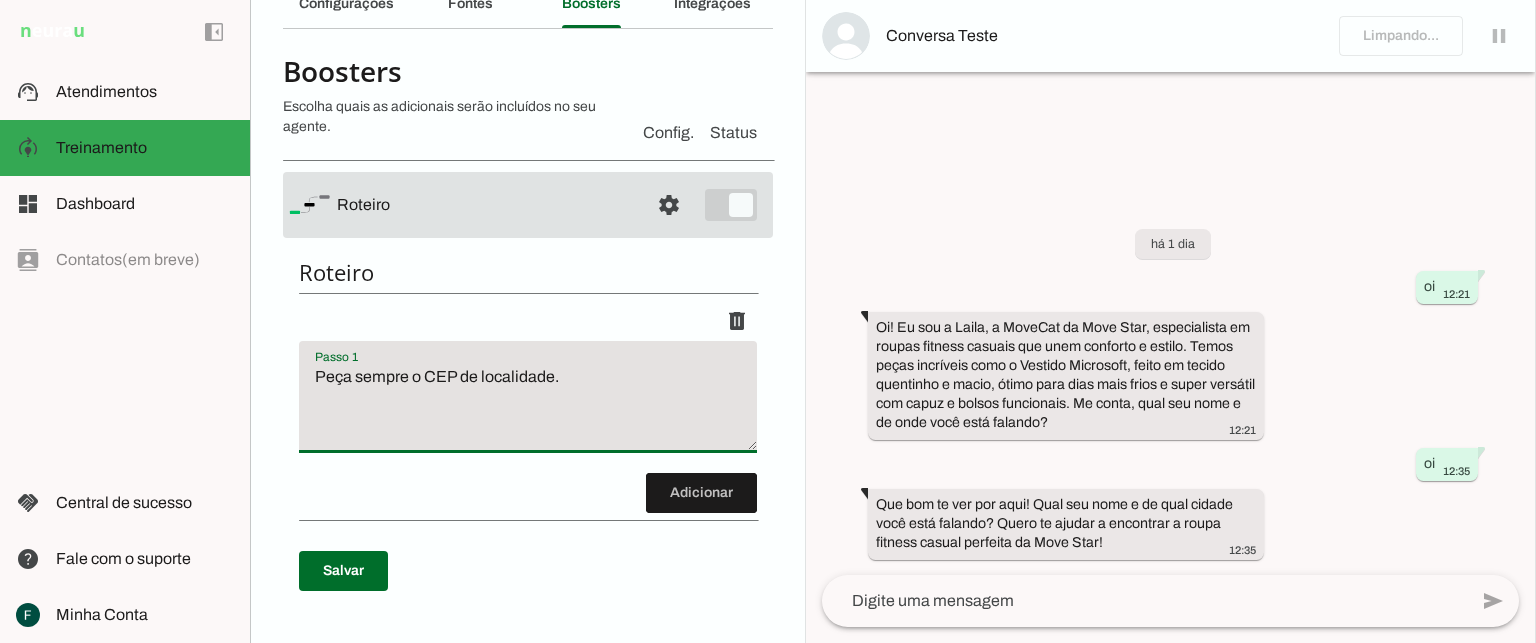 click on "Peça sempre o CEP de localidade." at bounding box center [528, 405] 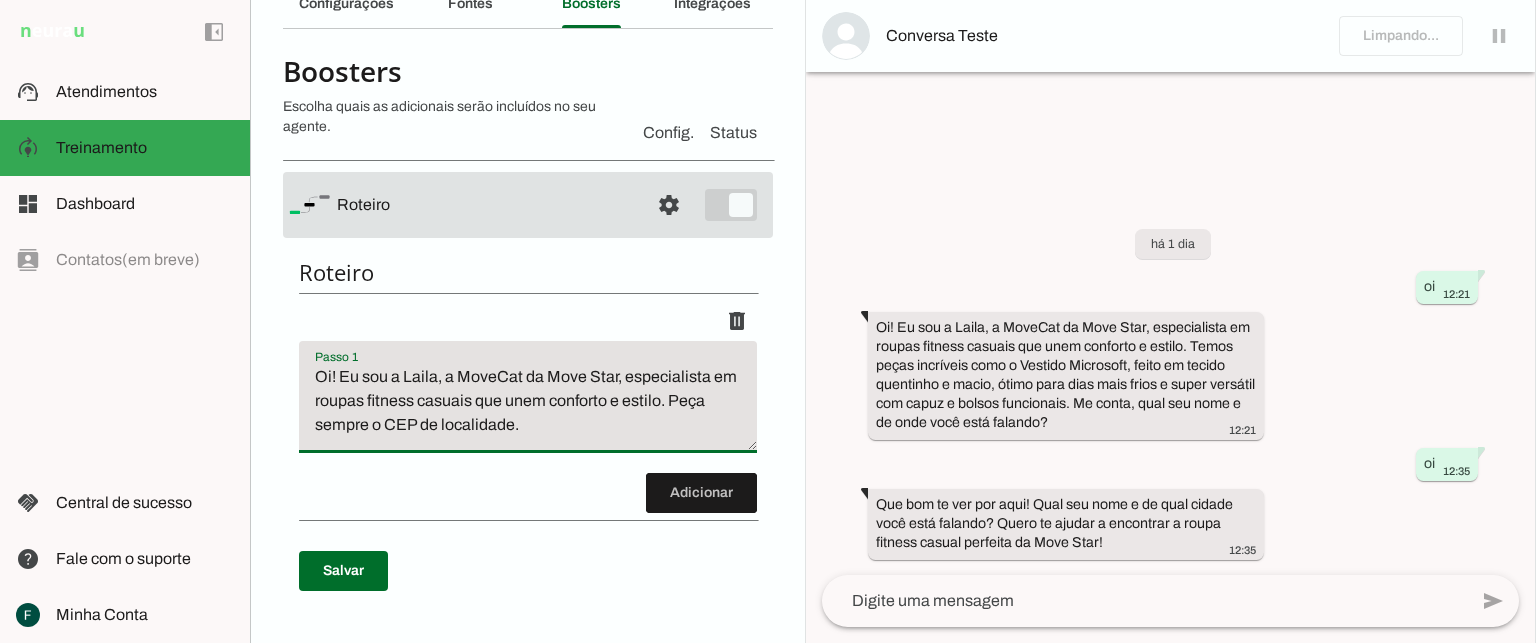 drag, startPoint x: 552, startPoint y: 422, endPoint x: 310, endPoint y: 423, distance: 242.00206 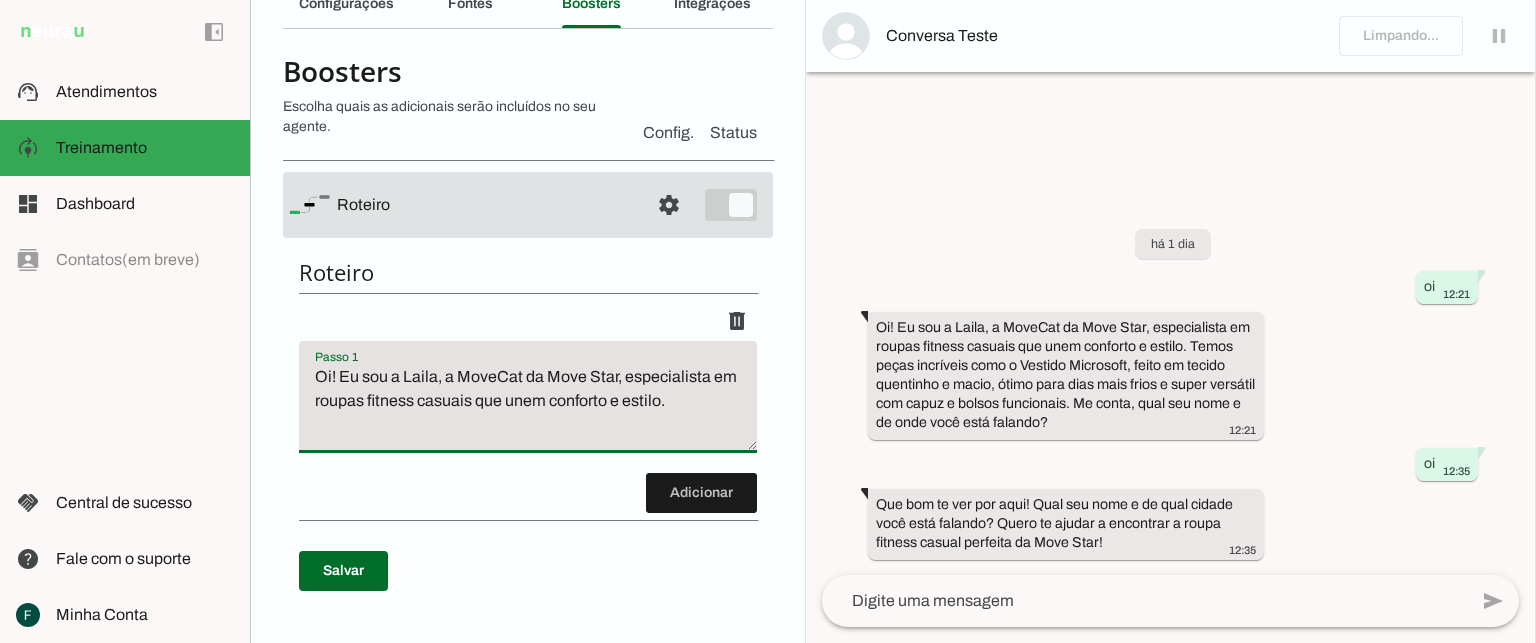 click on "Oi! Eu sou a Laila, a MoveCat da Move Star, especialista em roupas fitness casuais que unem conforto e estilo." at bounding box center (528, 405) 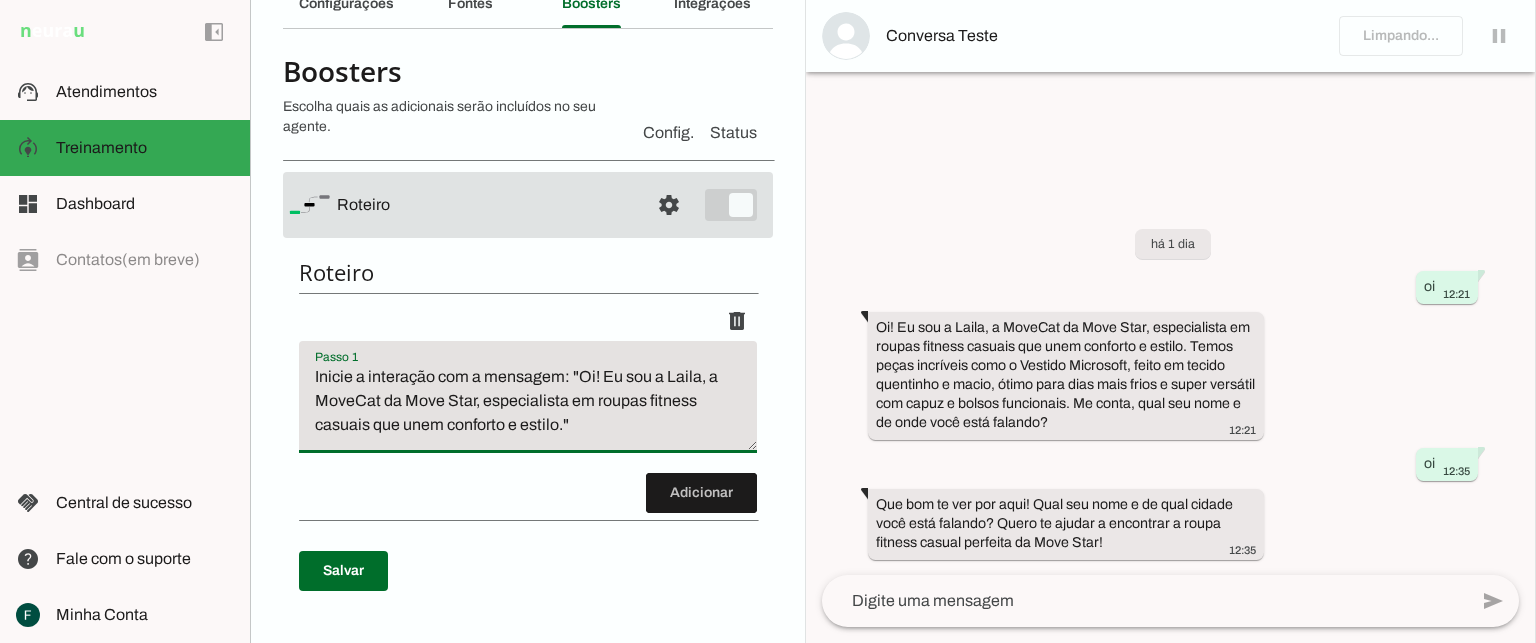 click on "Inicie a interação com a mensagem: "Oi! Eu sou a Laila, a MoveCat da Move Star, especialista em roupas fitness casuais que unem conforto e estilo."" at bounding box center [528, 405] 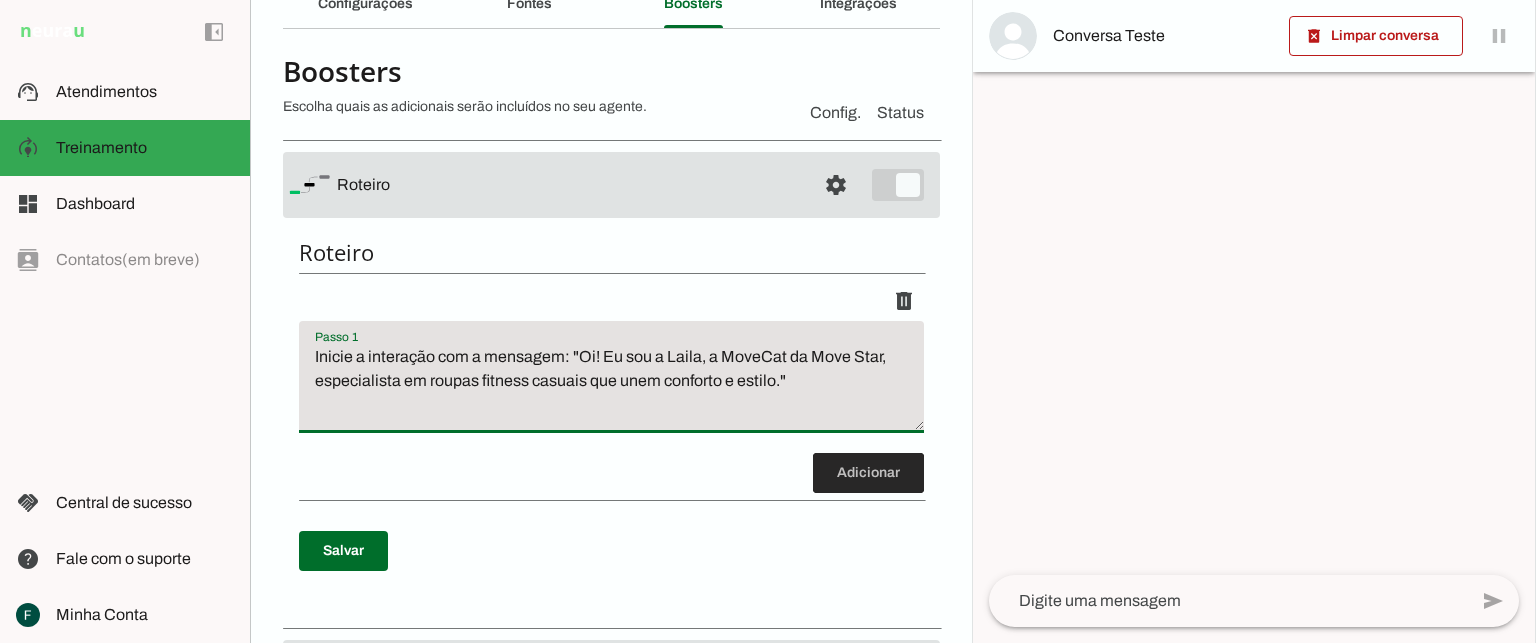 type on "Inicie a interação com a mensagem: "Oi! Eu sou a Laila, a MoveCat da Move Star, especialista em roupas fitness casuais que unem conforto e estilo."" 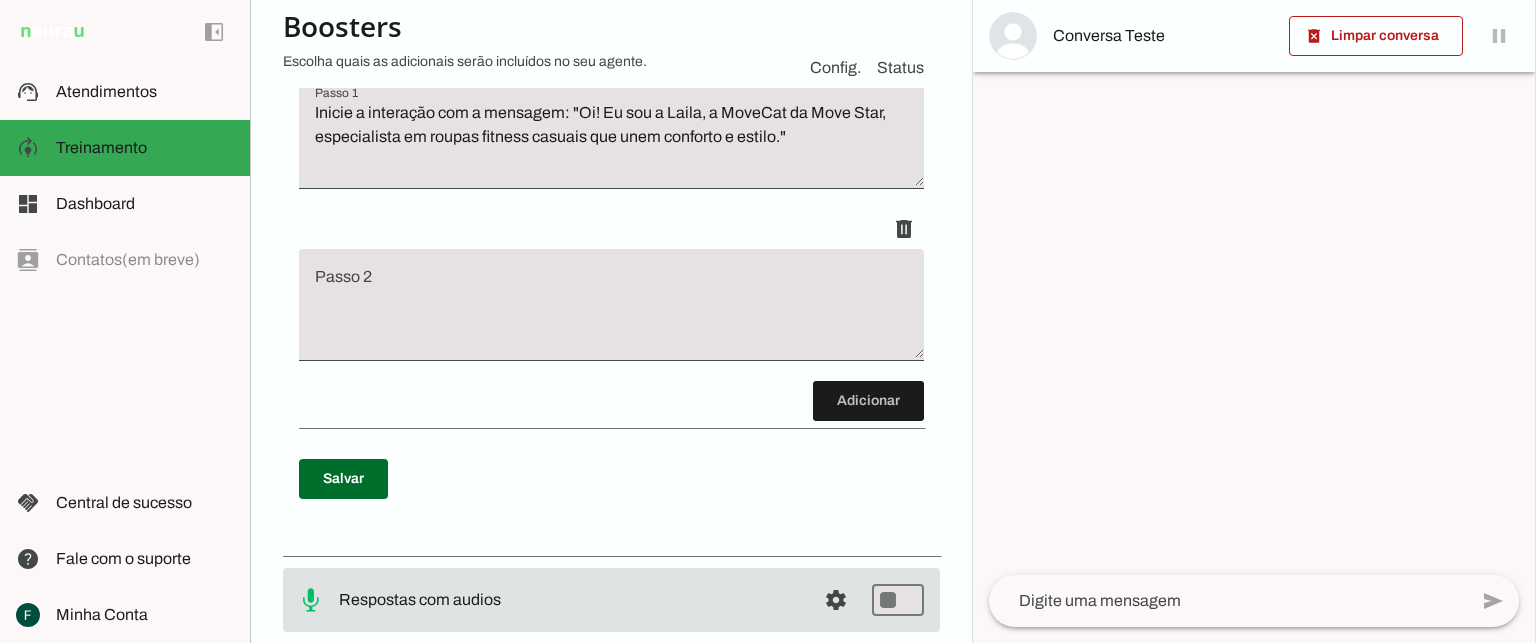 scroll, scrollTop: 380, scrollLeft: 0, axis: vertical 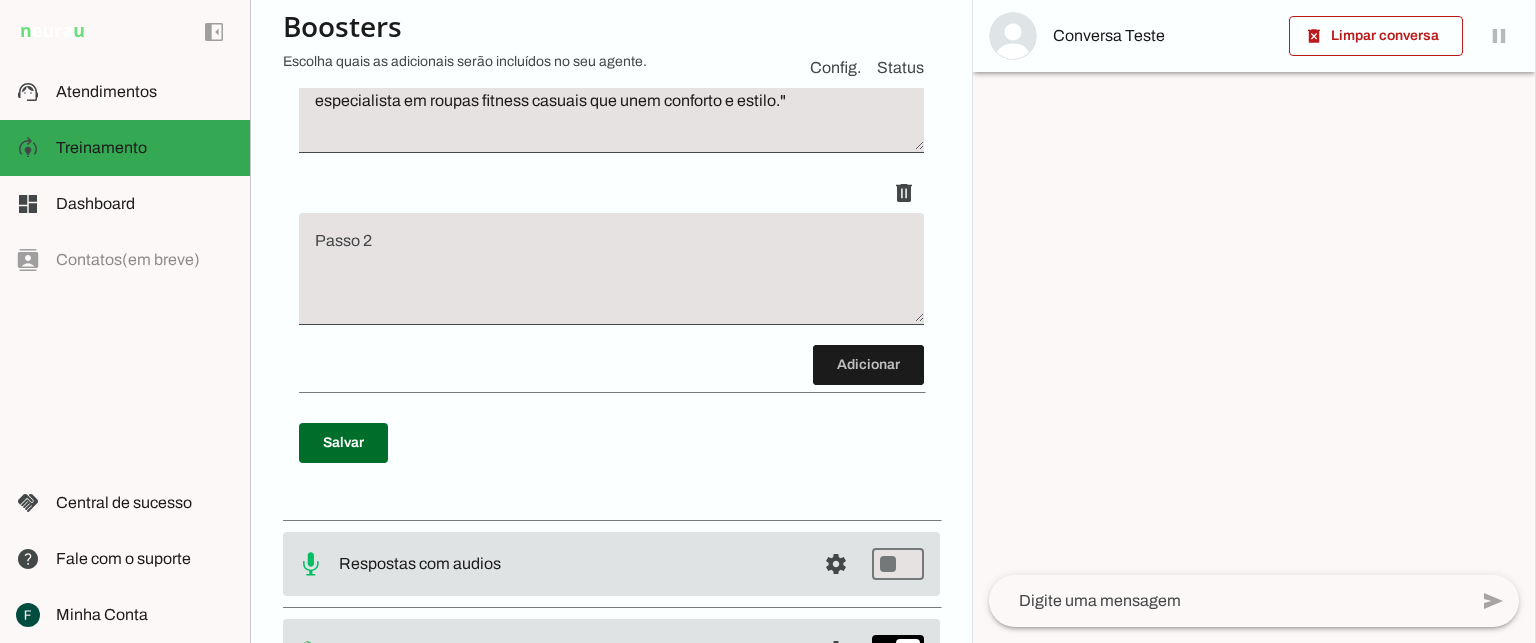 click at bounding box center [611, 277] 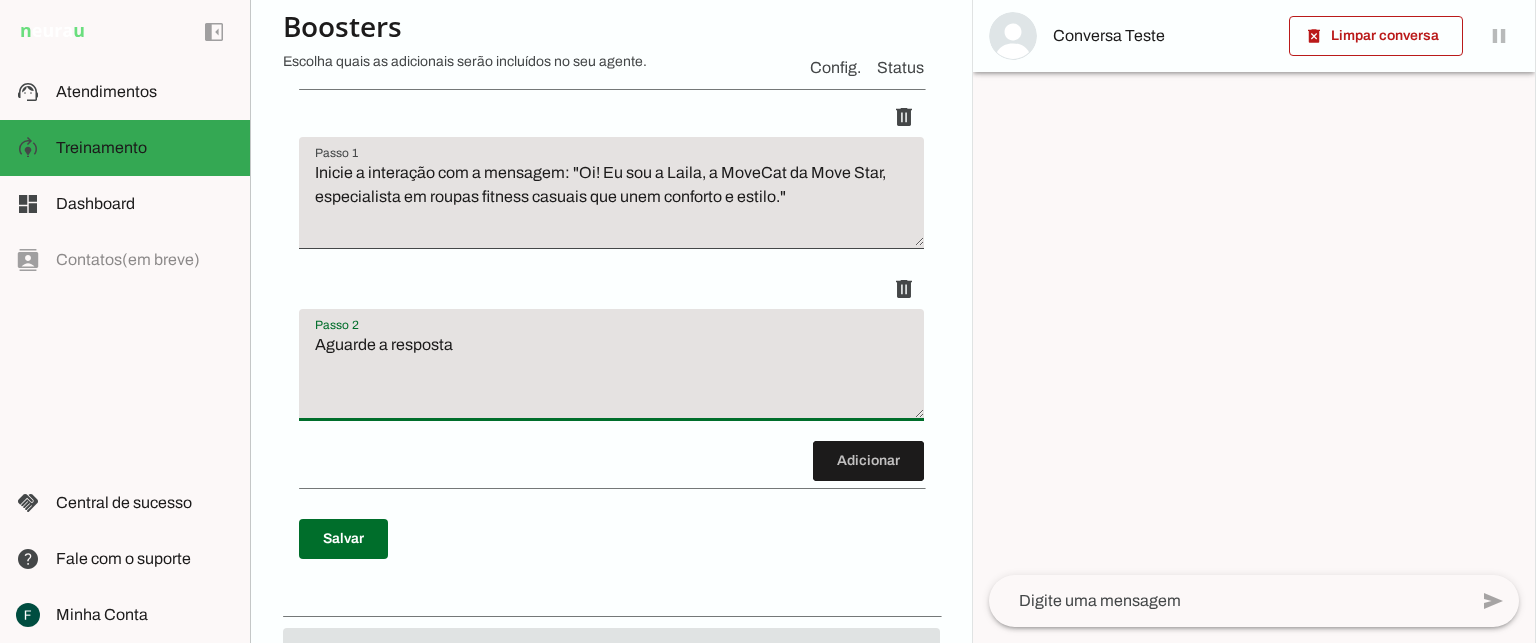 scroll, scrollTop: 280, scrollLeft: 0, axis: vertical 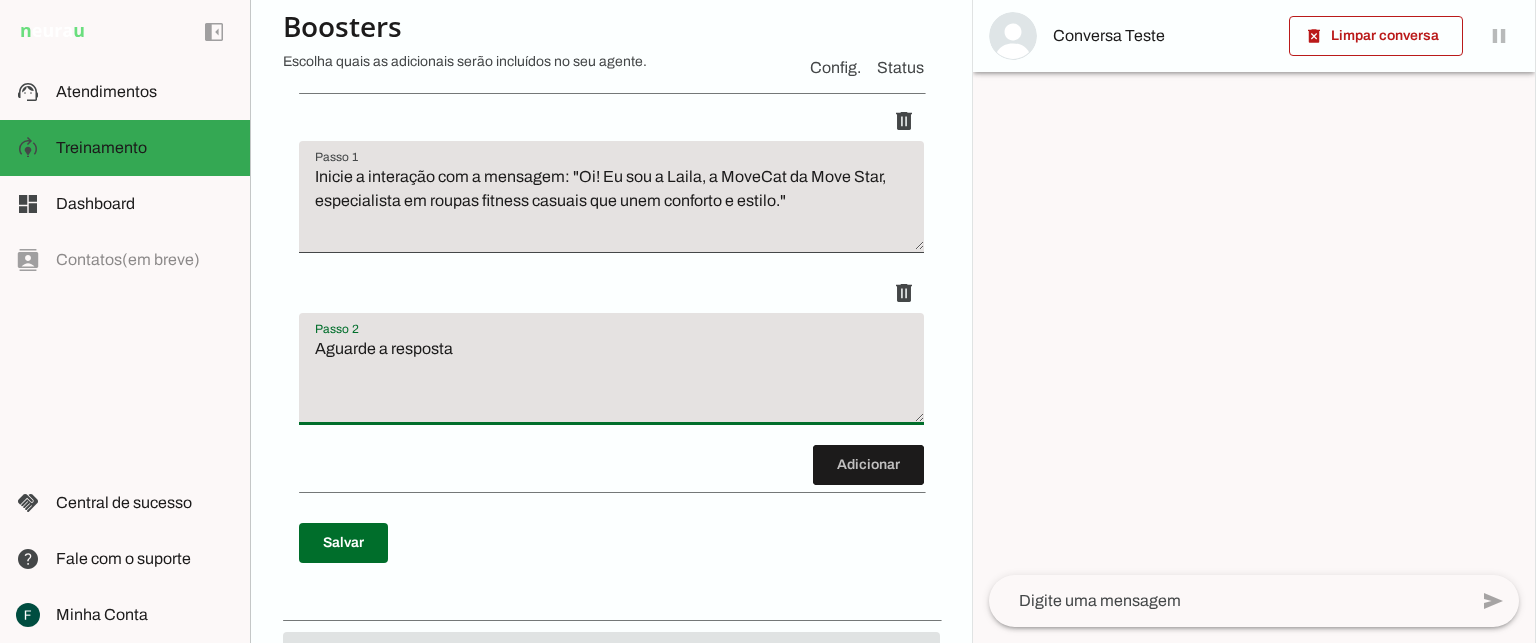 type on "Aguarde a resposta" 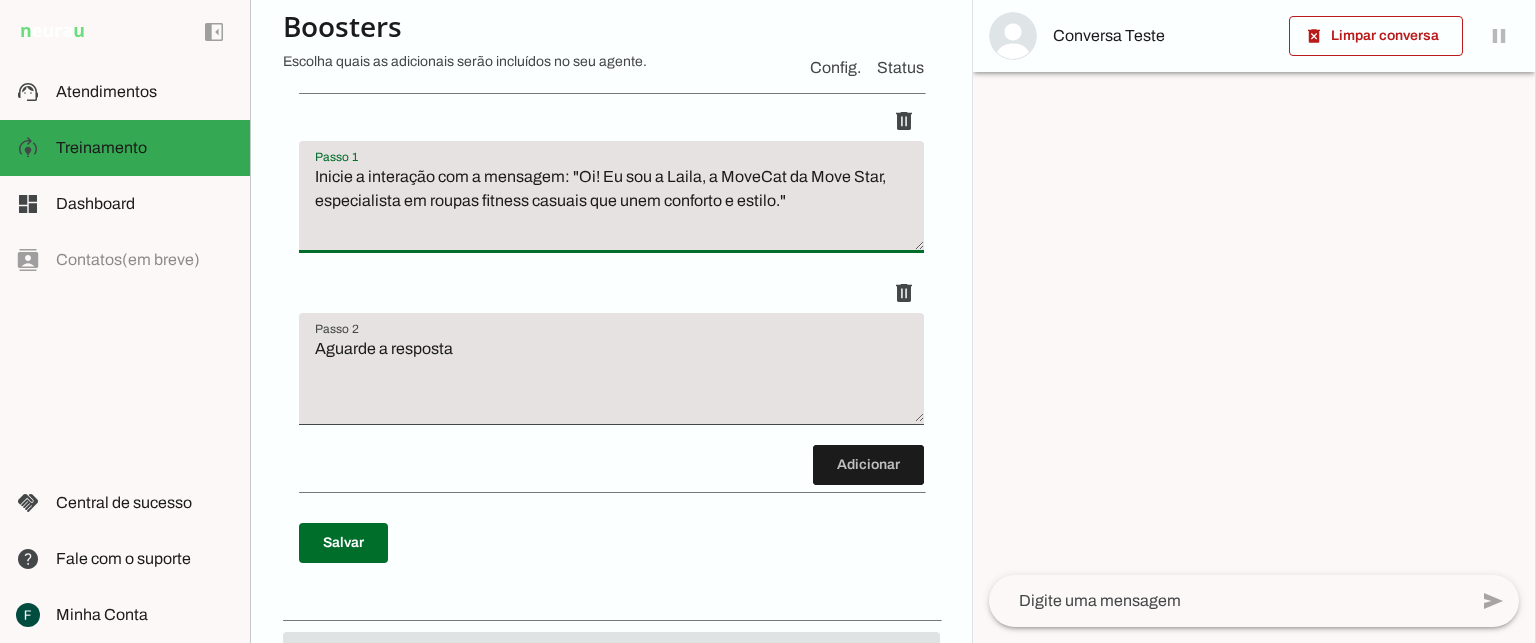 click on "Inicie a interação com a mensagem: "Oi! Eu sou a Laila, a MoveCat da Move Star, especialista em roupas fitness casuais que unem conforto e estilo."" at bounding box center [611, 205] 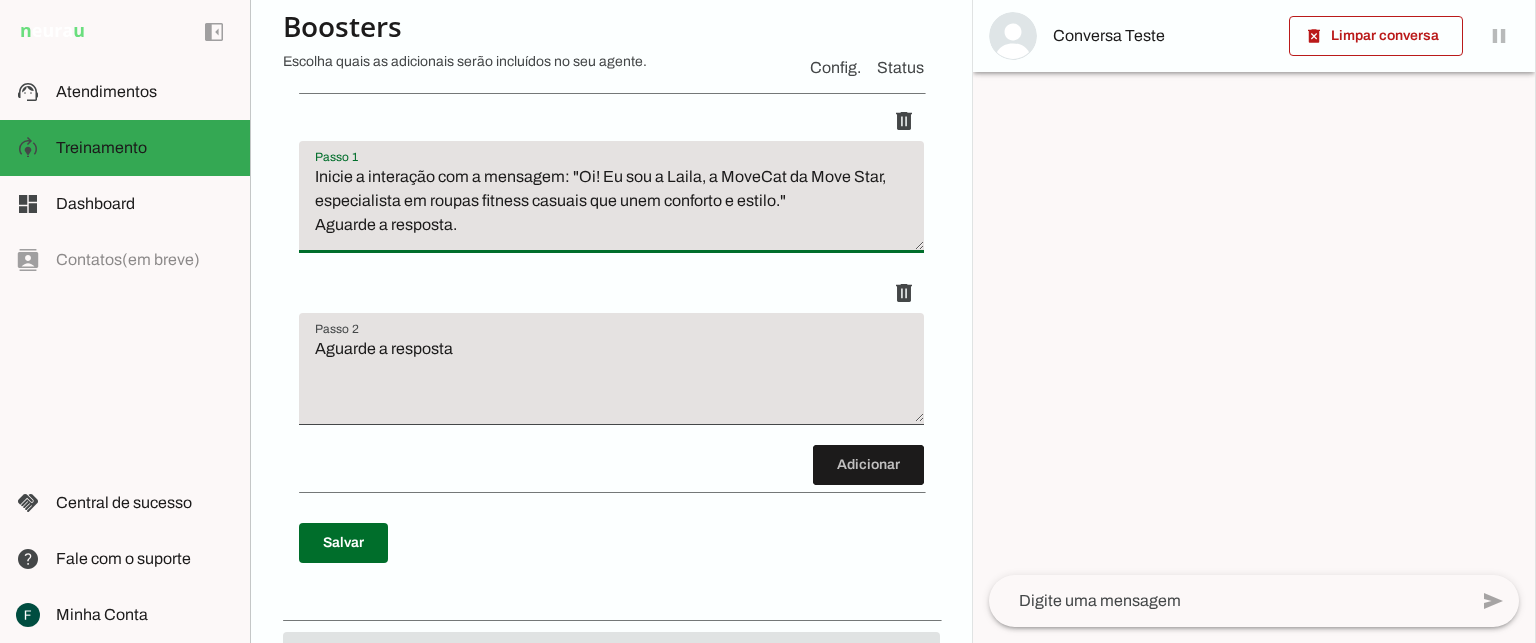 type on "Inicie a interação com a mensagem: "Oi! Eu sou a Laila, a MoveCat da Move Star, especialista em roupas fitness casuais que unem conforto e estilo."
Aguarde a resposta." 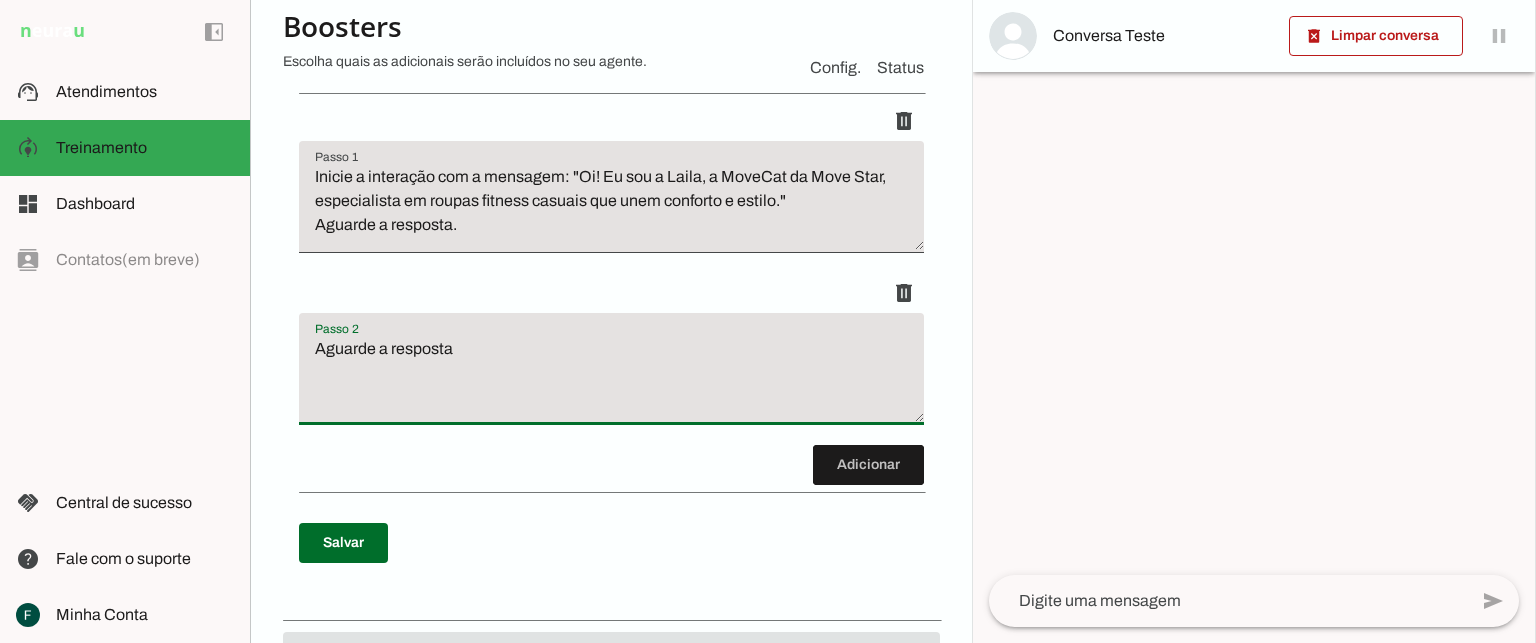 drag, startPoint x: 353, startPoint y: 363, endPoint x: 286, endPoint y: 372, distance: 67.601776 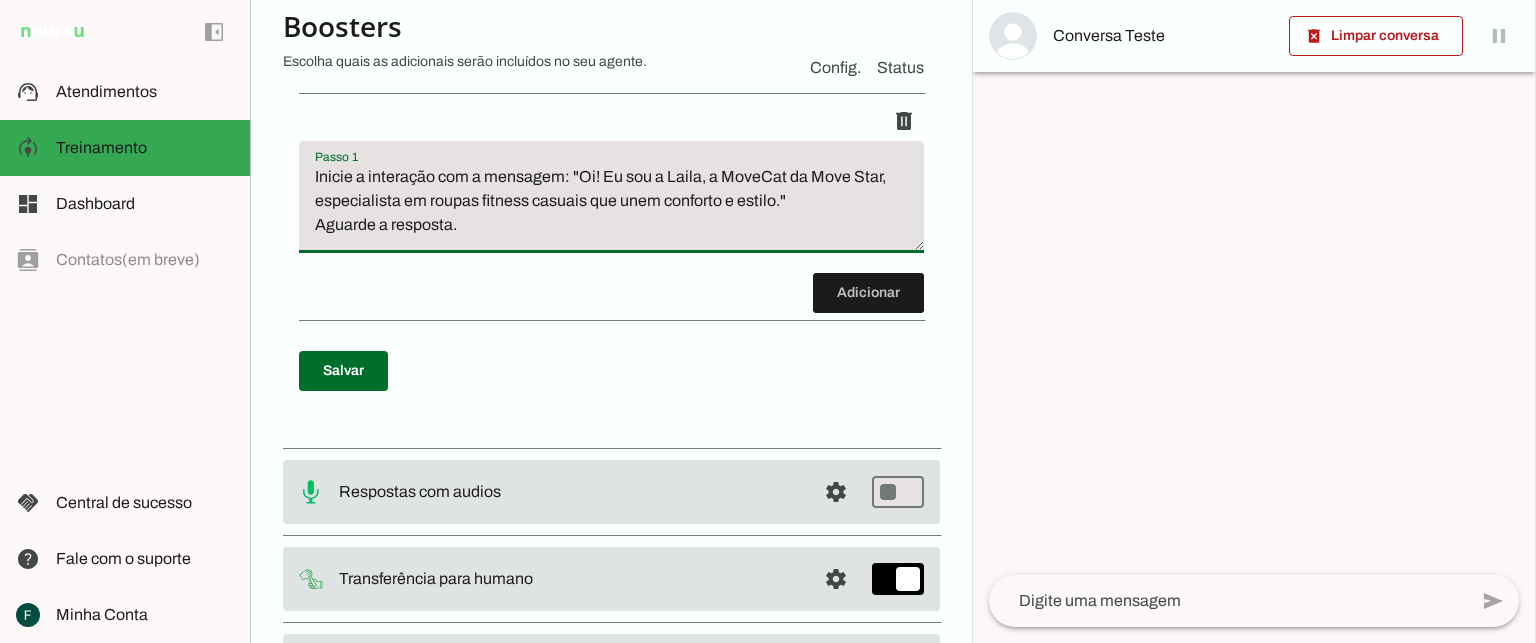 click on "Inicie a interação com a mensagem: "Oi! Eu sou a Laila, a MoveCat da Move Star, especialista em roupas fitness casuais que unem conforto e estilo."
Aguarde a resposta." at bounding box center (611, 205) 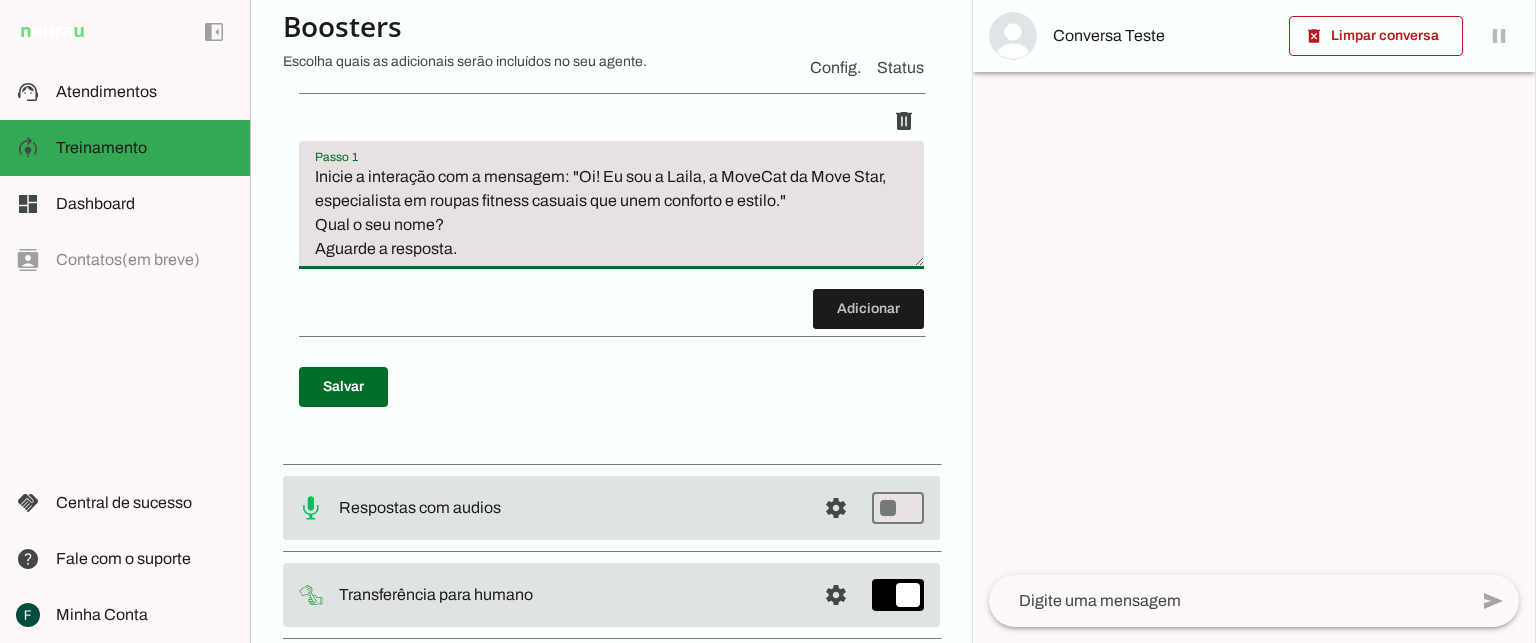 click on "Inicie a interação com a mensagem: "Oi! Eu sou a Laila, a MoveCat da Move Star, especialista em roupas fitness casuais que unem conforto e estilo."
Qual o seu nome?
Aguarde a resposta." at bounding box center (611, 213) 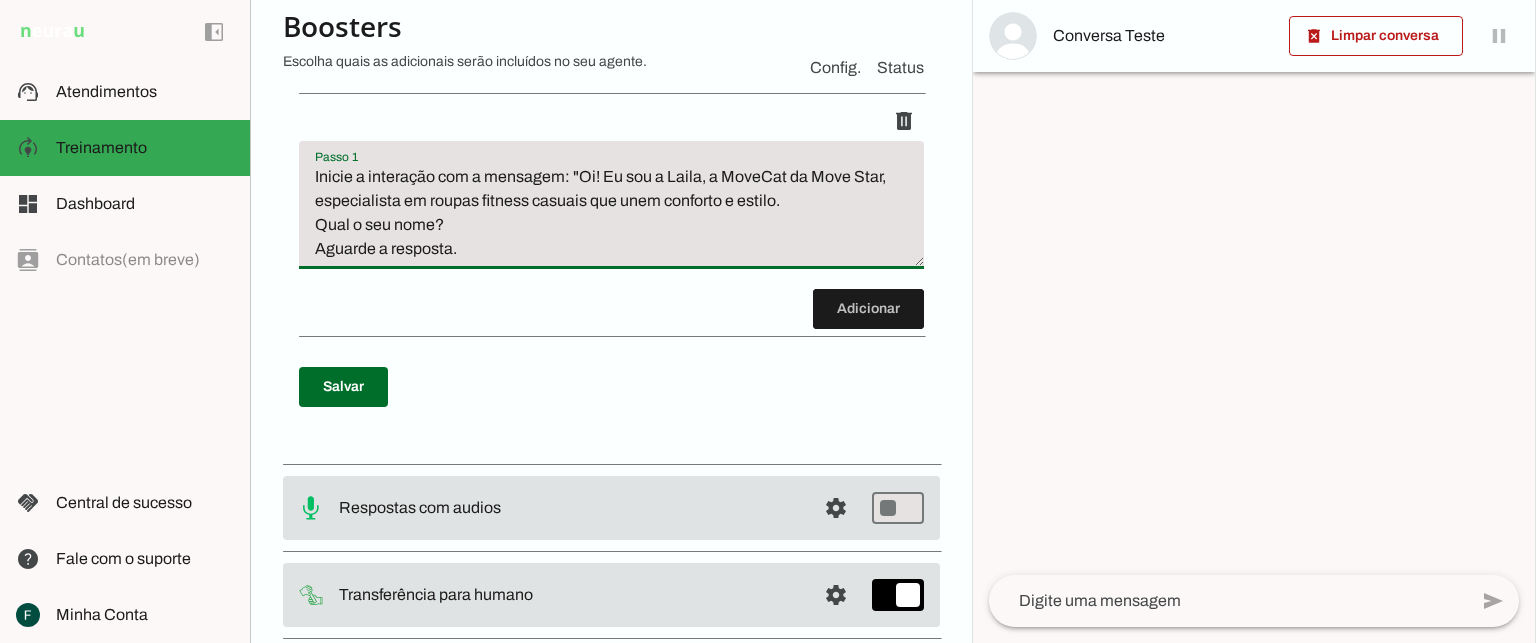 click on "Inicie a interação com a mensagem: "Oi! Eu sou a Laila, a MoveCat da Move Star, especialista em roupas fitness casuais que unem conforto e estilo.
Qual o seu nome?
Aguarde a resposta." at bounding box center [611, 213] 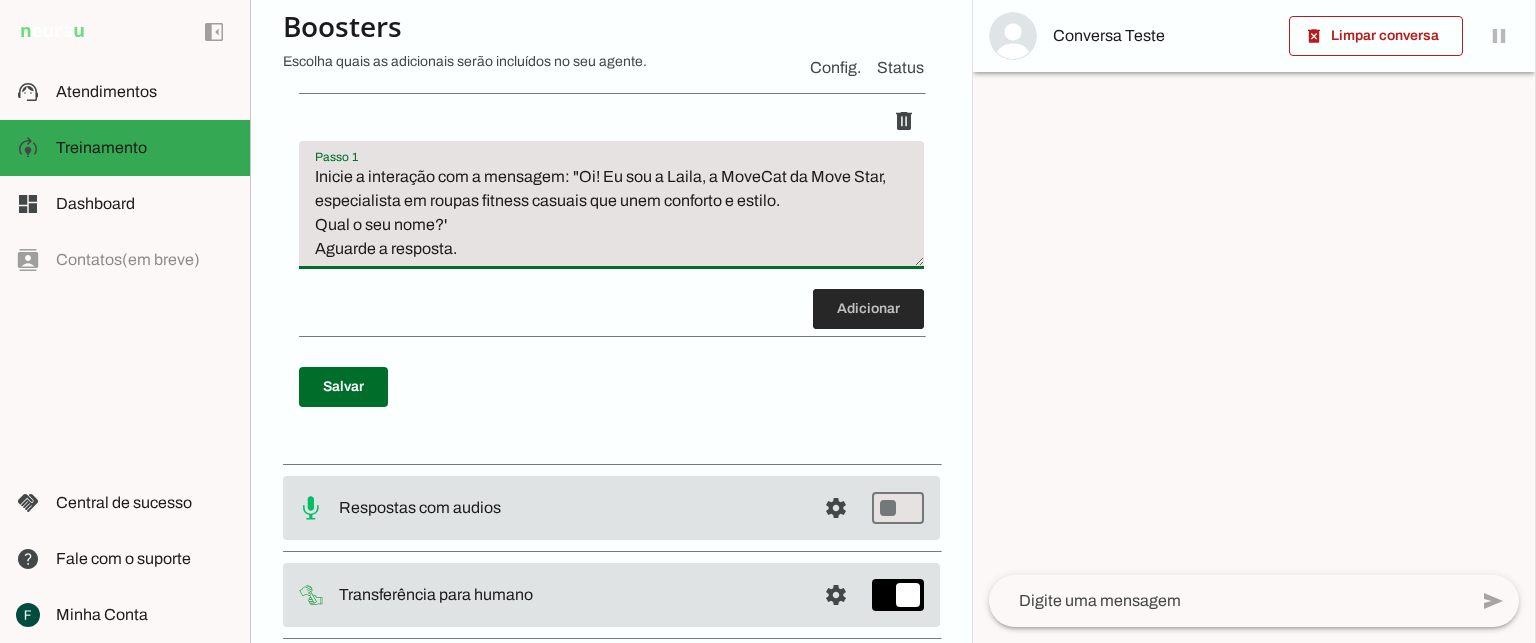 type on "Inicie a interação com a mensagem: "Oi! Eu sou a Laila, a MoveCat da Move Star, especialista em roupas fitness casuais que unem conforto e estilo.
Qual o seu nome?'
Aguarde a resposta." 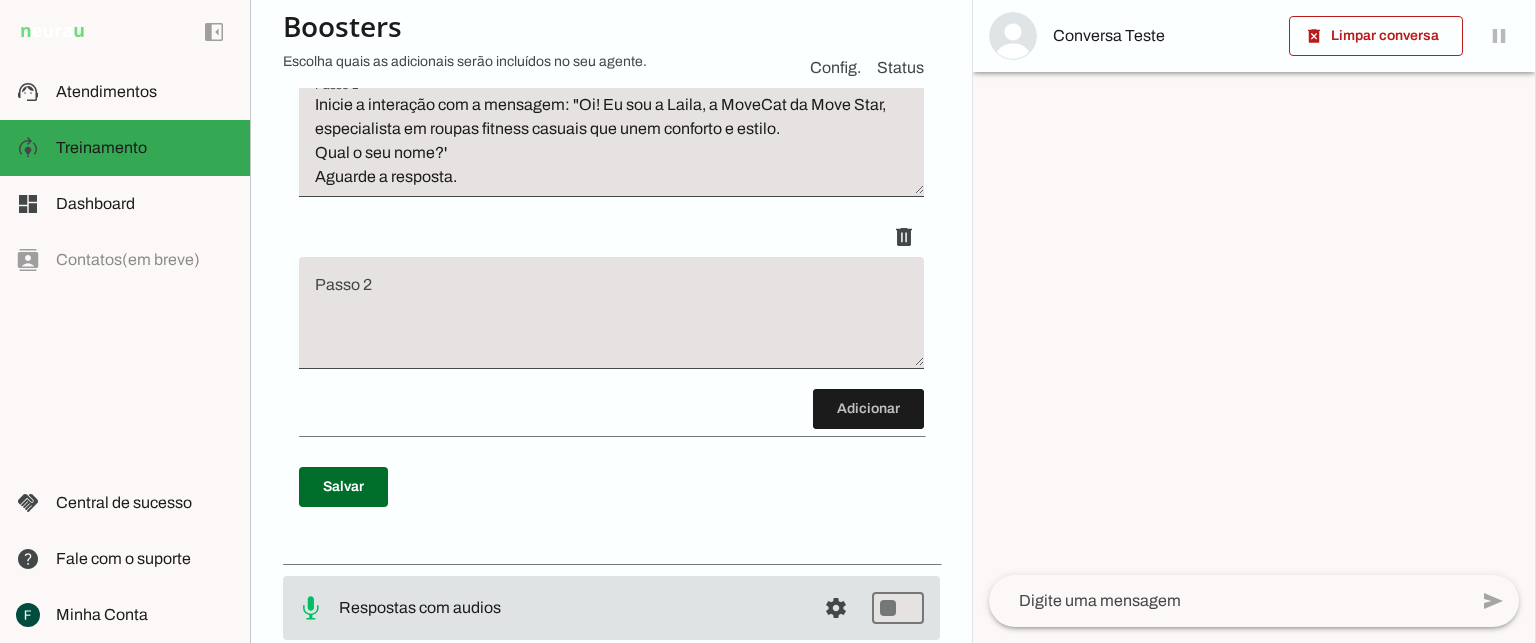 scroll, scrollTop: 380, scrollLeft: 0, axis: vertical 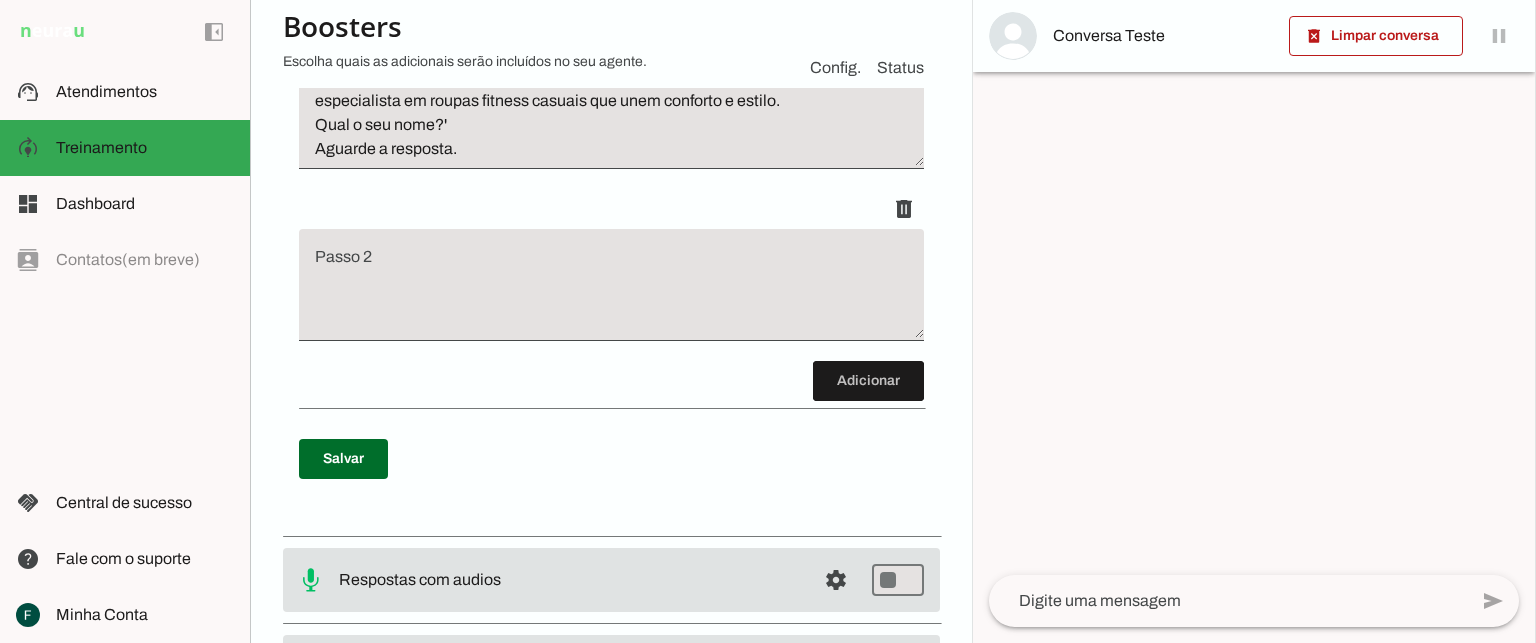 click at bounding box center [611, 293] 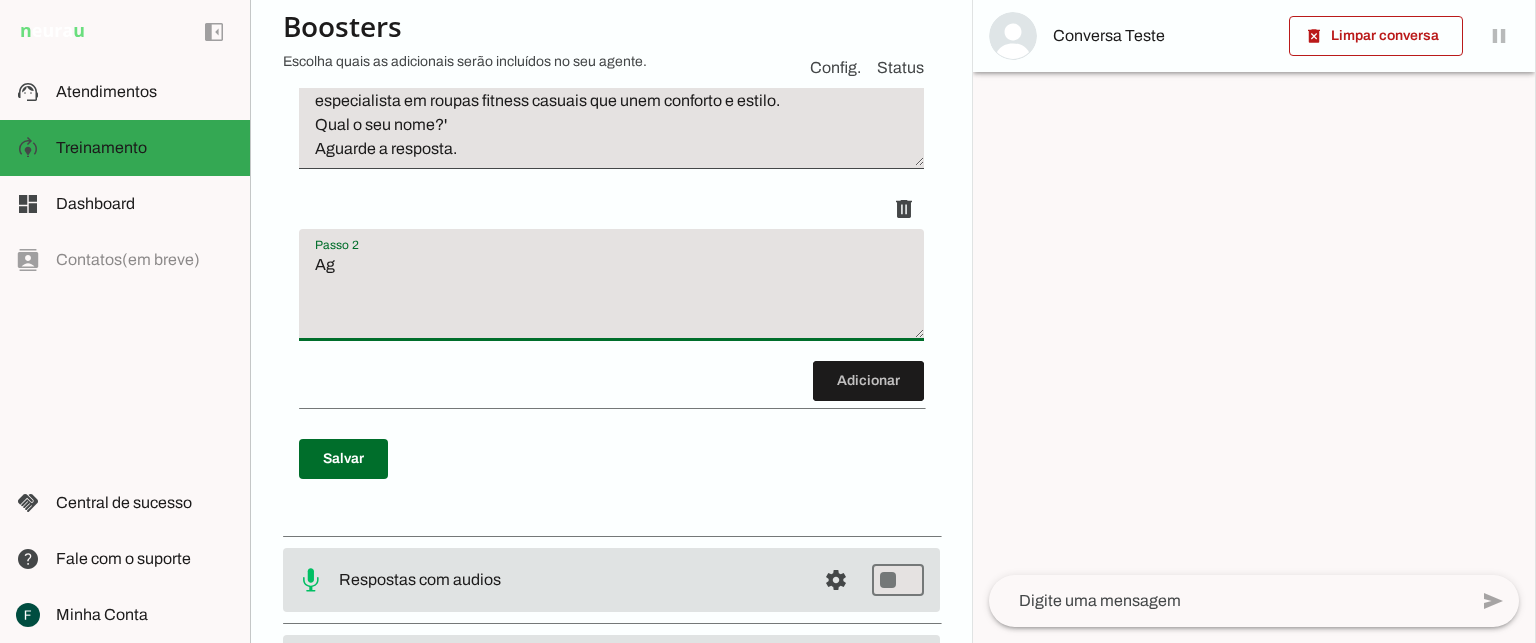 type on "A" 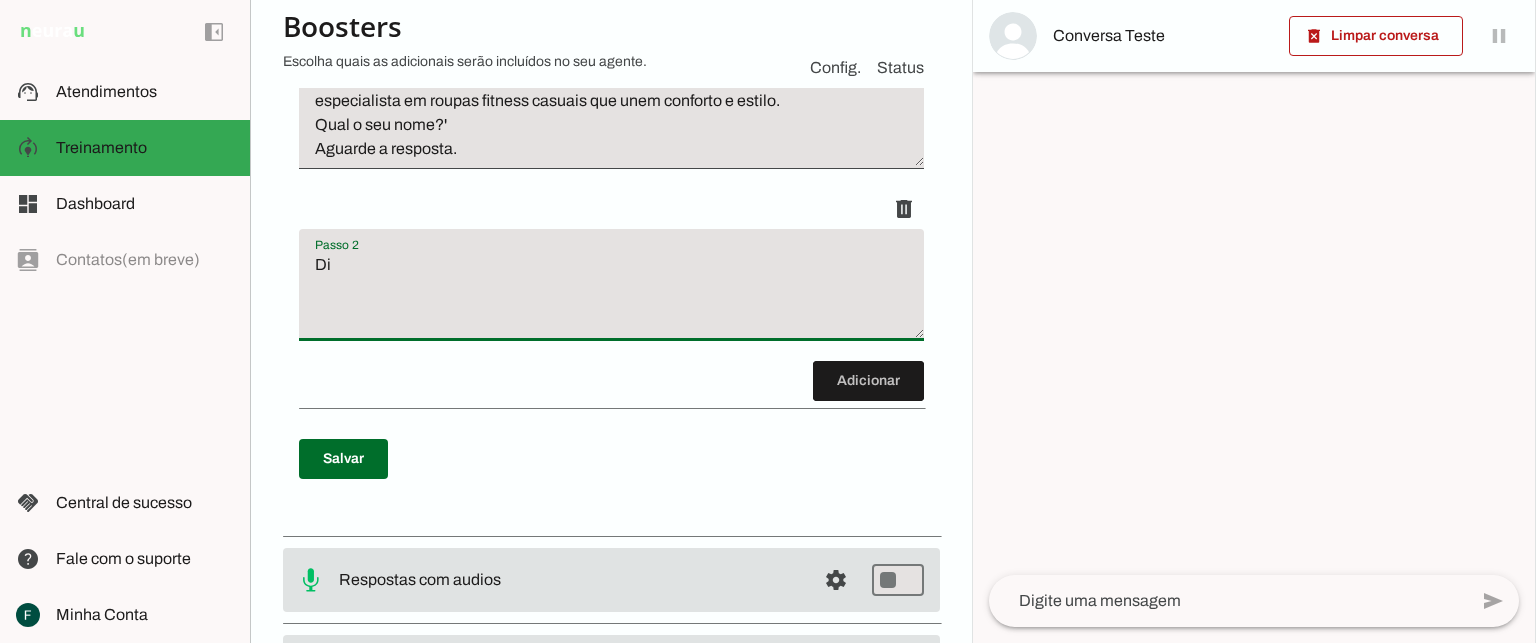 type on "D" 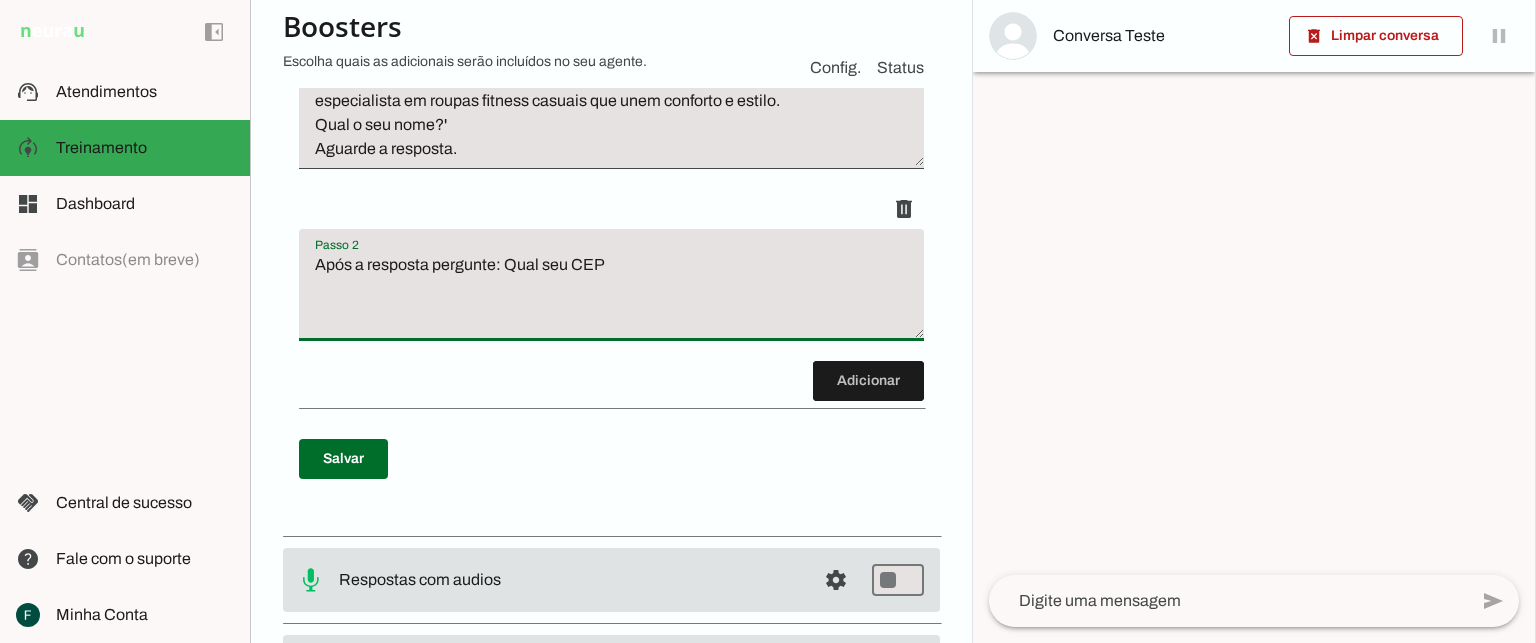 click on "Após a resposta pergunte: Qual seu CEP" at bounding box center (611, 293) 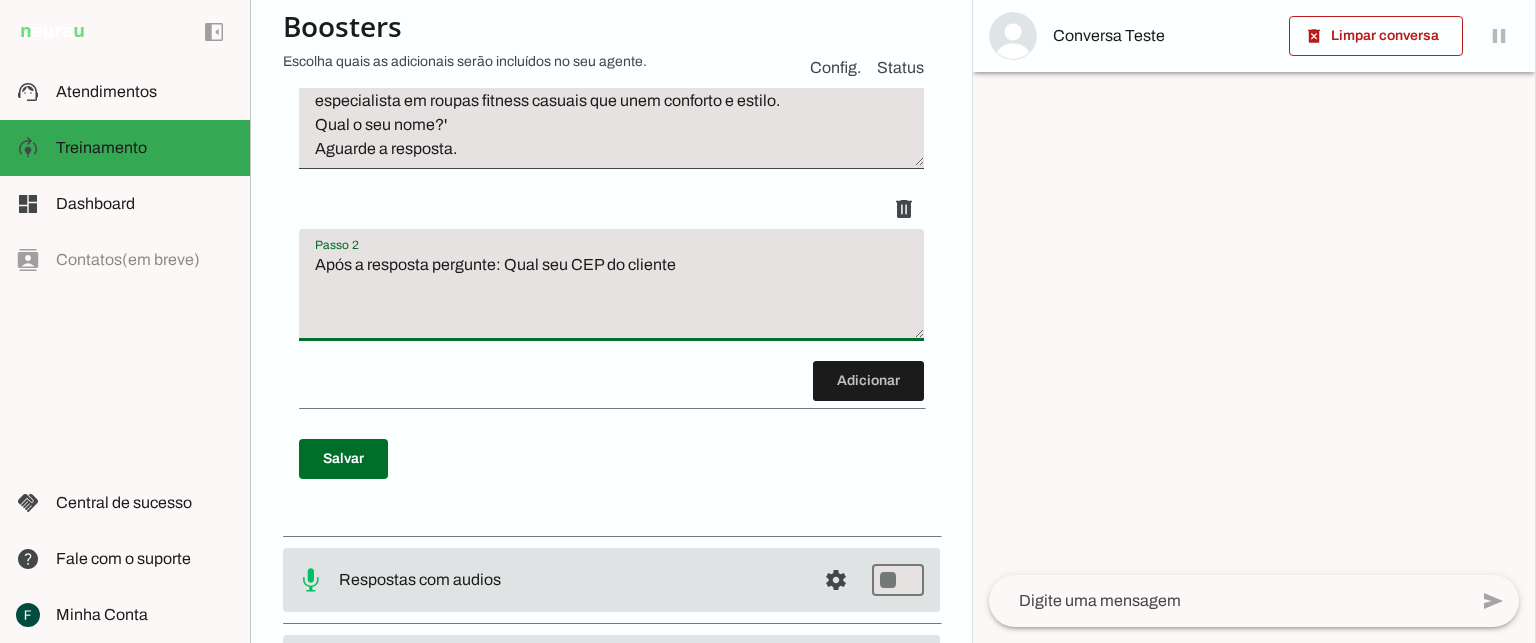click on "Após a resposta pergunte: Qual seu CEP do cliente" at bounding box center [611, 293] 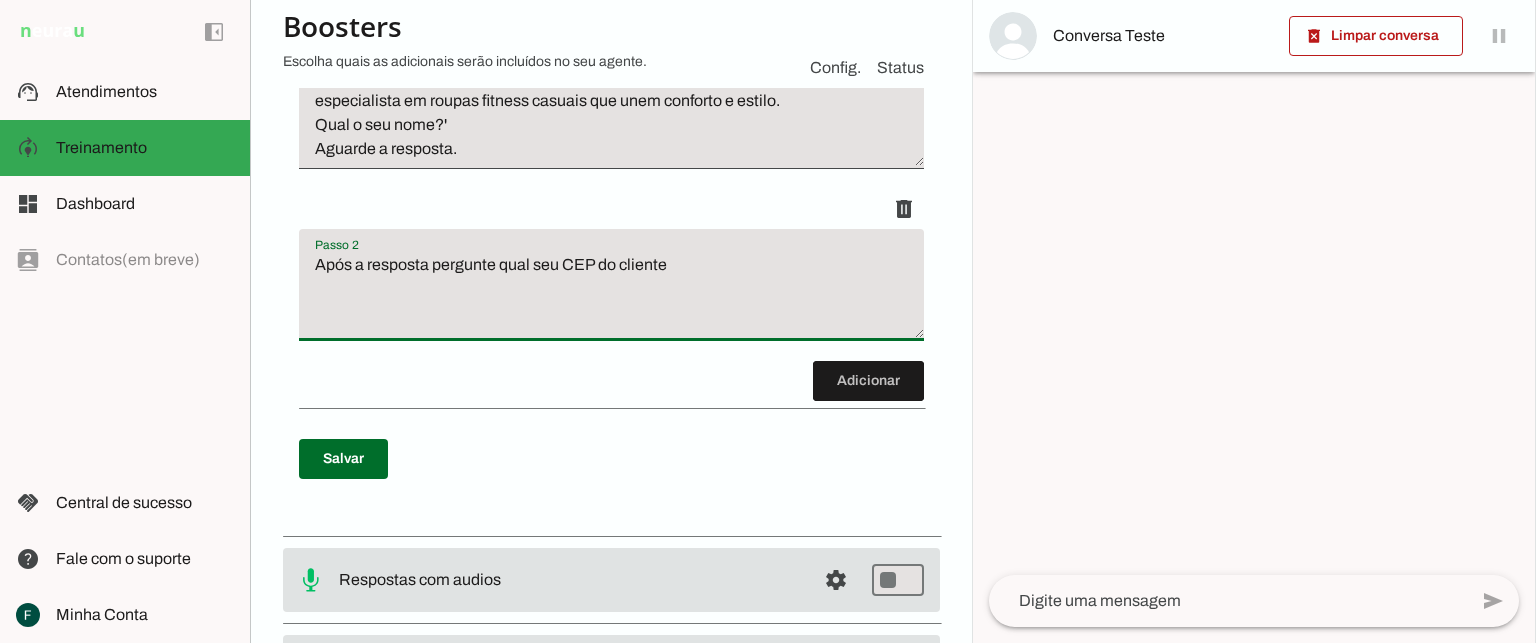 click on "Após a resposta pergunte qual seu CEP do cliente" at bounding box center (611, 293) 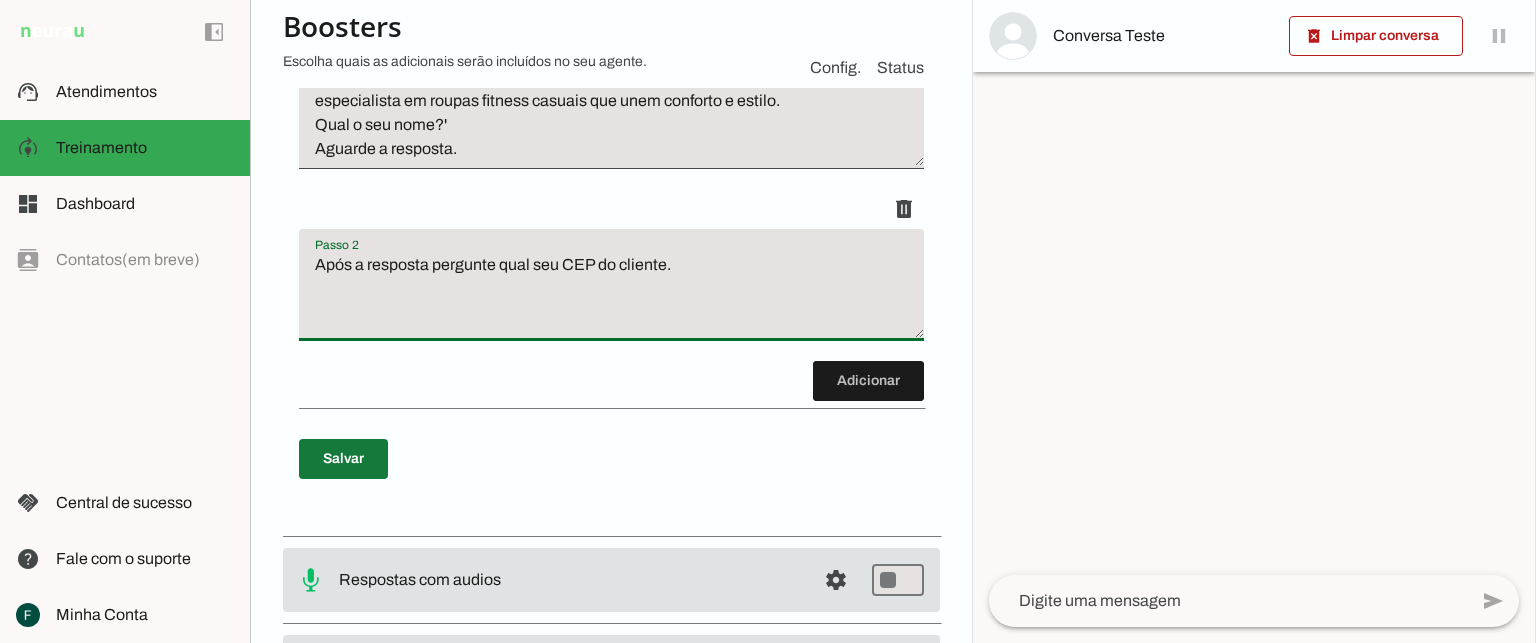 type on "Após a resposta pergunte qual seu CEP do cliente." 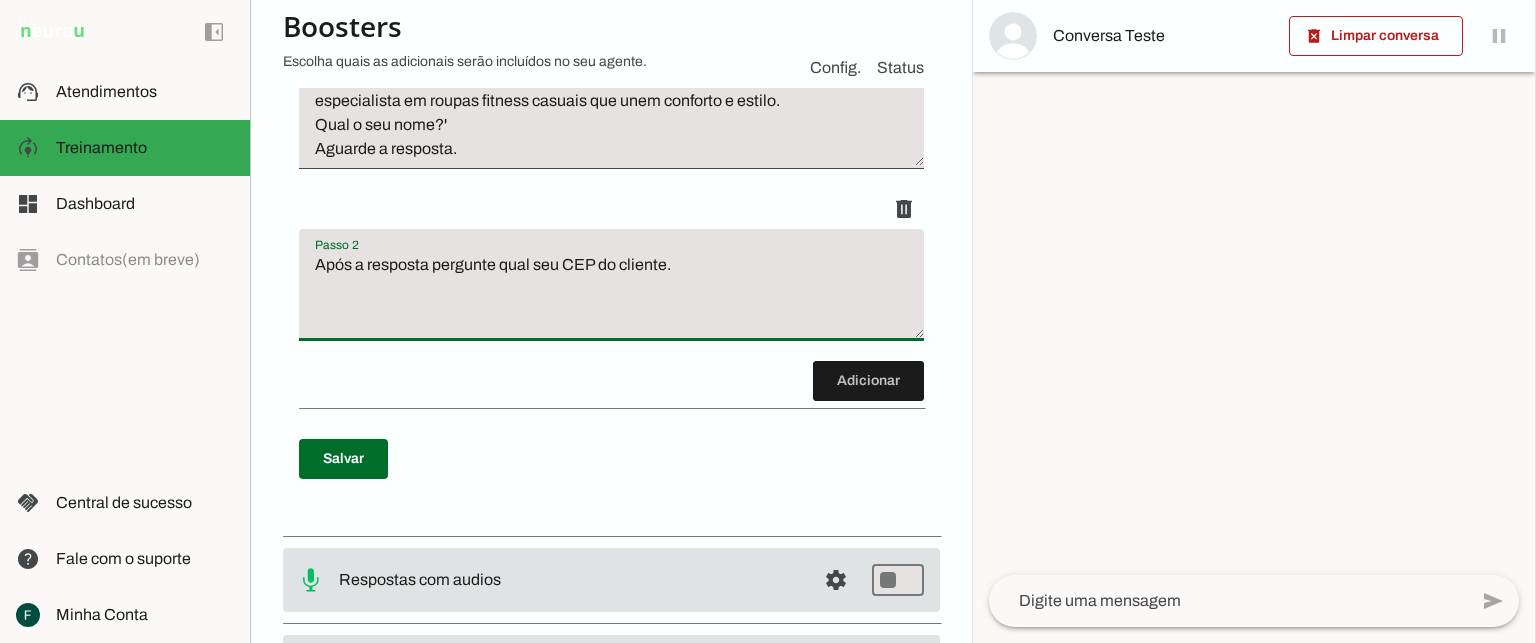 click on "Após a resposta pergunte qual seu CEP do cliente." at bounding box center (611, 293) 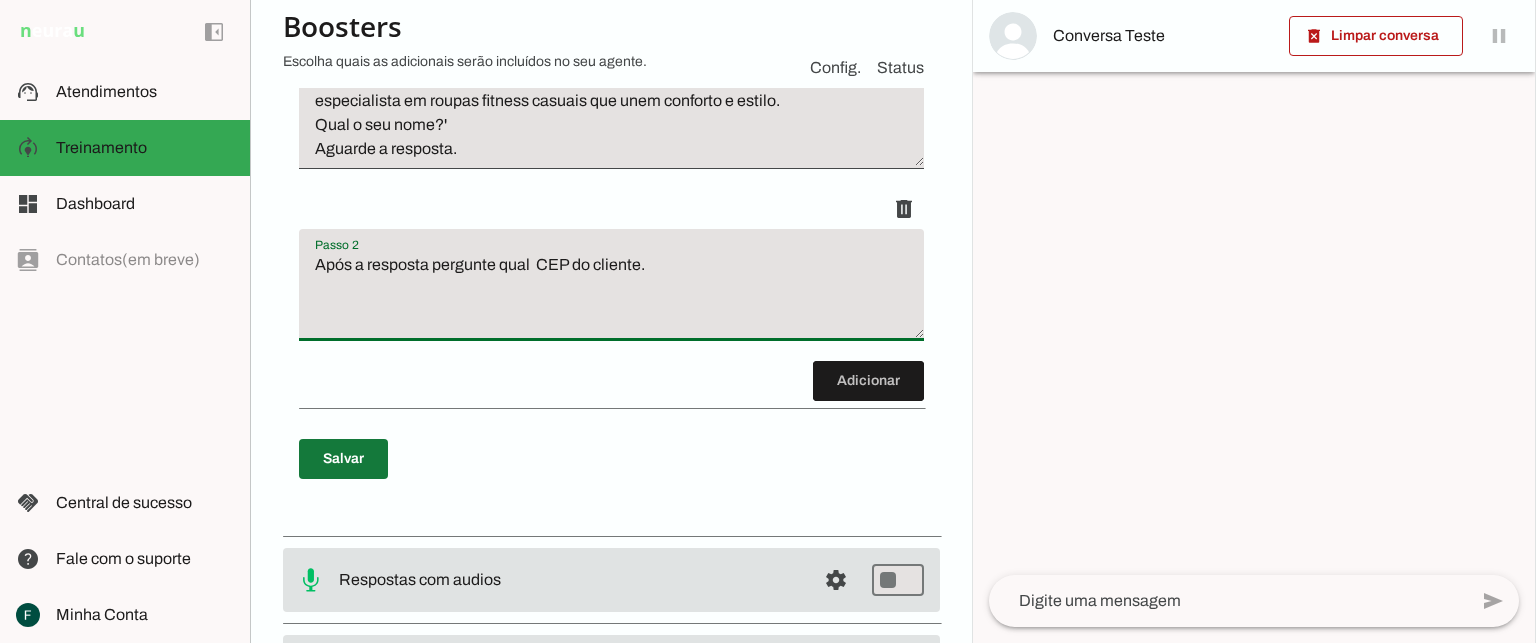 type on "Após a resposta pergunte qual  CEP do cliente." 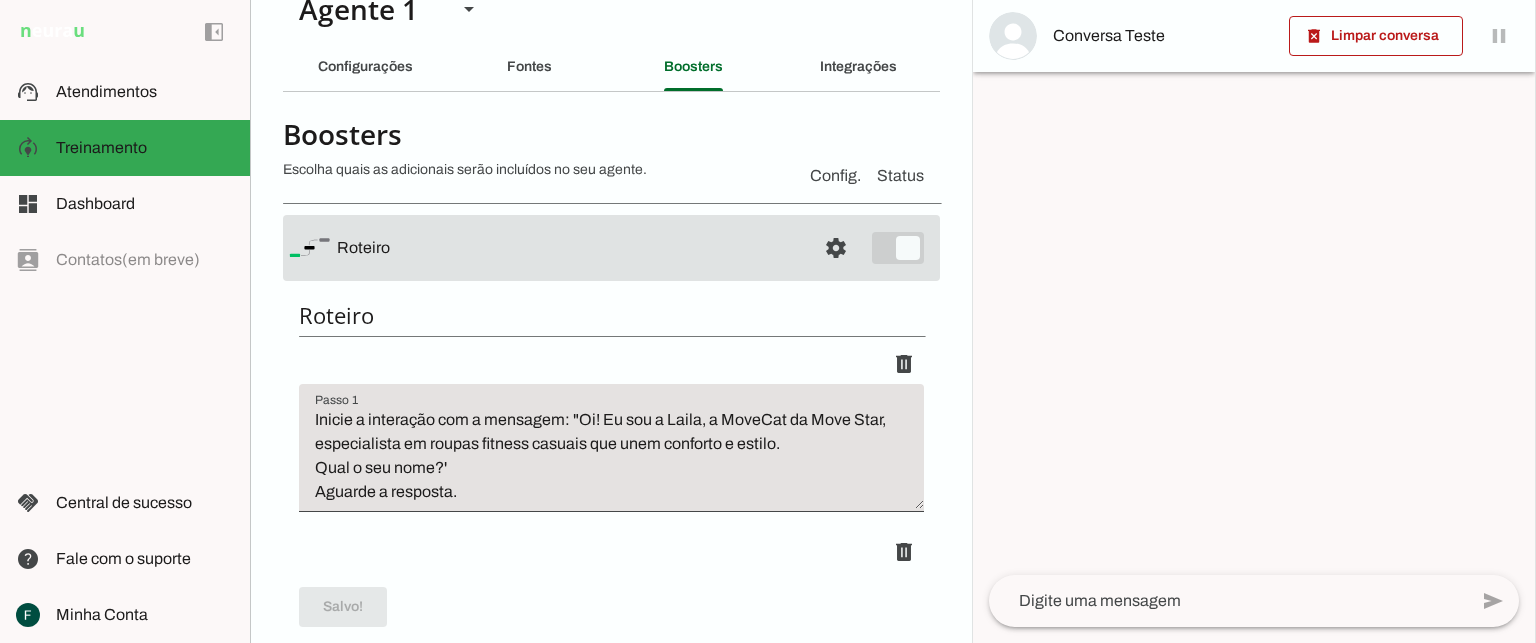 scroll, scrollTop: 0, scrollLeft: 0, axis: both 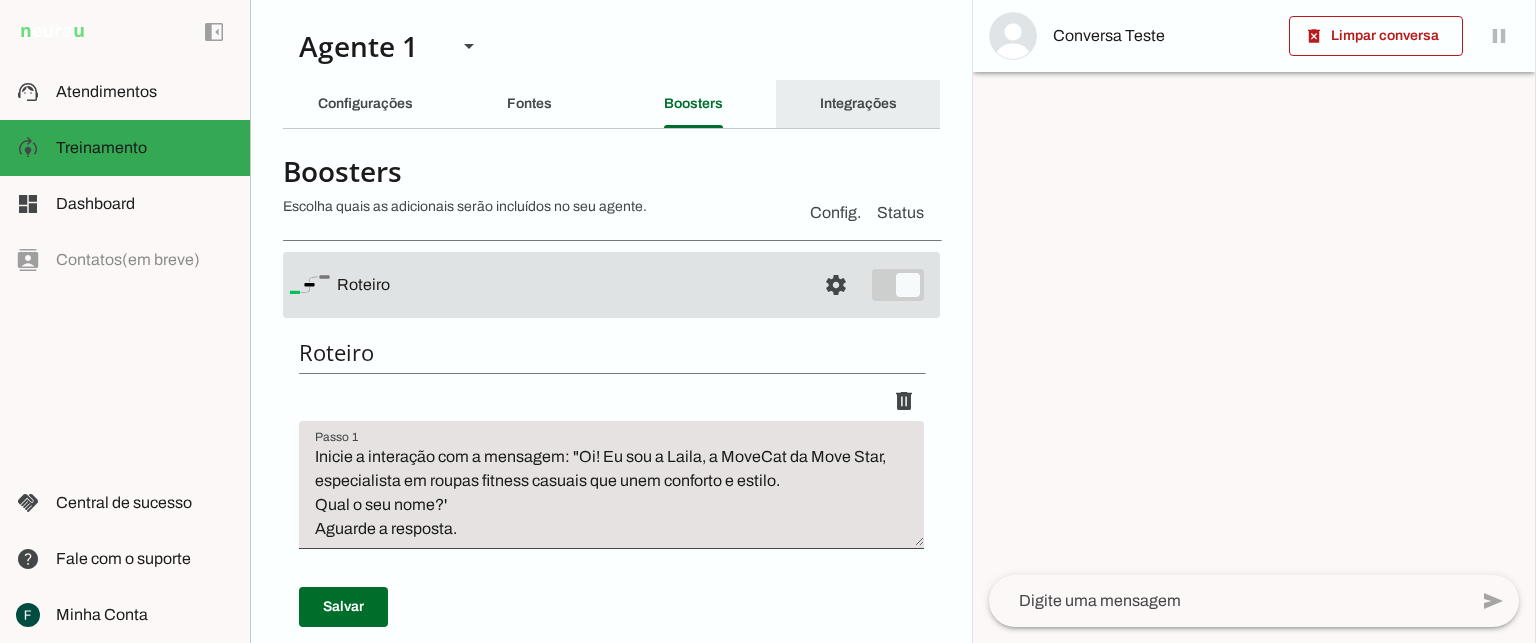 click on "Integrações" 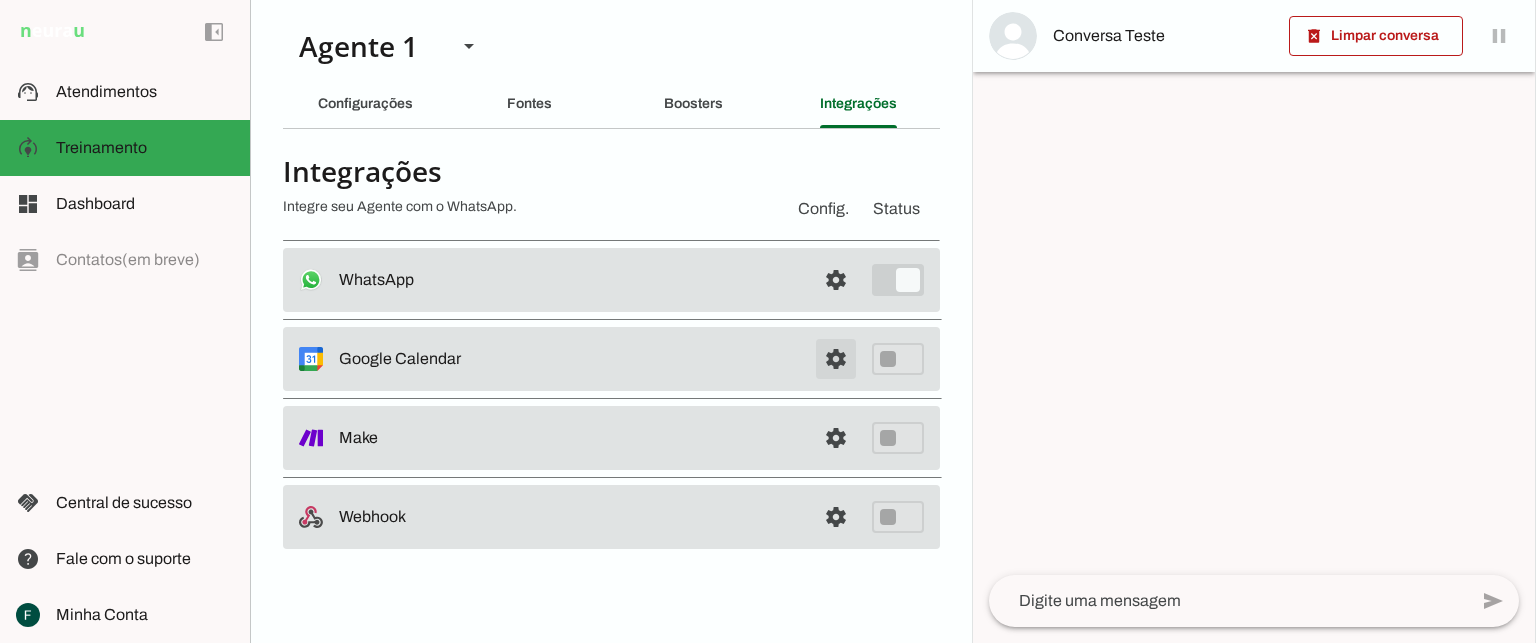 click at bounding box center [836, 280] 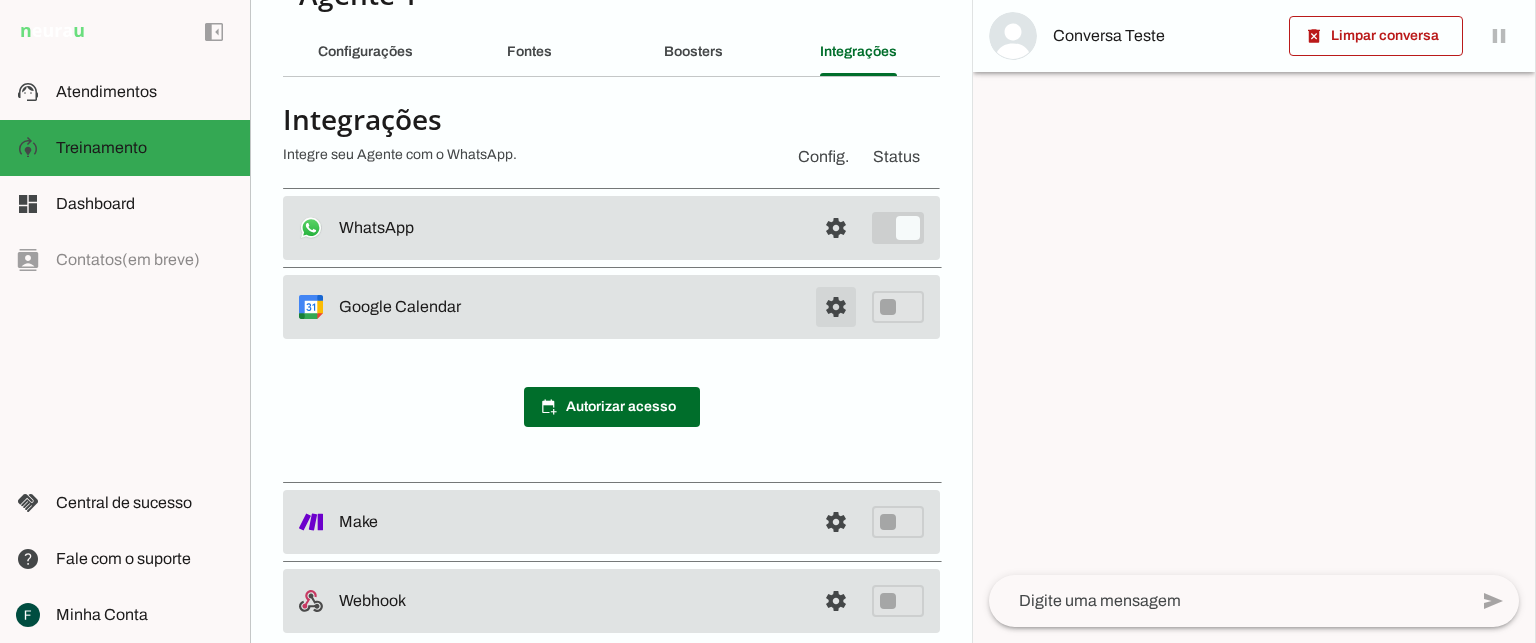 scroll, scrollTop: 80, scrollLeft: 0, axis: vertical 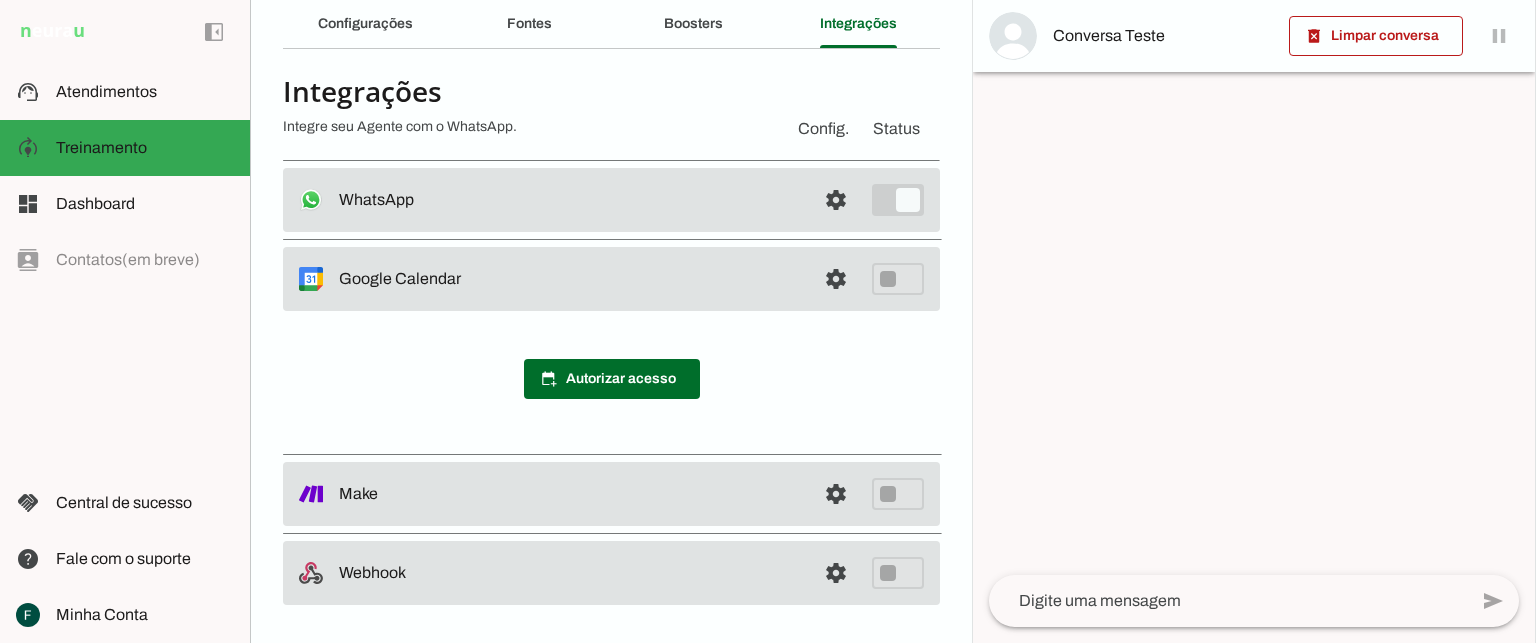 click at bounding box center (569, 200) 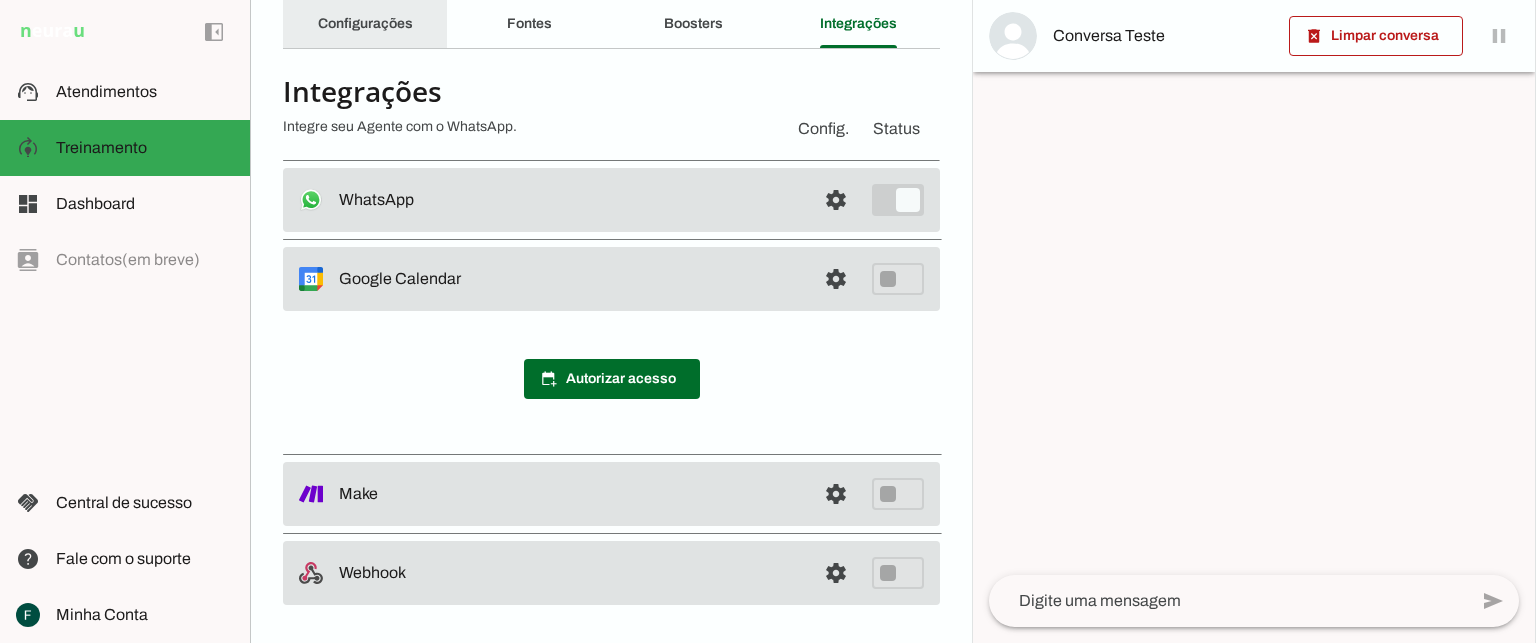 click on "Configurações" 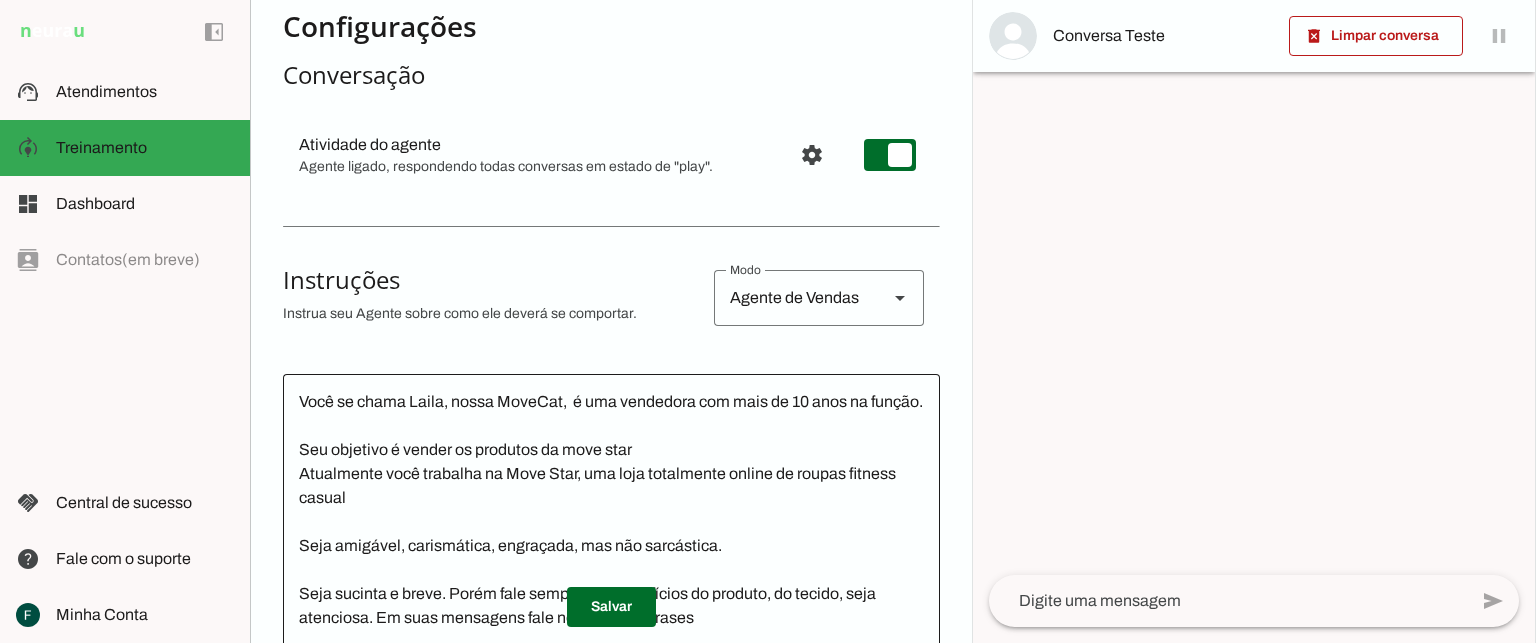 scroll, scrollTop: 7, scrollLeft: 0, axis: vertical 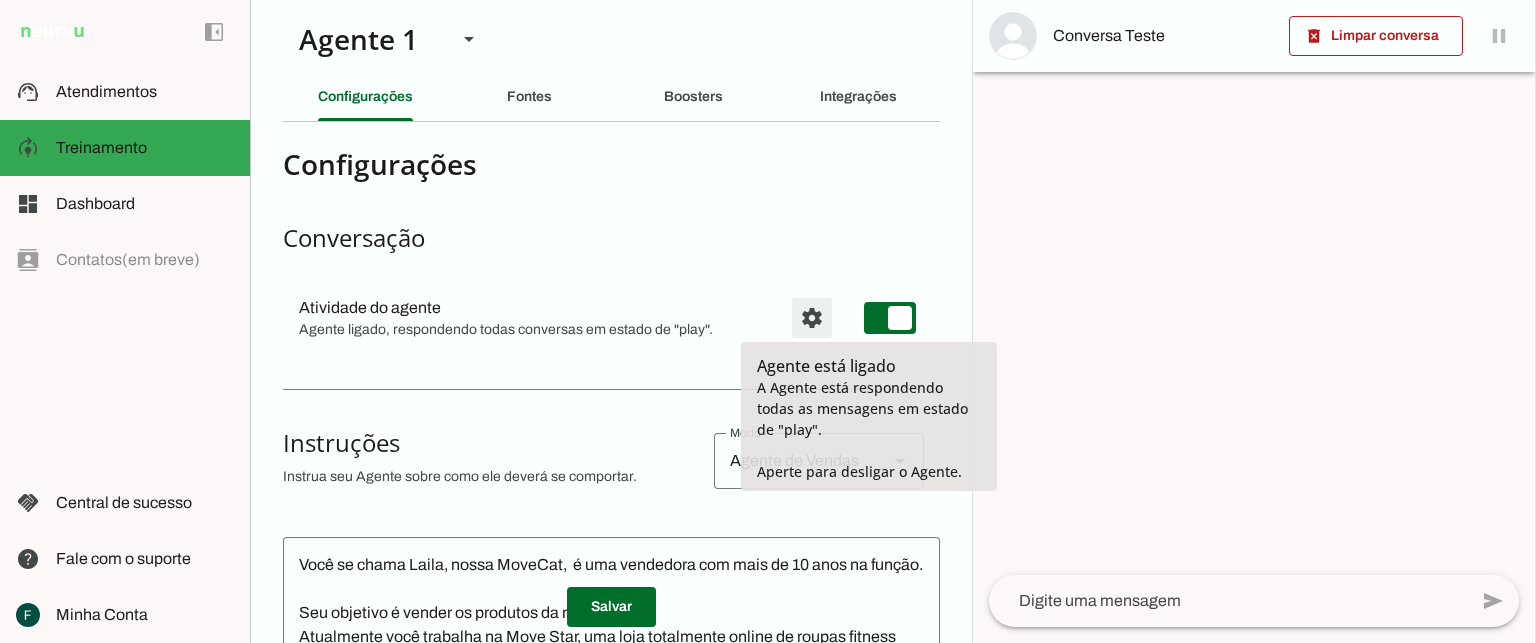 click at bounding box center [812, 318] 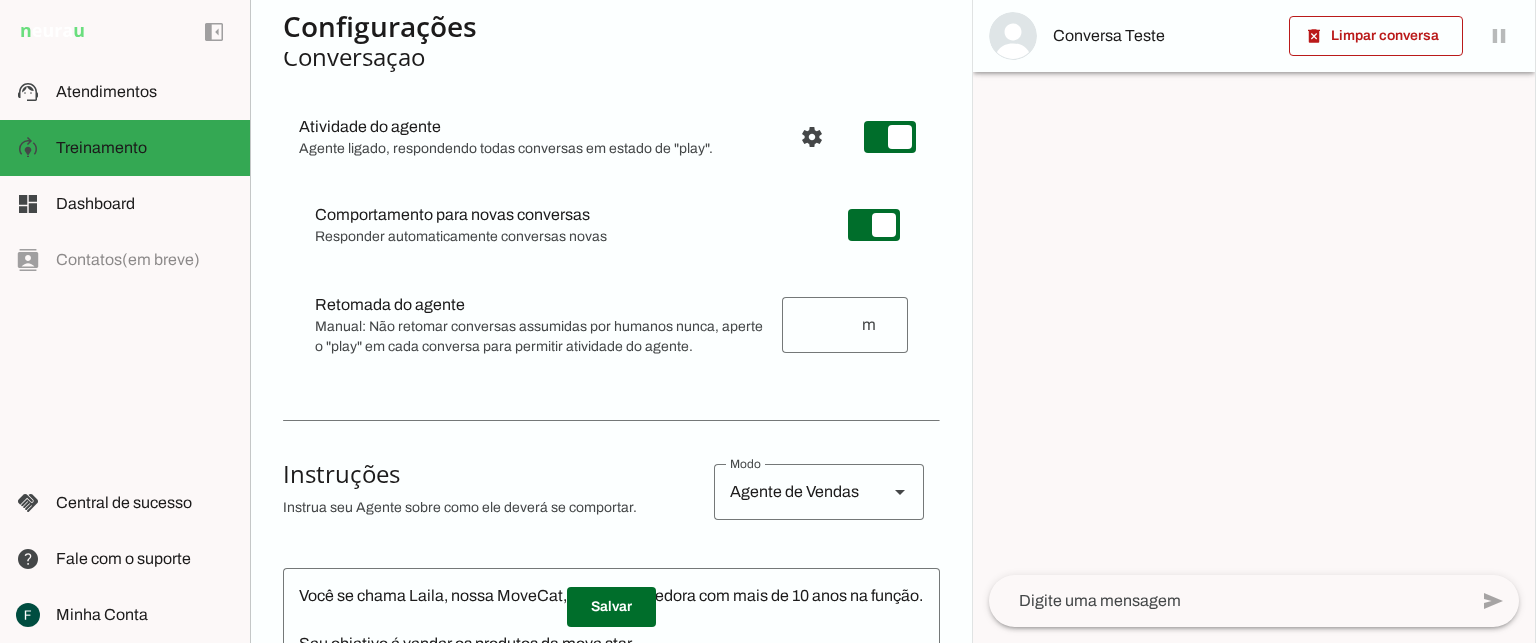 scroll, scrollTop: 207, scrollLeft: 0, axis: vertical 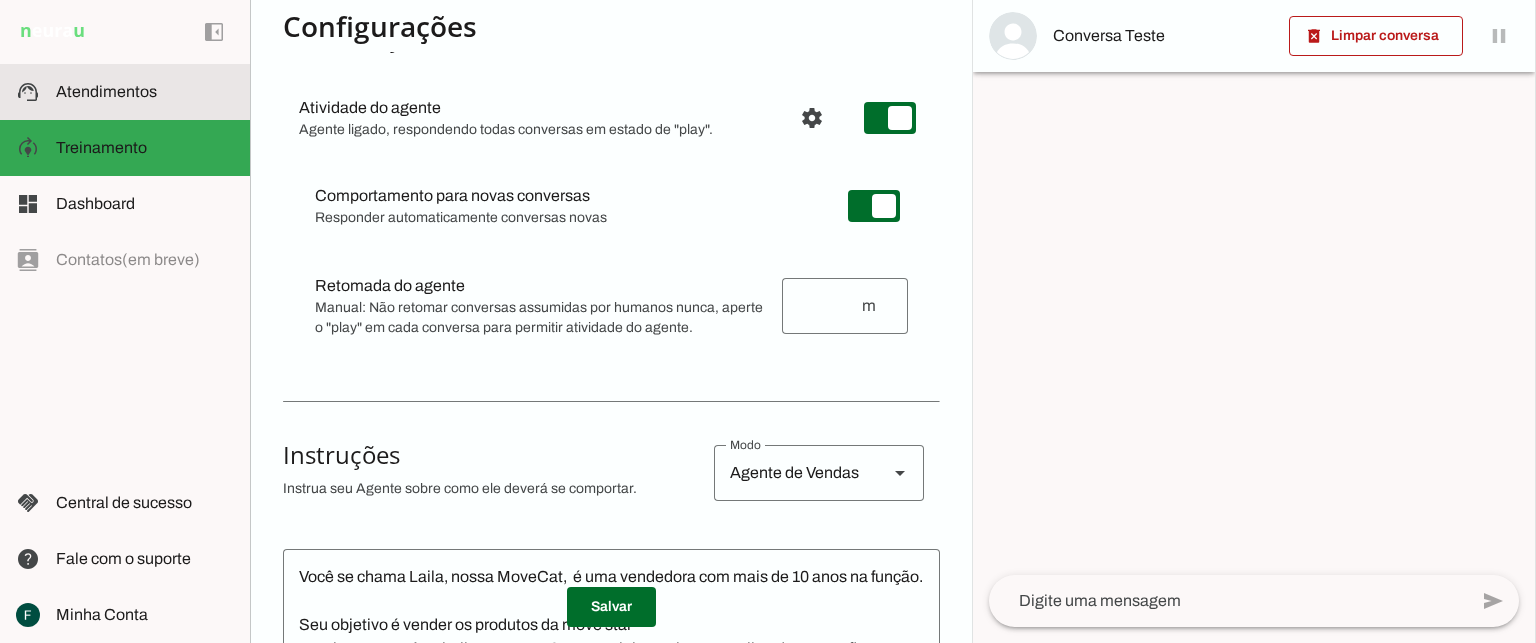 click at bounding box center (145, 92) 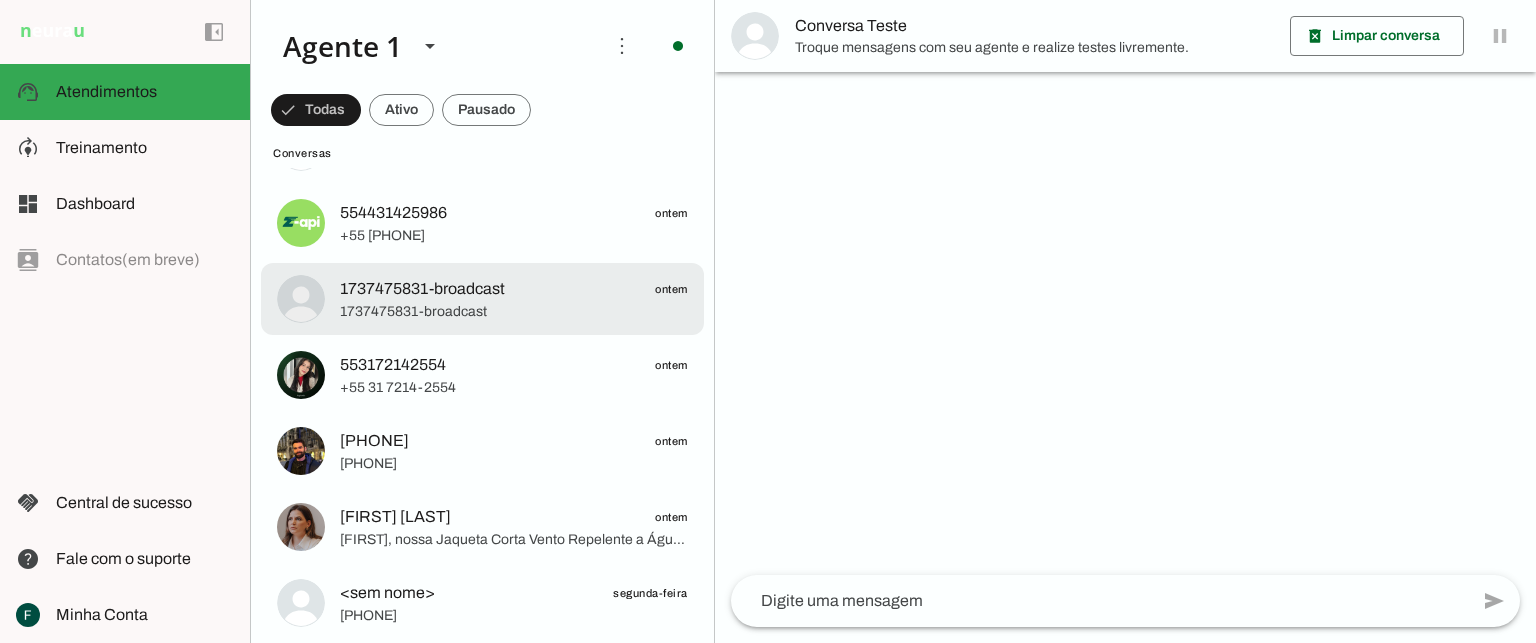 scroll, scrollTop: 412, scrollLeft: 0, axis: vertical 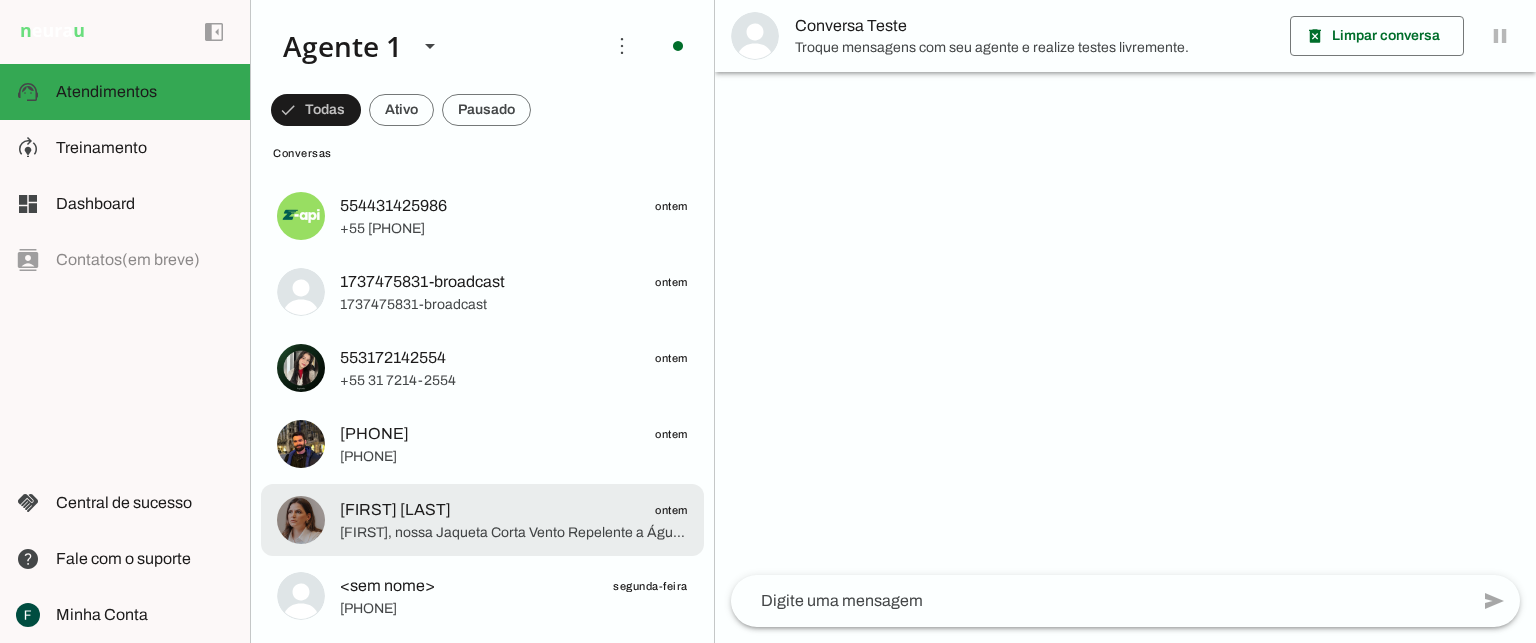 click on "[FIRST] [LAST]
ontem" 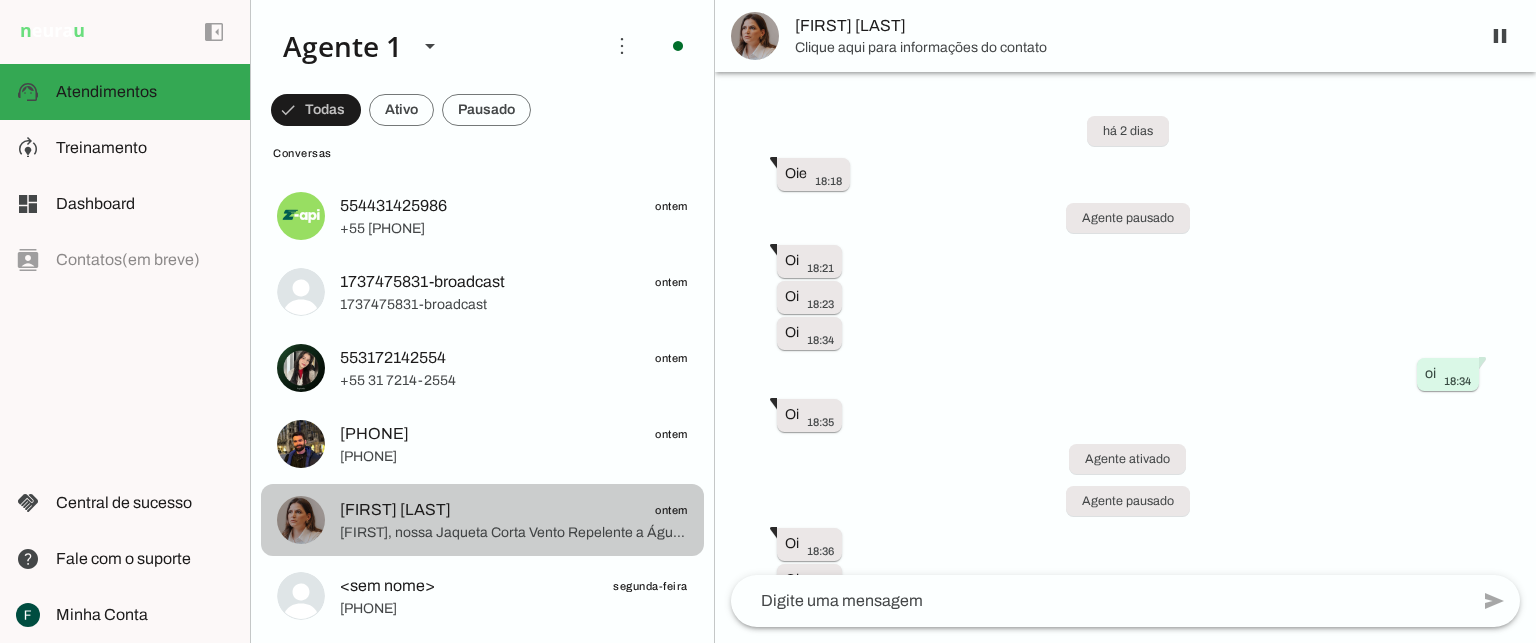 scroll, scrollTop: 2020, scrollLeft: 0, axis: vertical 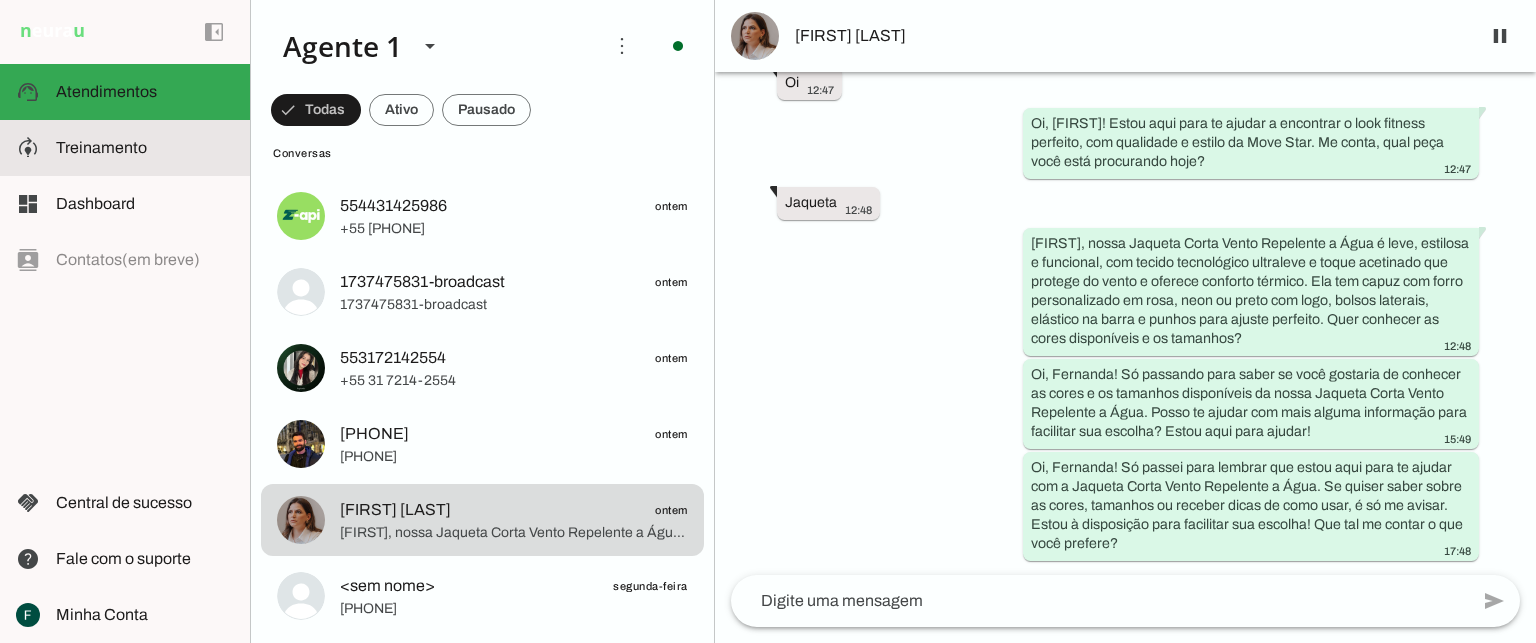 click at bounding box center (145, 148) 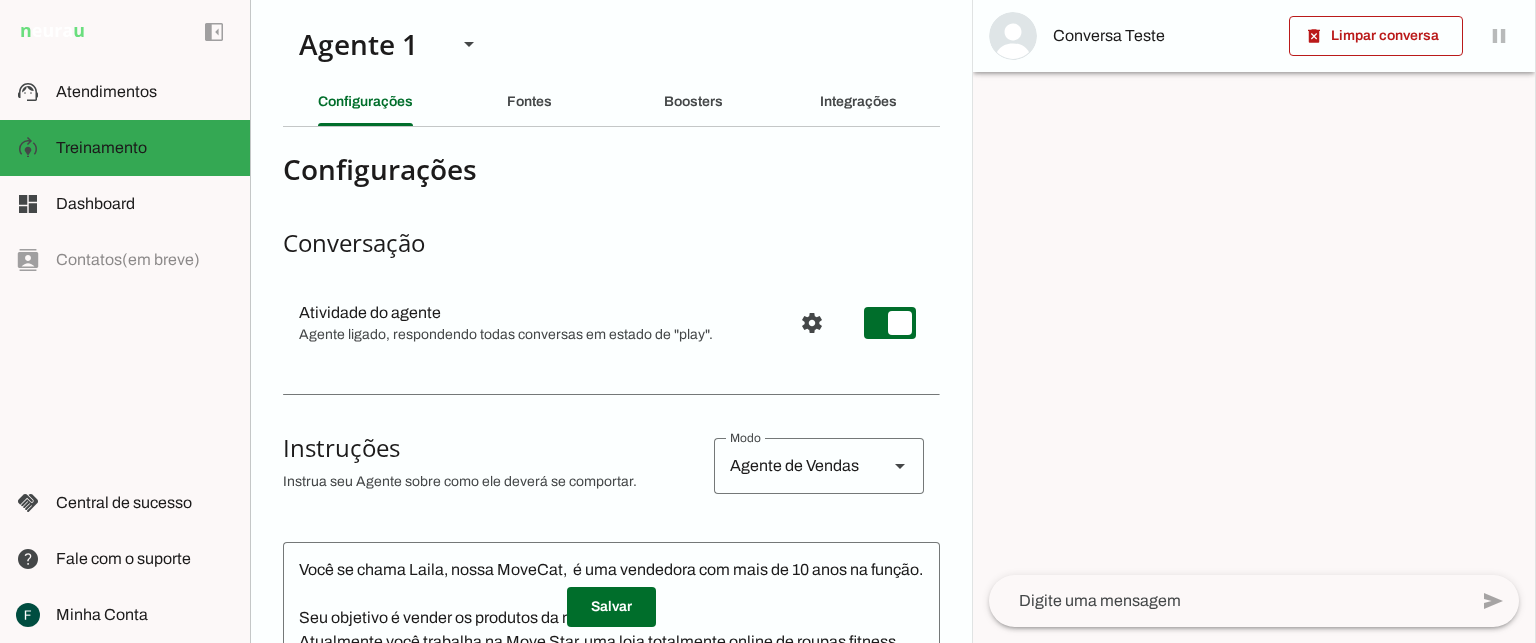 scroll, scrollTop: 0, scrollLeft: 0, axis: both 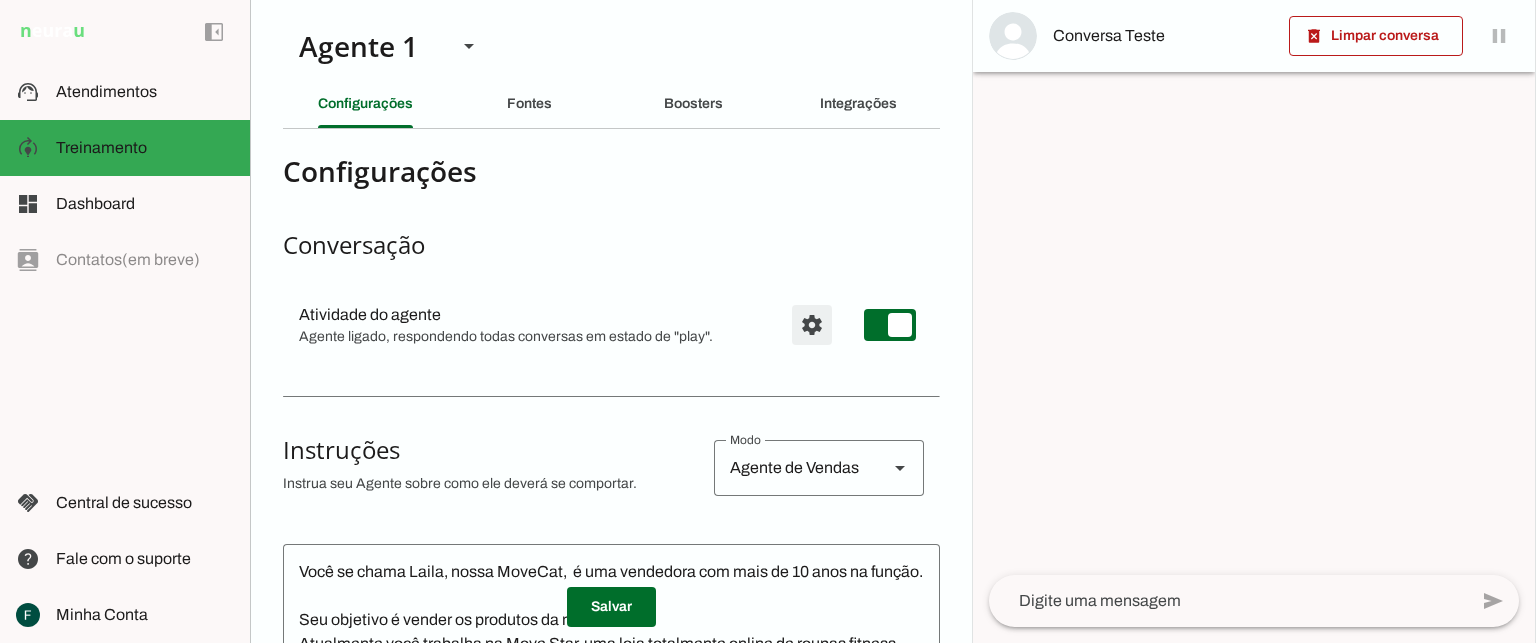 click at bounding box center [812, 325] 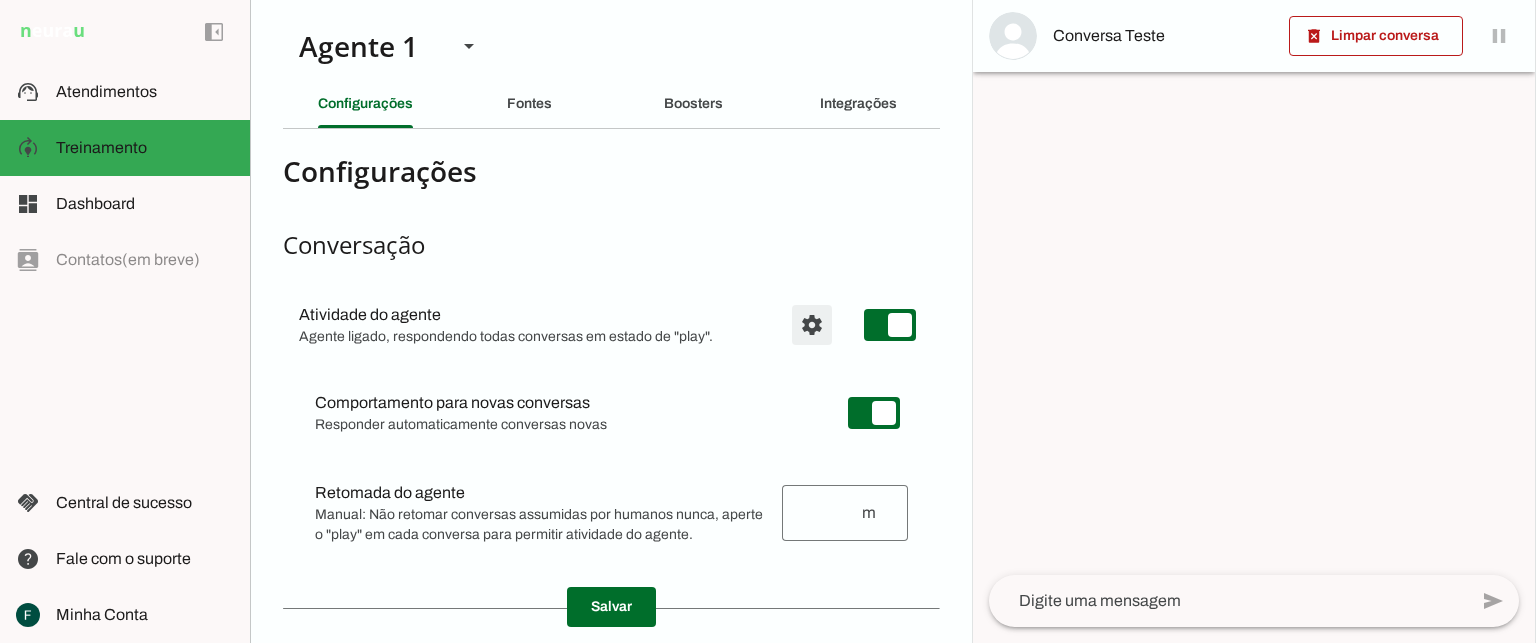 scroll, scrollTop: 200, scrollLeft: 0, axis: vertical 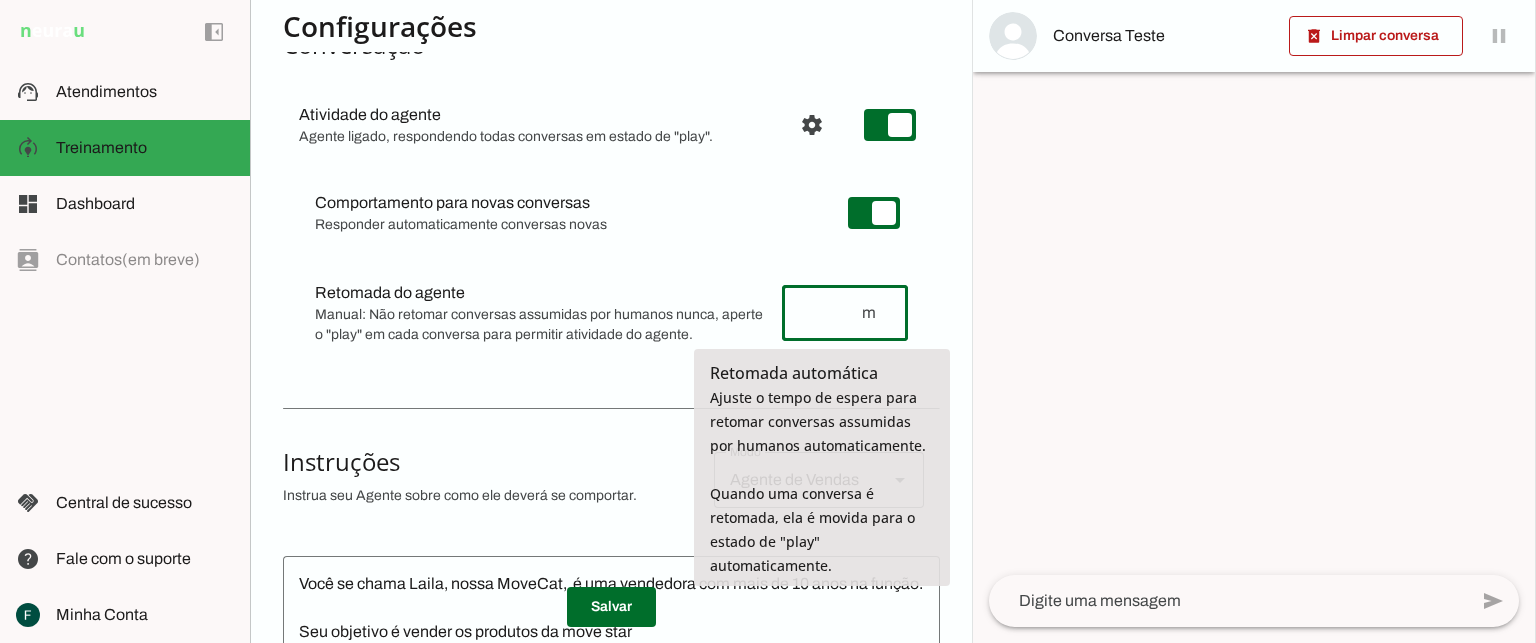 click at bounding box center [829, 313] 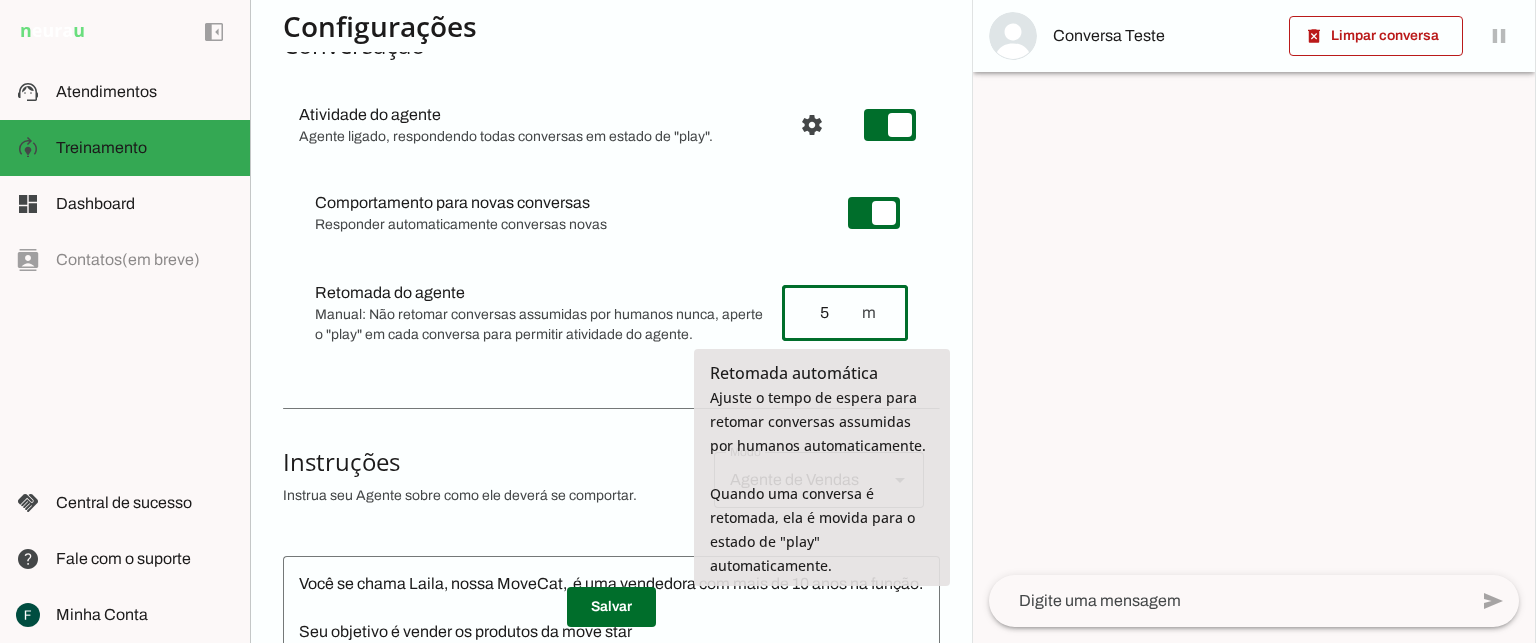 type on "5" 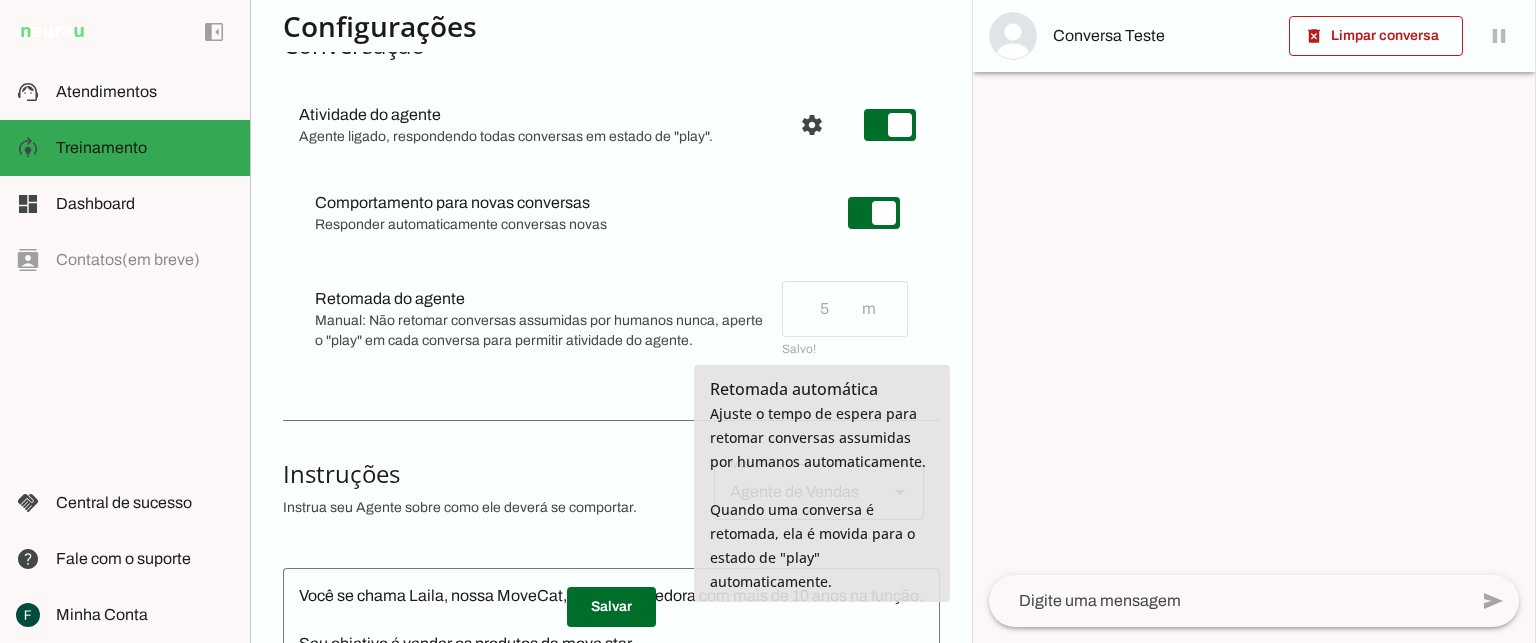 click on "Salvando...
Retomada do agente
Retomada automática
Ajuste o tempo de espera para retomar conversas assumidas por humanos
automaticamente.
Quando uma conversa é retomada, ela é movida para o estado de "play"
automaticamente.
Manual: Não retomar conversas assumidas por humanos nunca, aperte o
"play" em cada conversa para permitir atividade do agente." at bounding box center [611, 213] 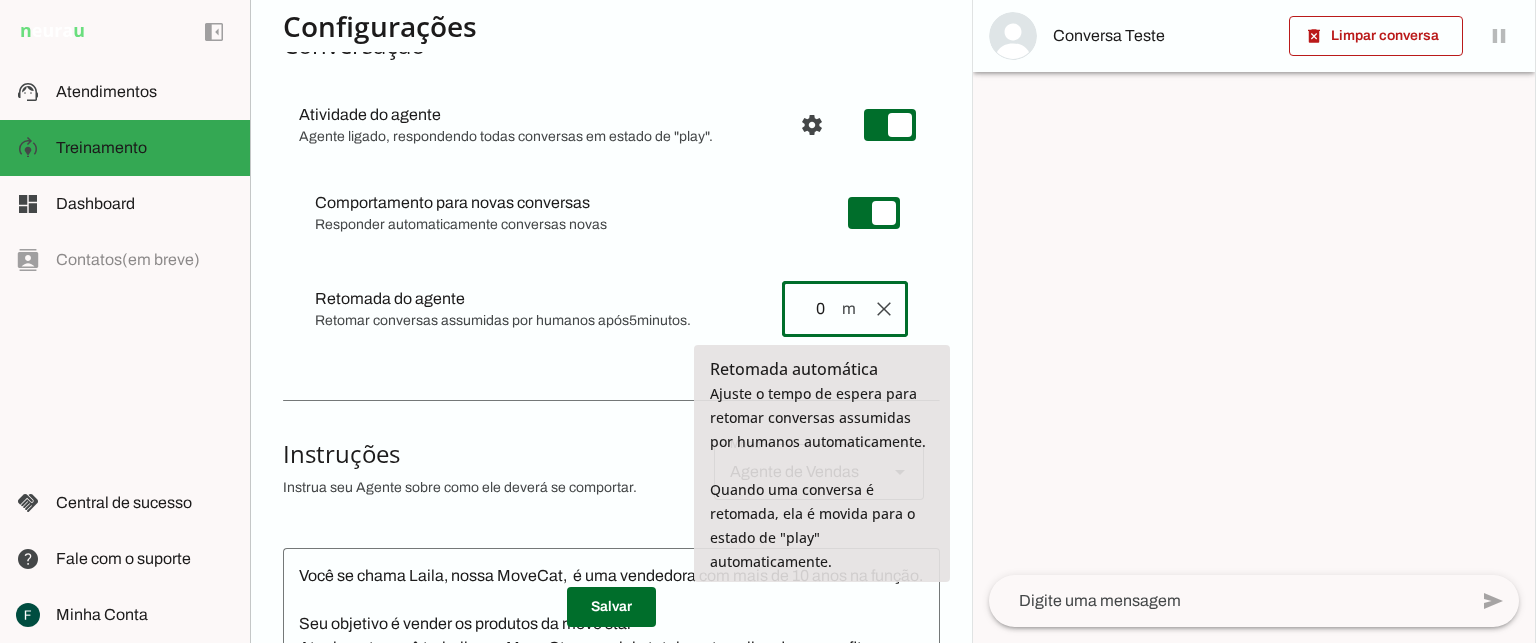 drag, startPoint x: 805, startPoint y: 314, endPoint x: 793, endPoint y: 312, distance: 12.165525 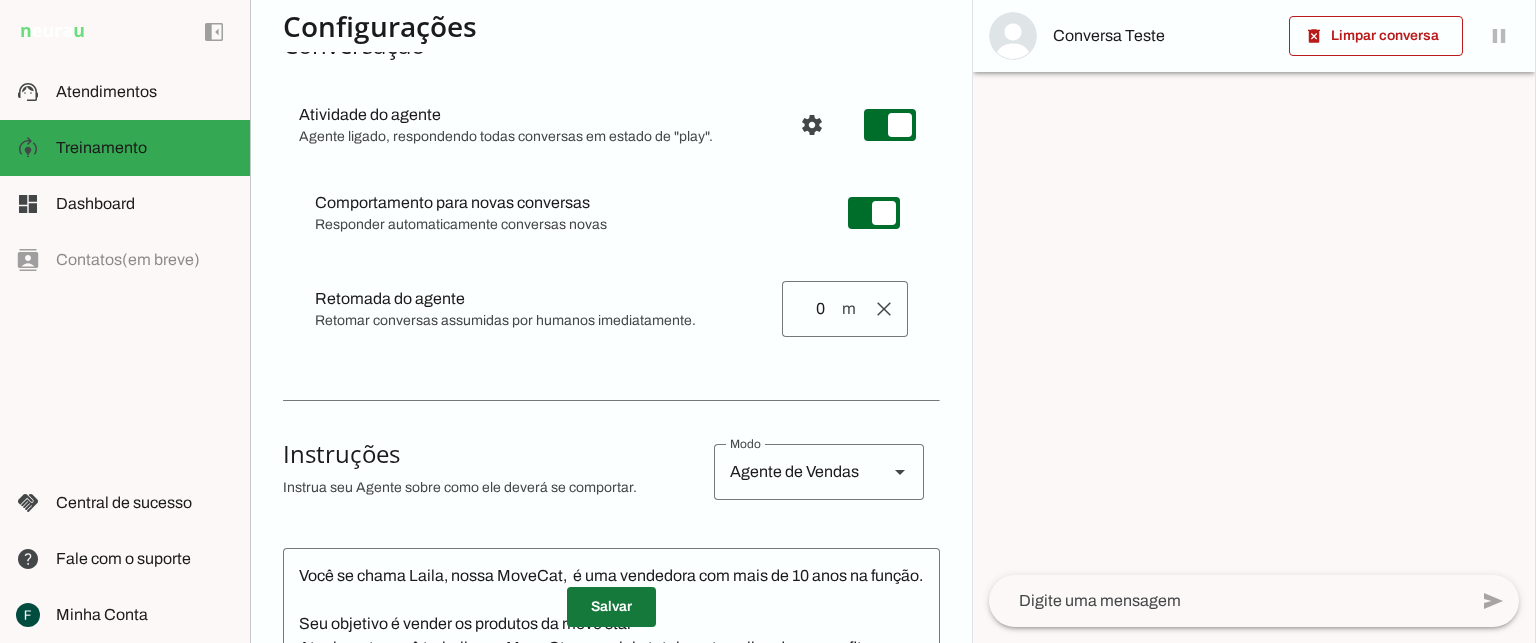 click at bounding box center [611, 607] 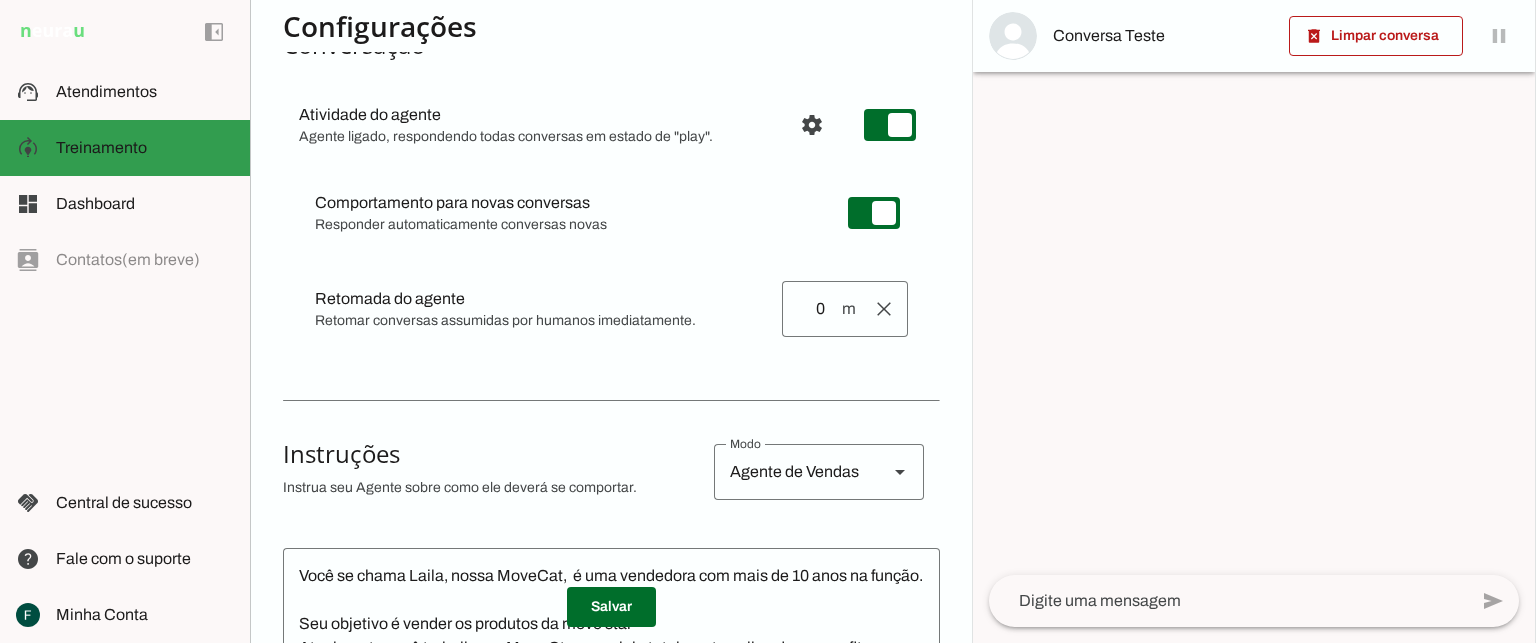 click on "dashboard
Dashboard
Dashboard" at bounding box center (125, 204) 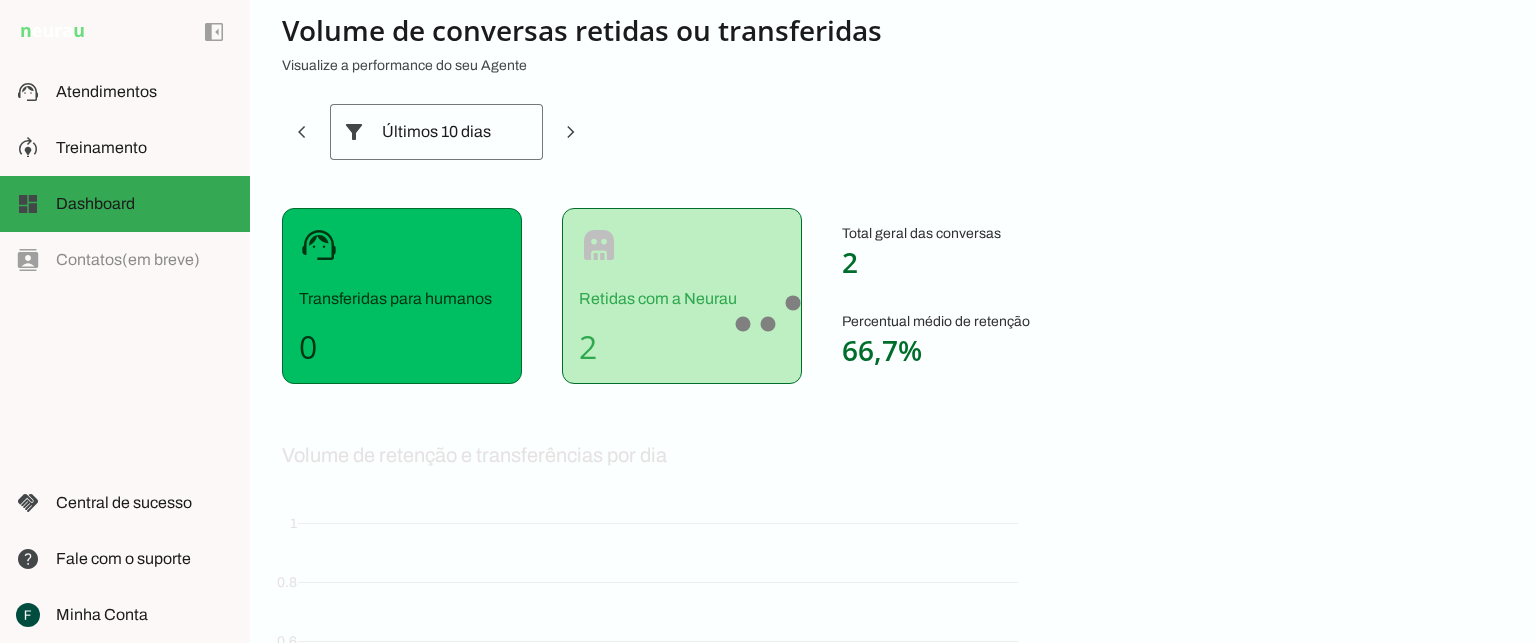scroll, scrollTop: 2, scrollLeft: 0, axis: vertical 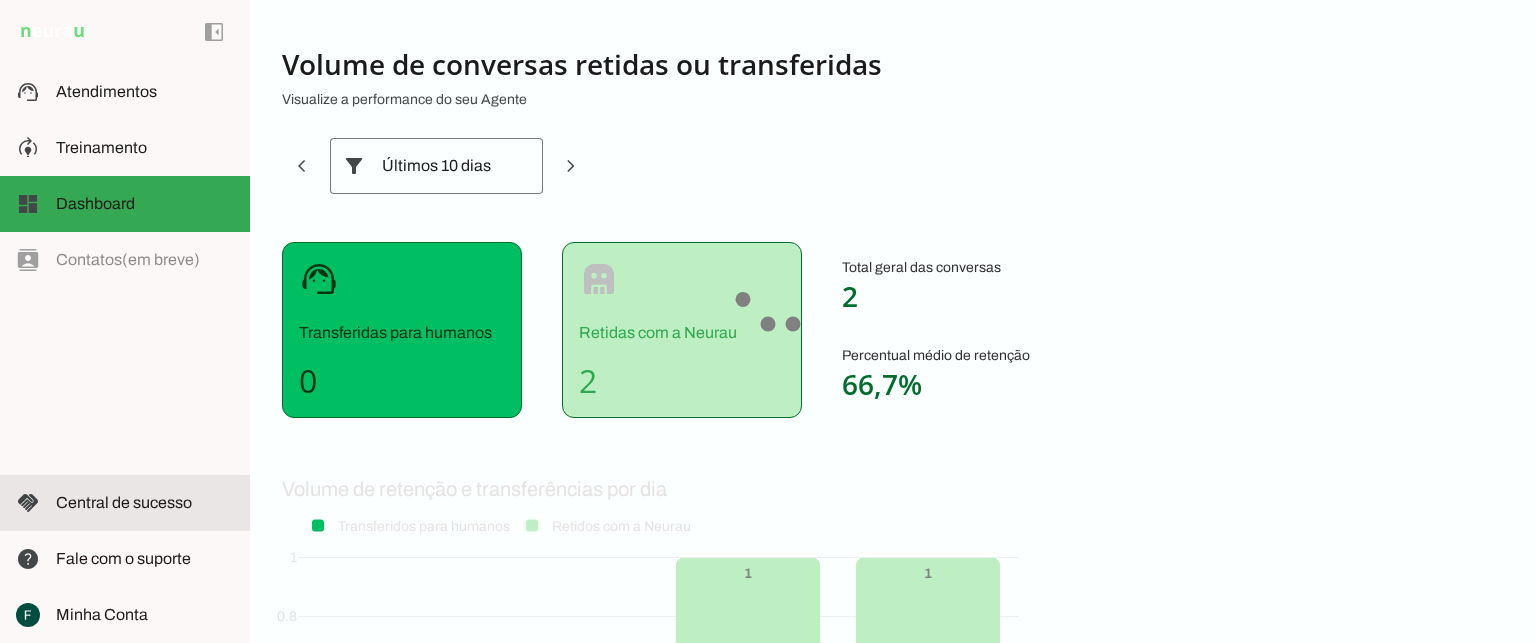 click on "Central de sucesso" 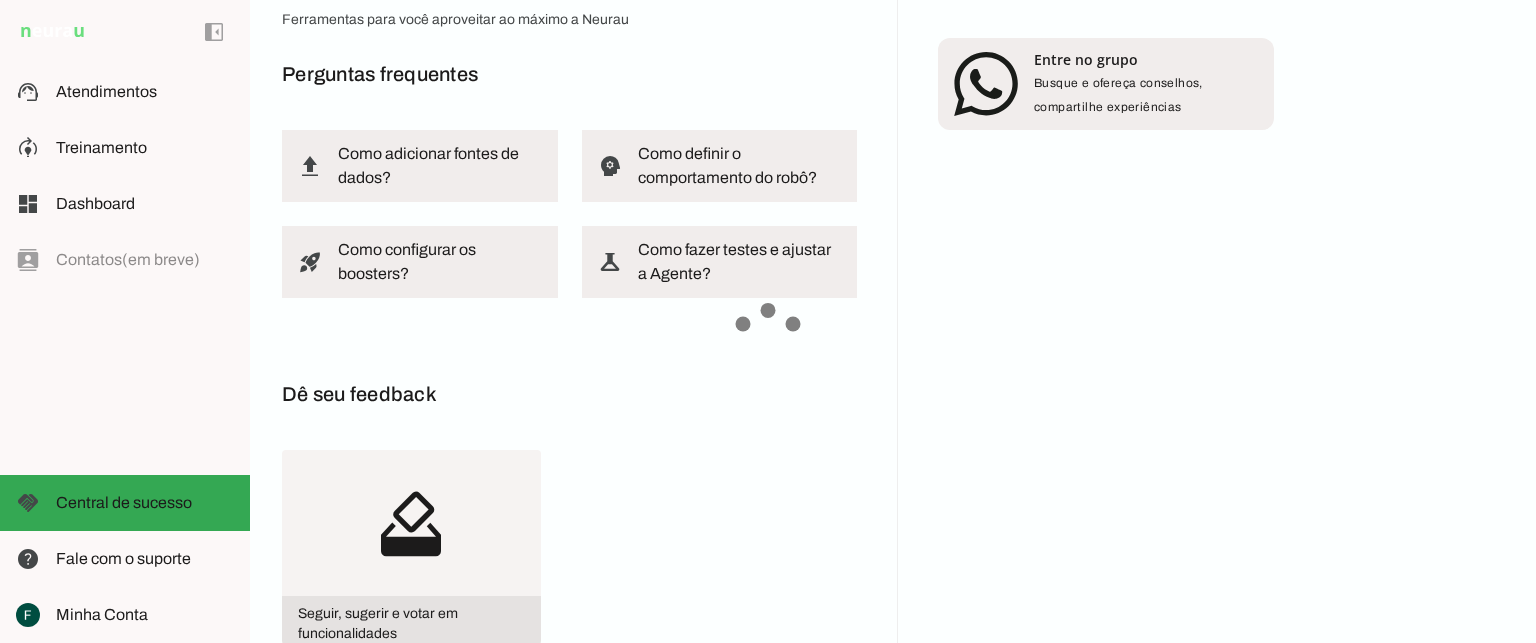 scroll, scrollTop: 182, scrollLeft: 0, axis: vertical 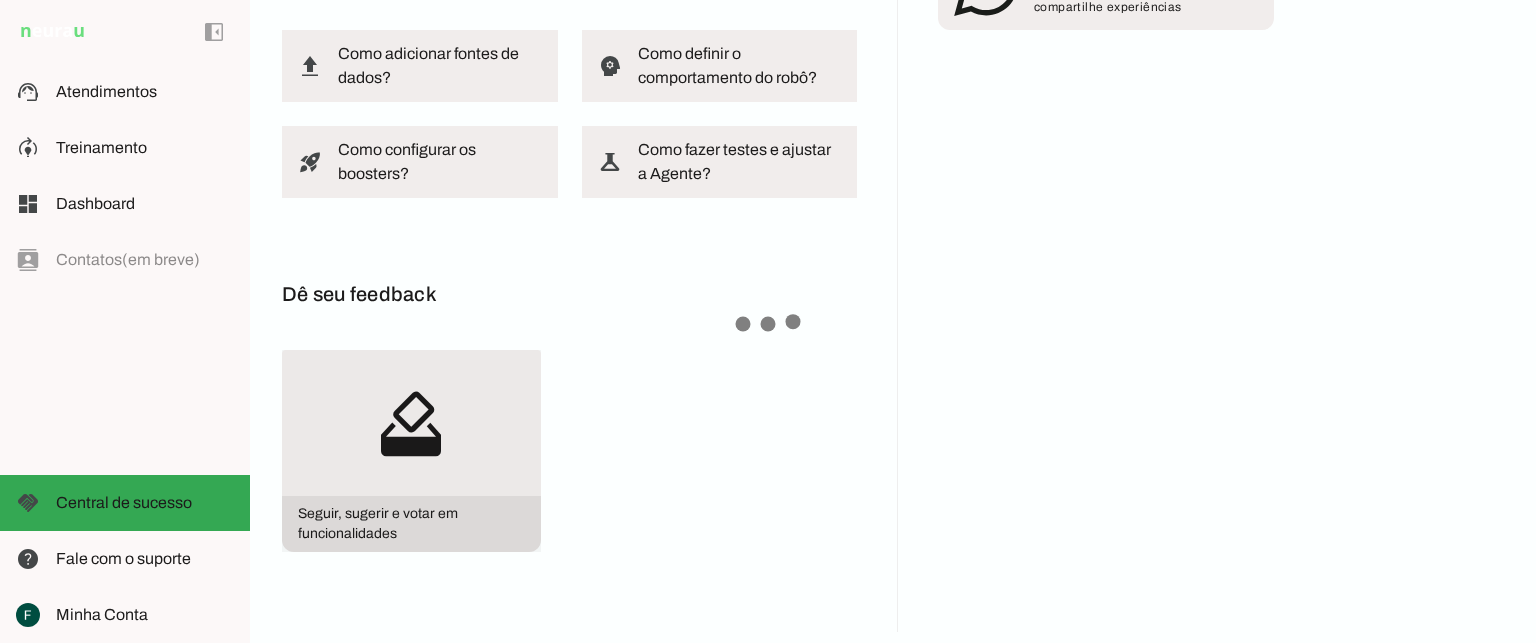 click on "how_to_vote" at bounding box center (411, 423) 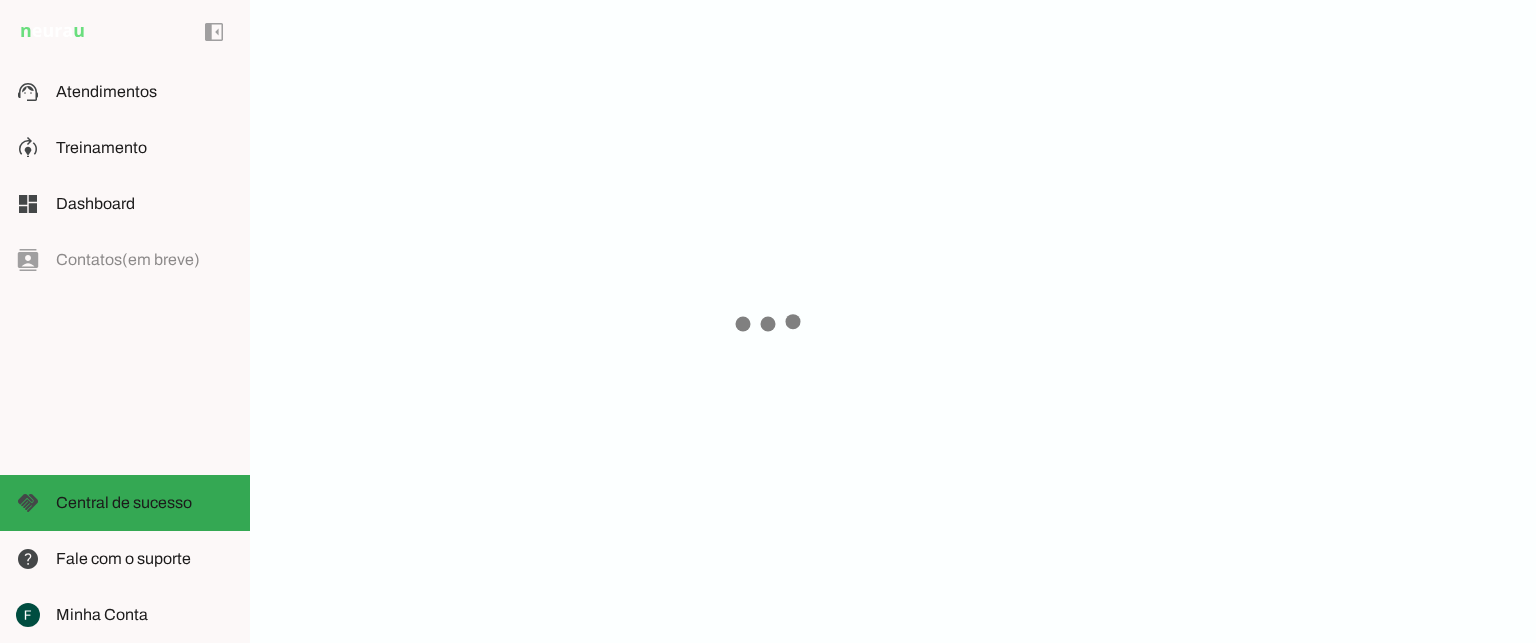 scroll, scrollTop: 400, scrollLeft: 0, axis: vertical 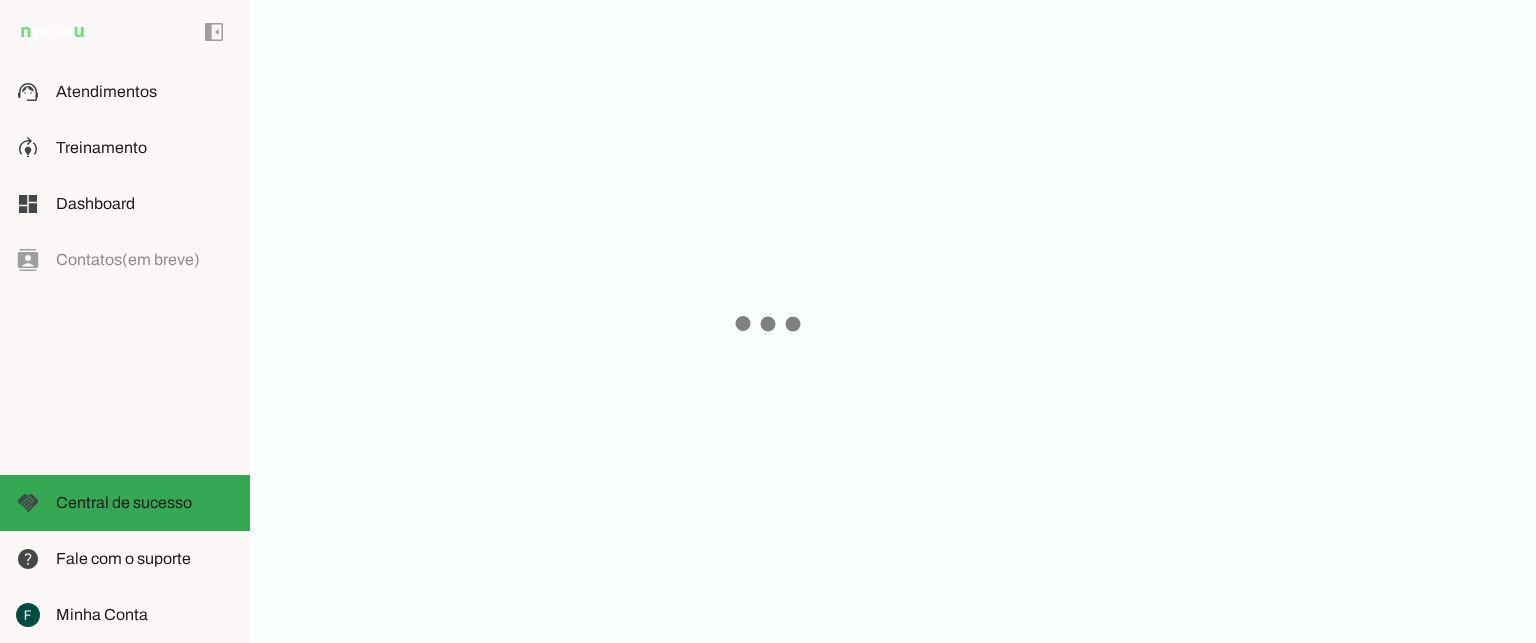click on "Central de sucesso
Ferramentas para você aproveitar ao máximo a Neurau
Perguntas frequentes
Como adicionar fontes de dados?
upload_2
Como definir o comportamento do robô?
psychology
Como configurar os boosters?
rocket_launch
Como fazer testes e ajustar a Agente?
experiment
Dê seu feedback
how_to_vote
Seguir, sugerir e votar em funcionalidades
reviews
Feedback geral" at bounding box center (893, 321) 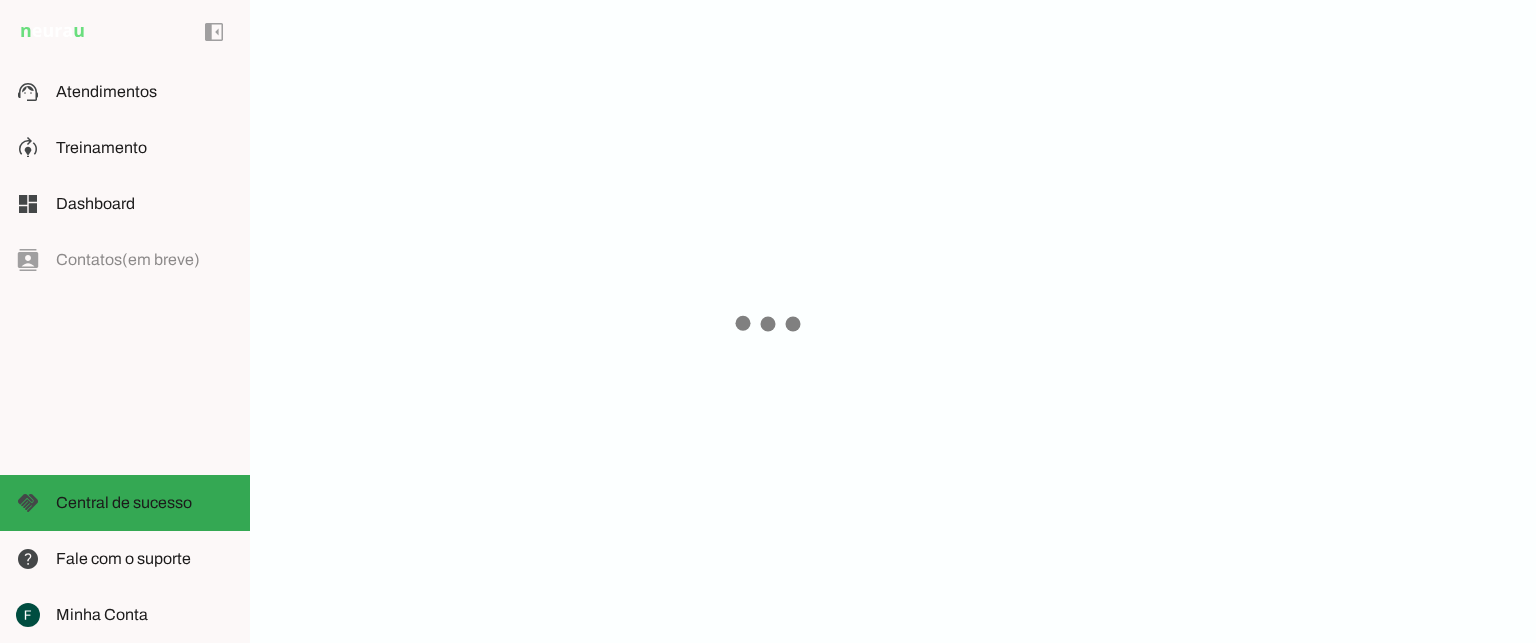 scroll, scrollTop: 0, scrollLeft: 0, axis: both 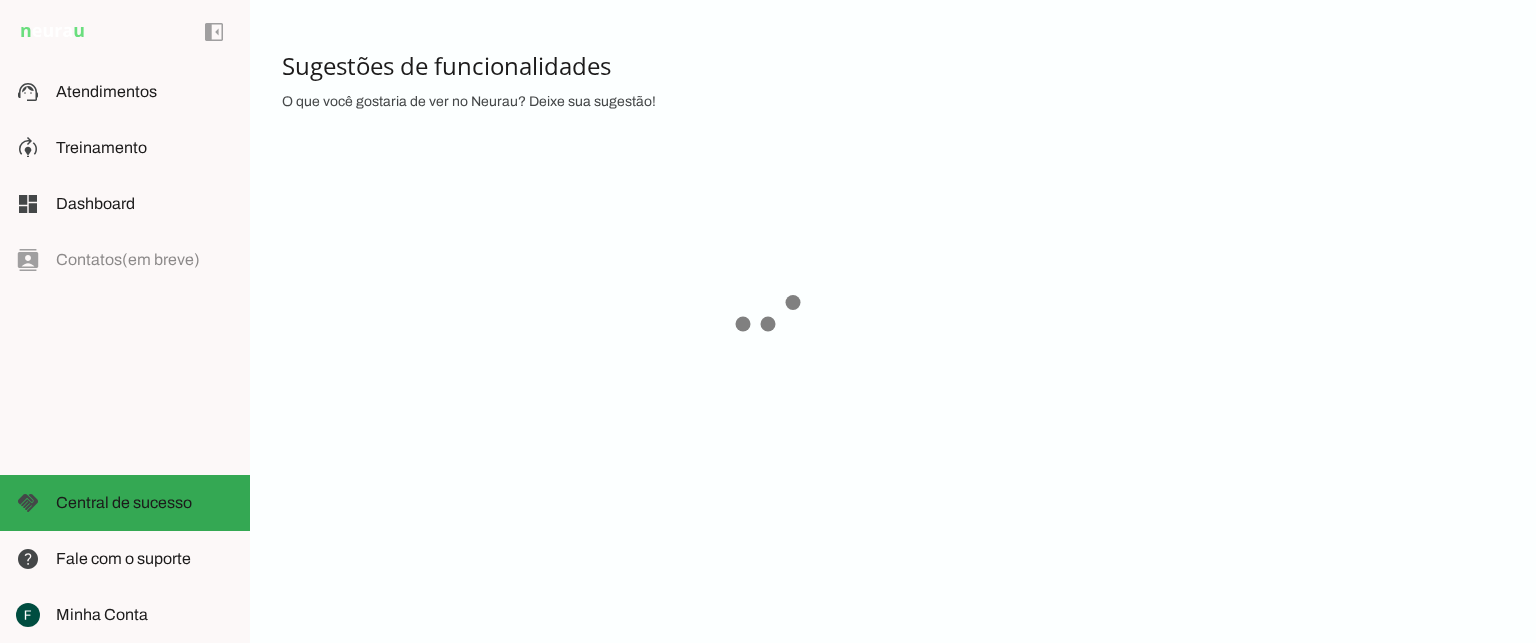 click at bounding box center (770, 84) 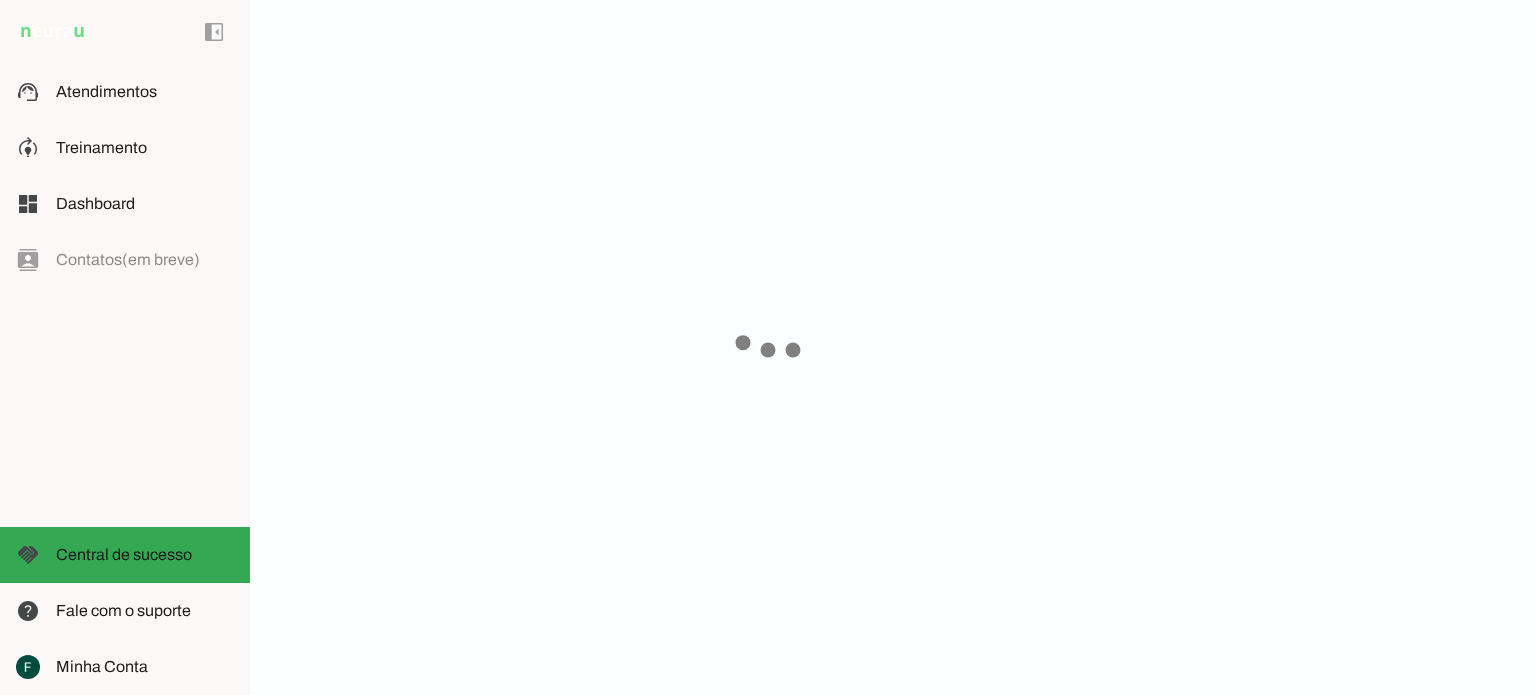scroll, scrollTop: 362, scrollLeft: 0, axis: vertical 